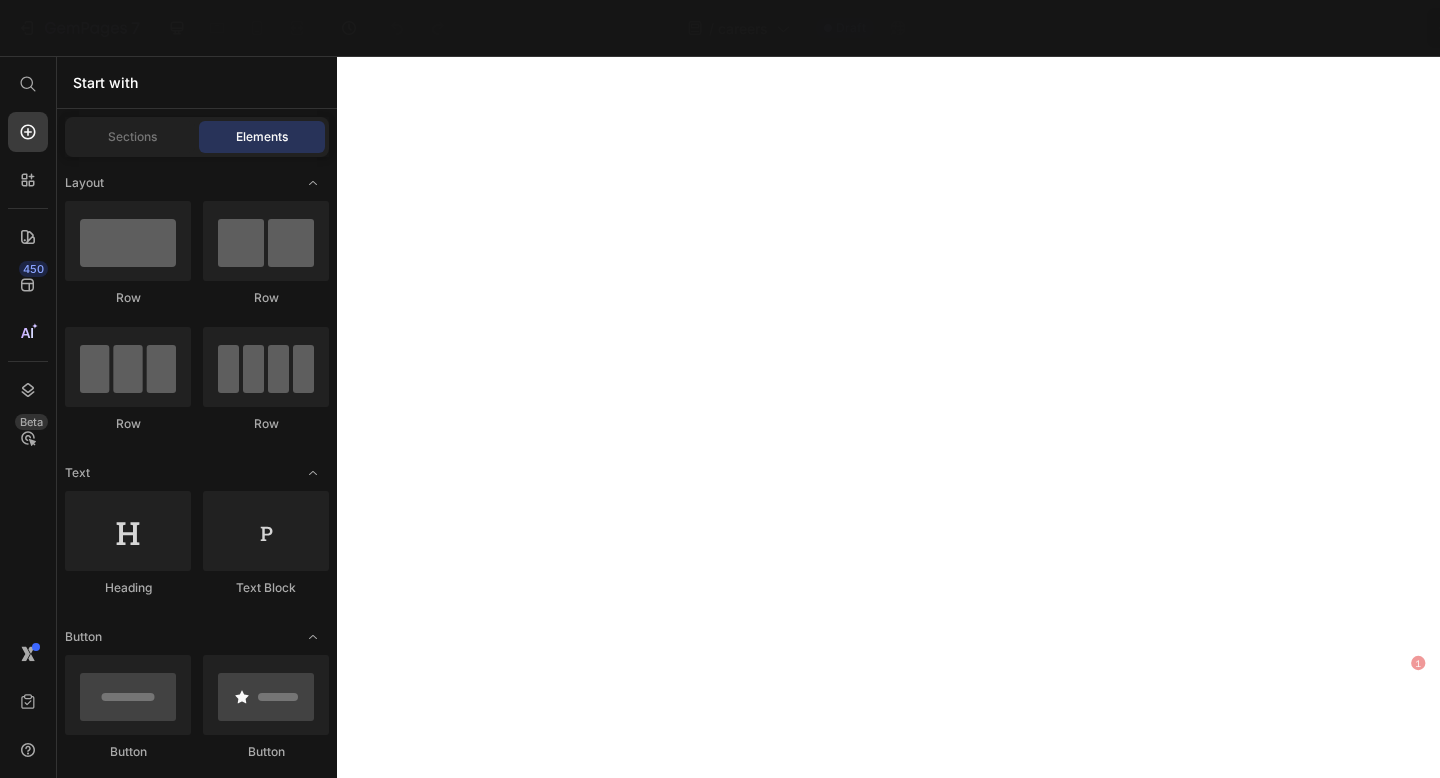 scroll, scrollTop: 0, scrollLeft: 0, axis: both 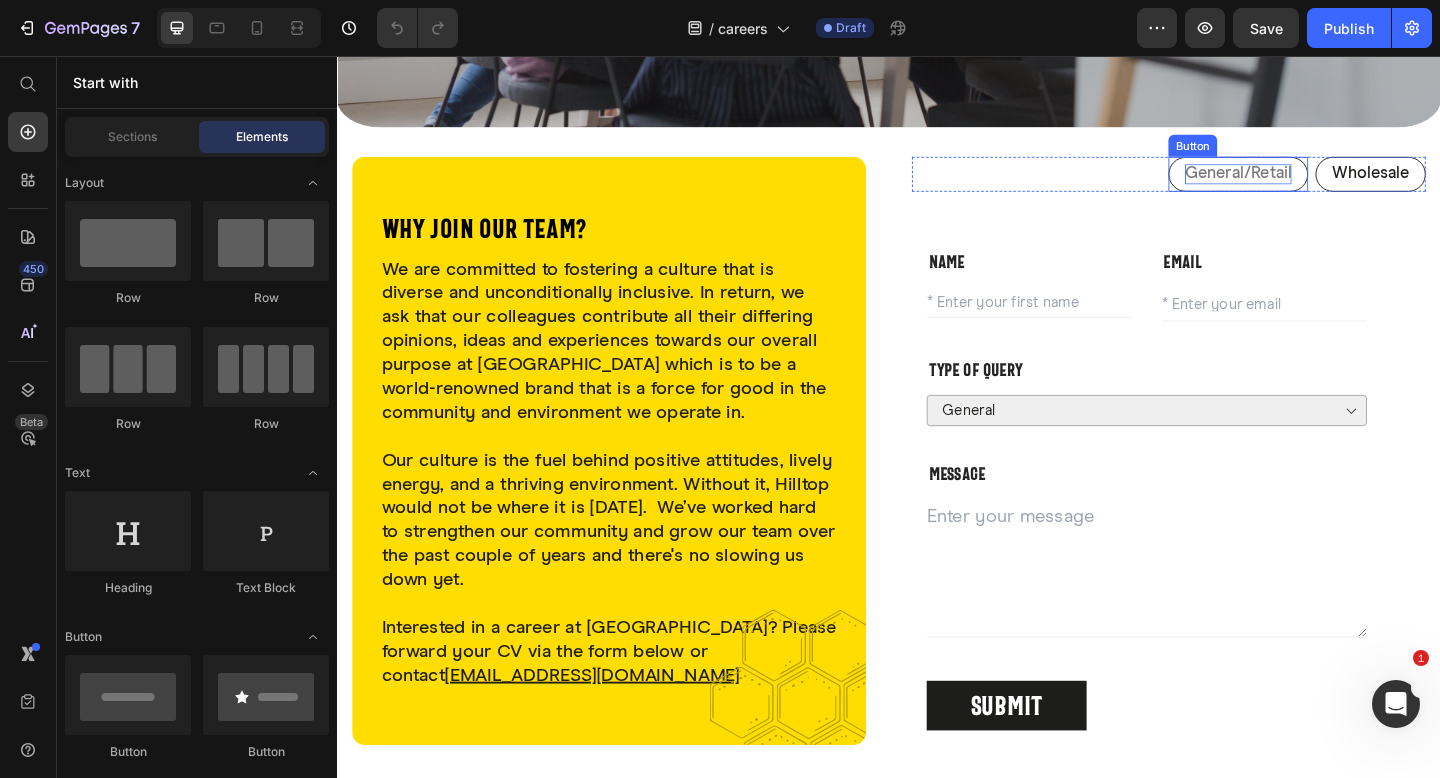 click on "General/Retail" at bounding box center [1317, 185] 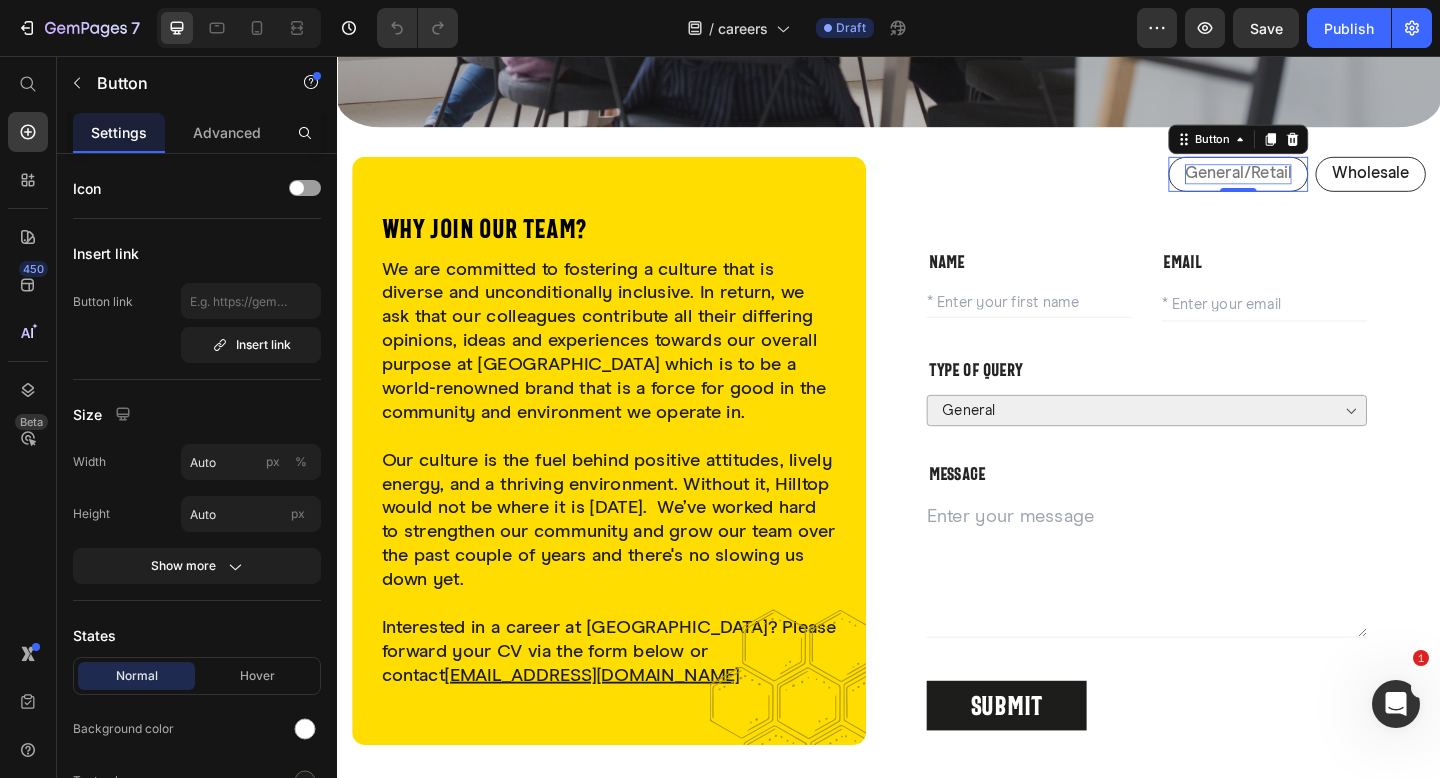 click on "General/Retail" at bounding box center (1317, 185) 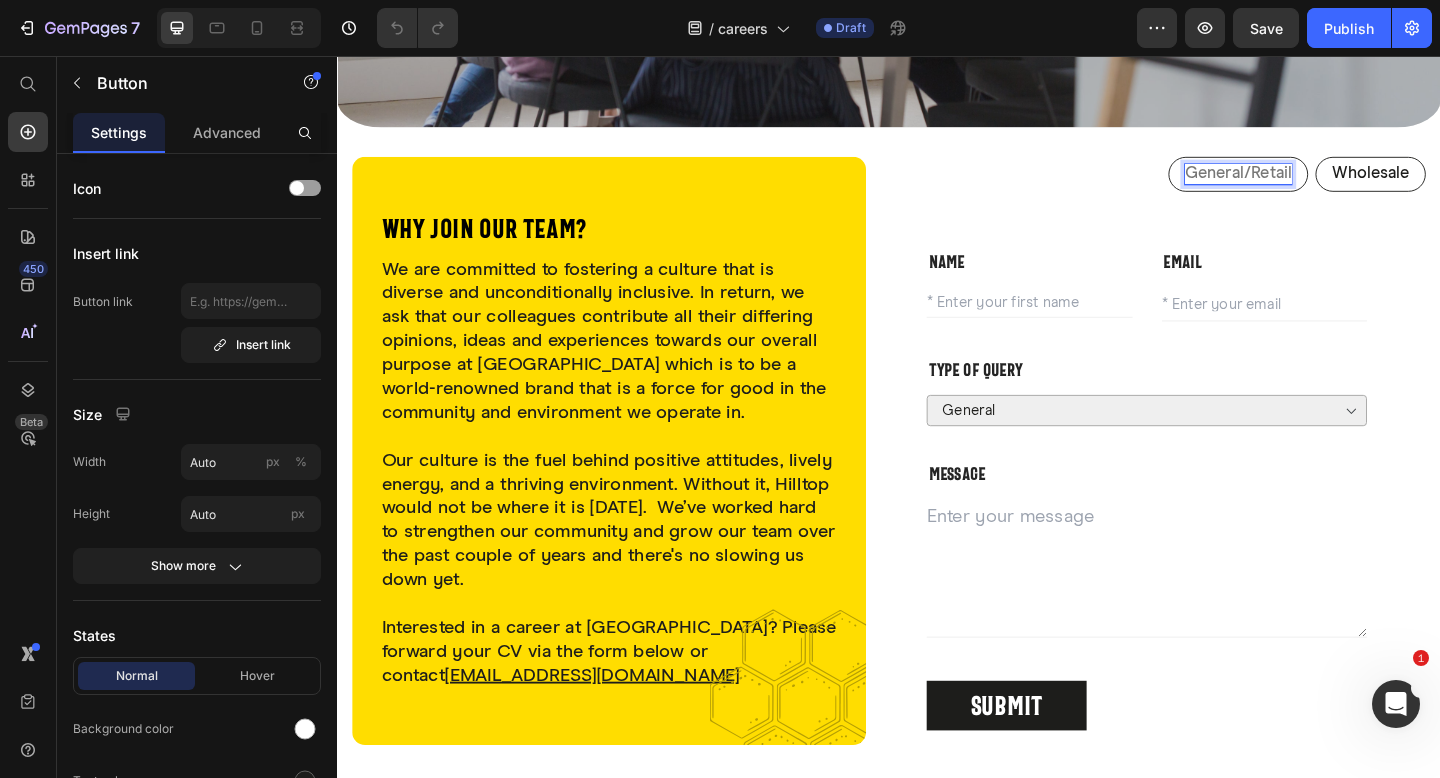 click on "General/Retail" at bounding box center [1317, 185] 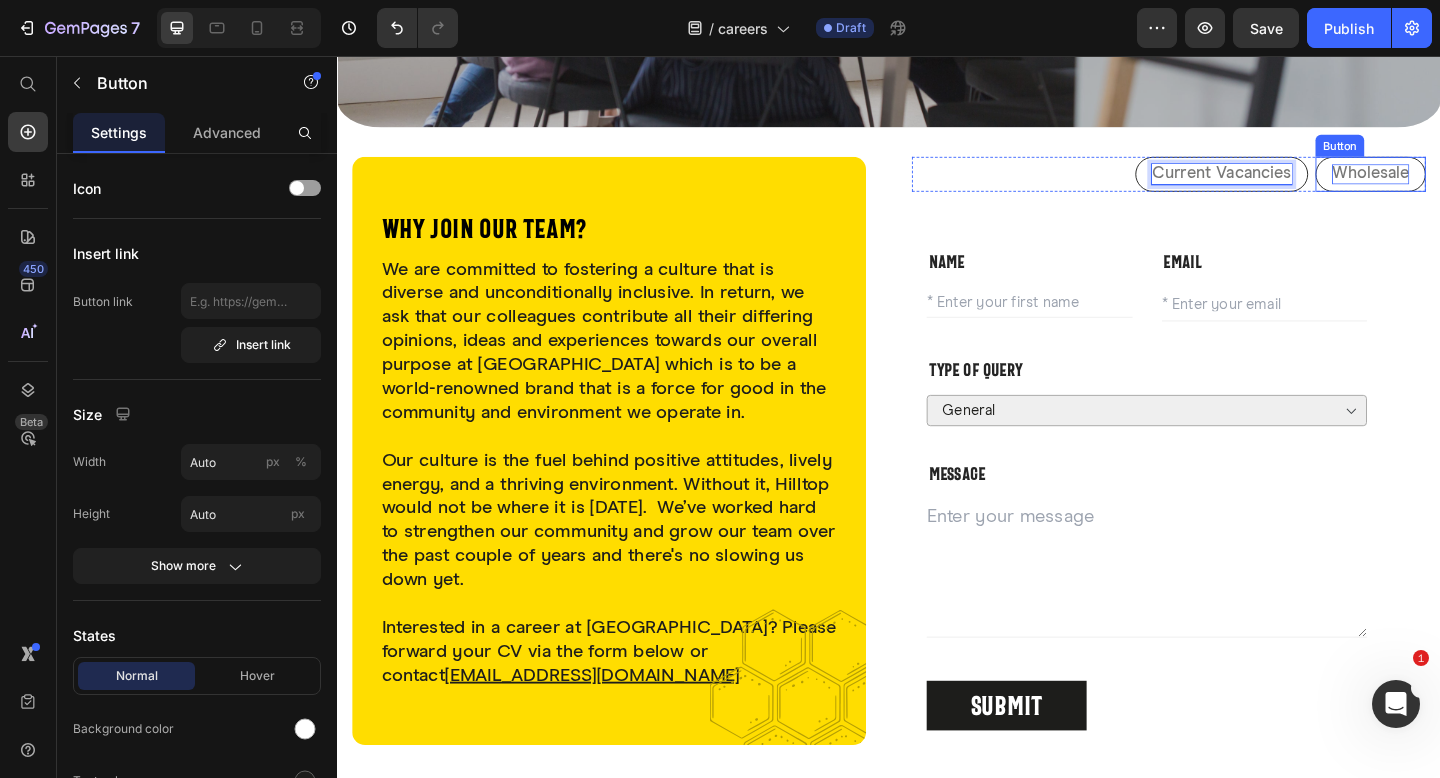 click on "Wholesale" at bounding box center [1461, 185] 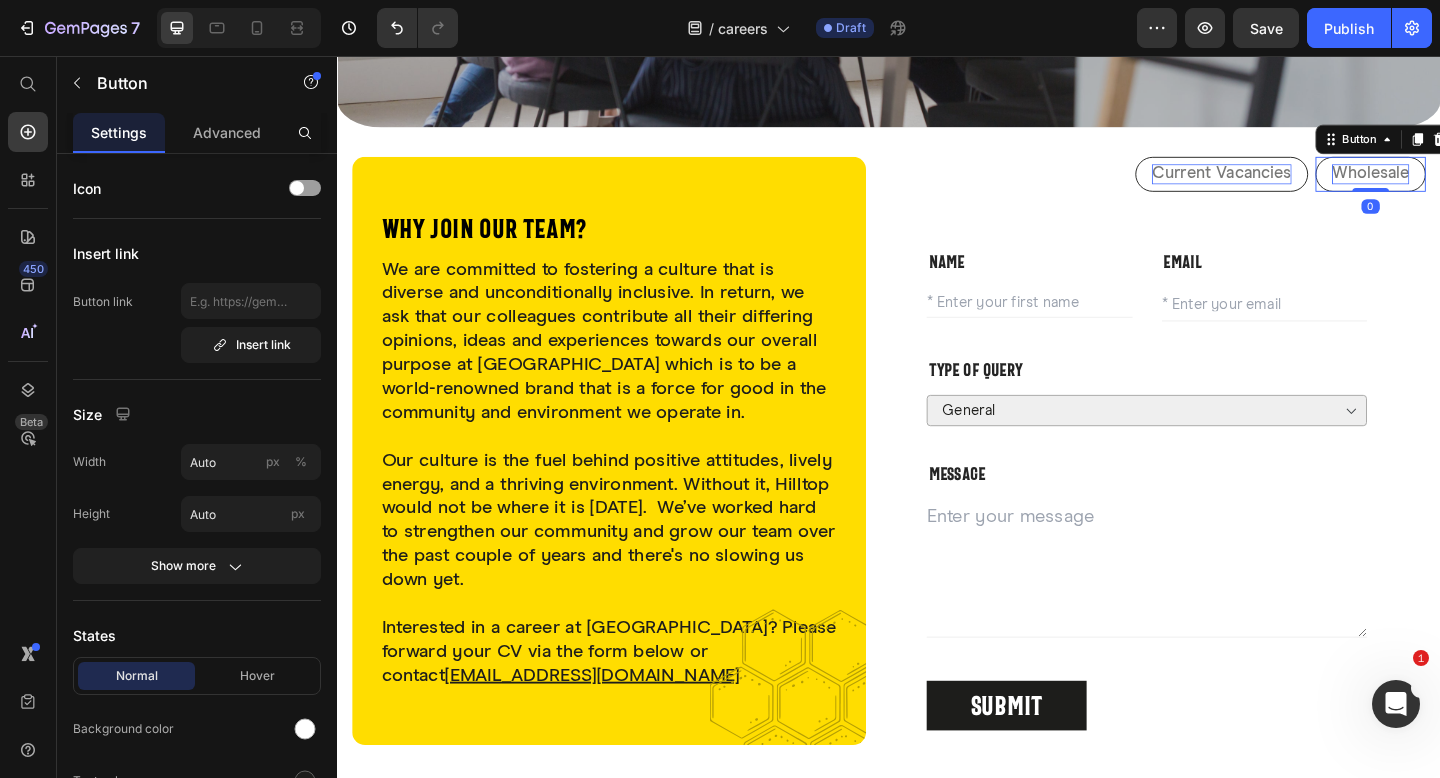 click on "Wholesale" at bounding box center (1461, 185) 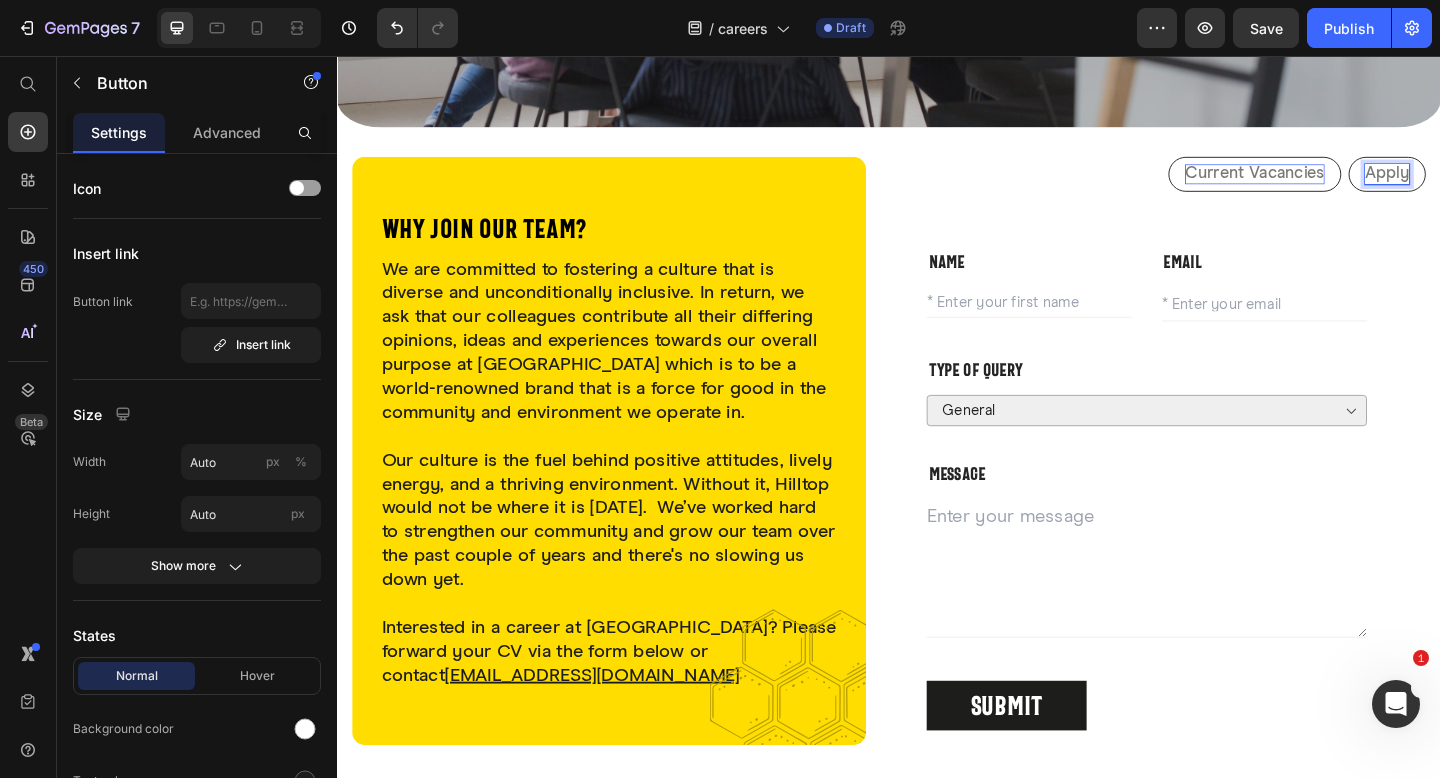 click on "Apply" at bounding box center [1479, 185] 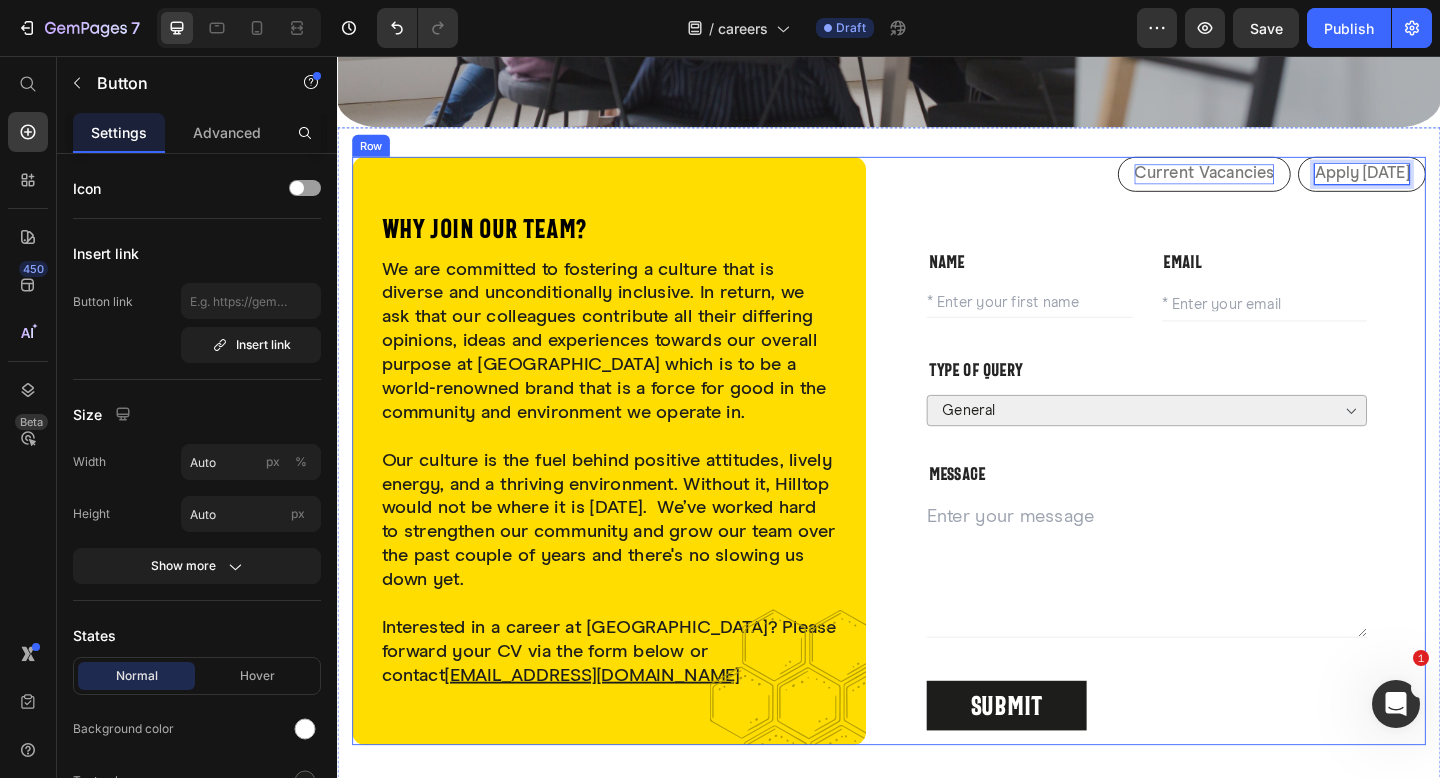 click on "Current Vacancies Button Apply [DATE] Button   0 Row Tab 1 Tab 2 NAME Text block Text Field EMAIL Text block Email Field Row Type of query Text block General Sales Technical Orders Marketing Dropdown MESSAGE Text block Text Area Submit Submit Button Contact Form
Custom Code
Preview or Publish the page to see the content. Custom Code Tab" at bounding box center [1241, 486] 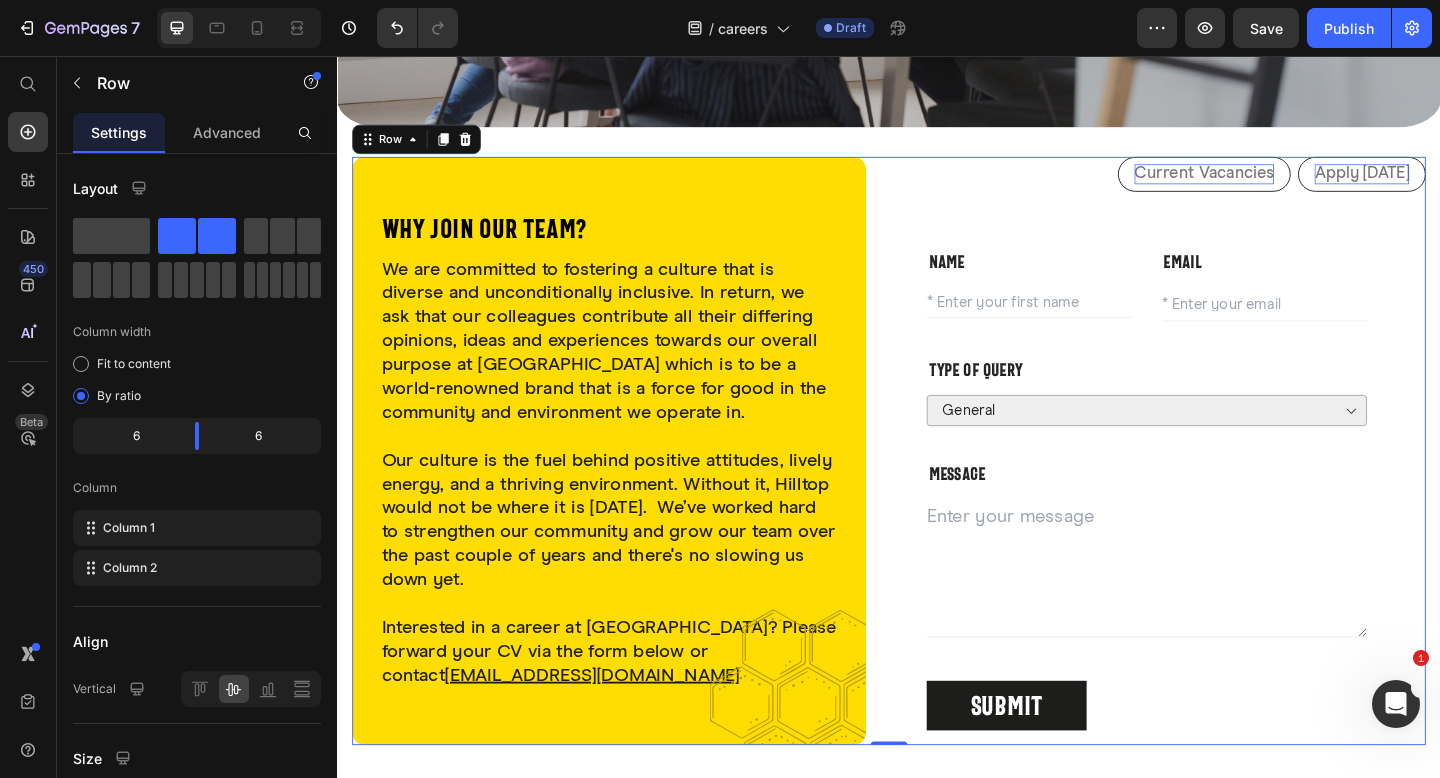 click on "Current Vacancies" at bounding box center (1280, 185) 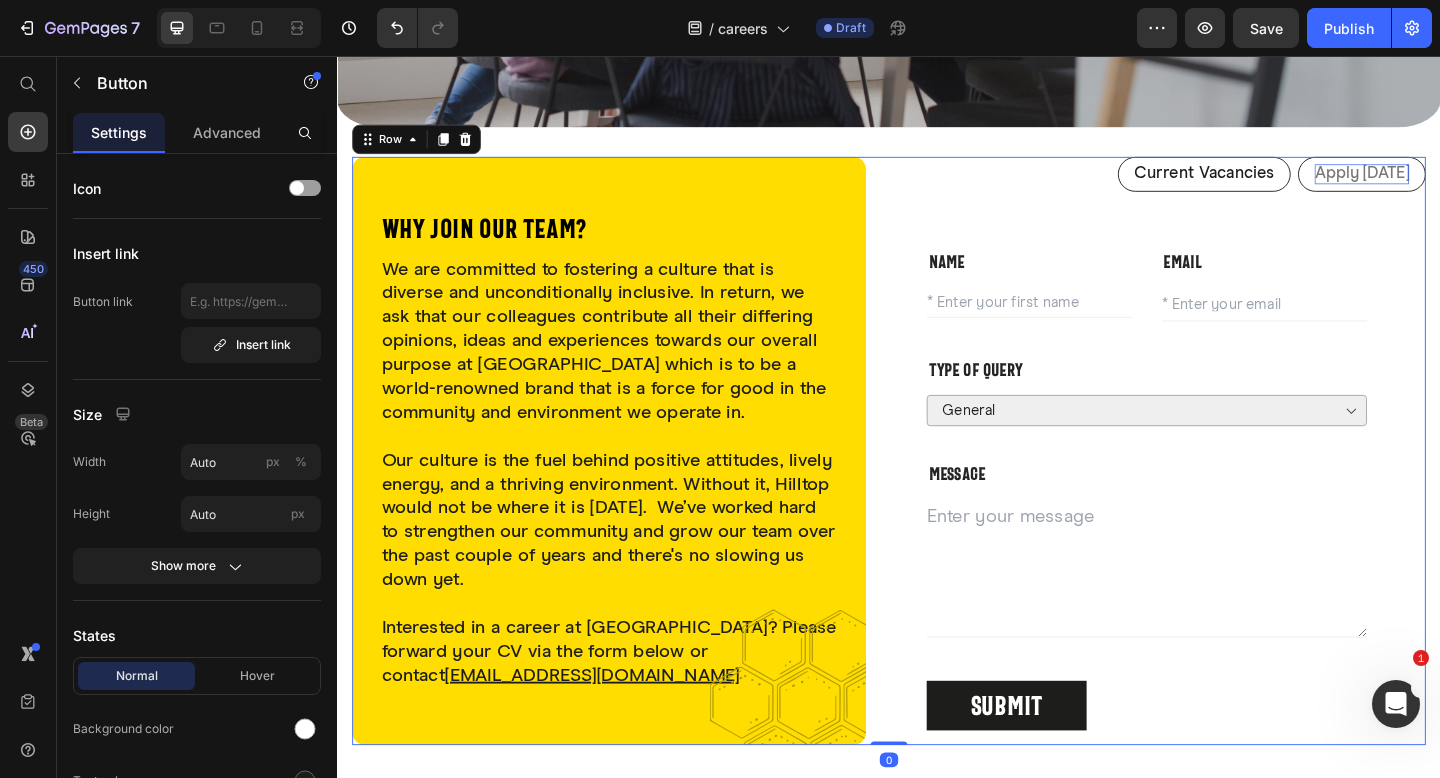 click on "Current Vacancies Button Apply [DATE] Button Row Tab 1 Tab 2 NAME Text block Text Field EMAIL Text block Email Field Row Type of query Text block General Sales Technical Orders Marketing Dropdown MESSAGE Text block Text Area Submit Submit Button Contact Form
Custom Code
Preview or Publish the page to see the content. Custom Code Tab" at bounding box center [1241, 486] 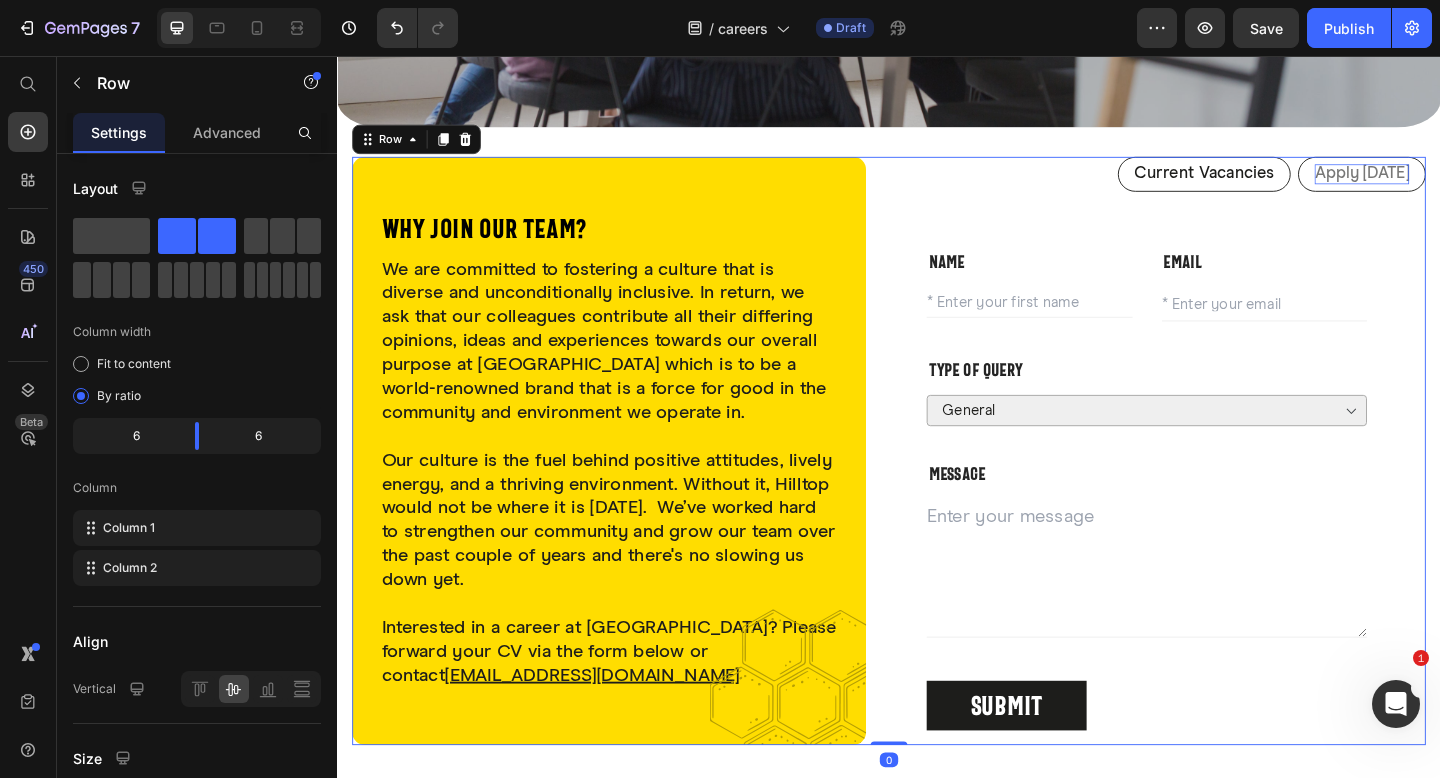 click on "Current Vacancies Button Apply [DATE] Button Row Tab 1 Tab 2 NAME Text block Text Field EMAIL Text block Email Field Row Type of query Text block General Sales Technical Orders Marketing Dropdown MESSAGE Text block Text Area Submit Submit Button Contact Form
Custom Code
Preview or Publish the page to see the content. Custom Code Tab" at bounding box center (1241, 486) 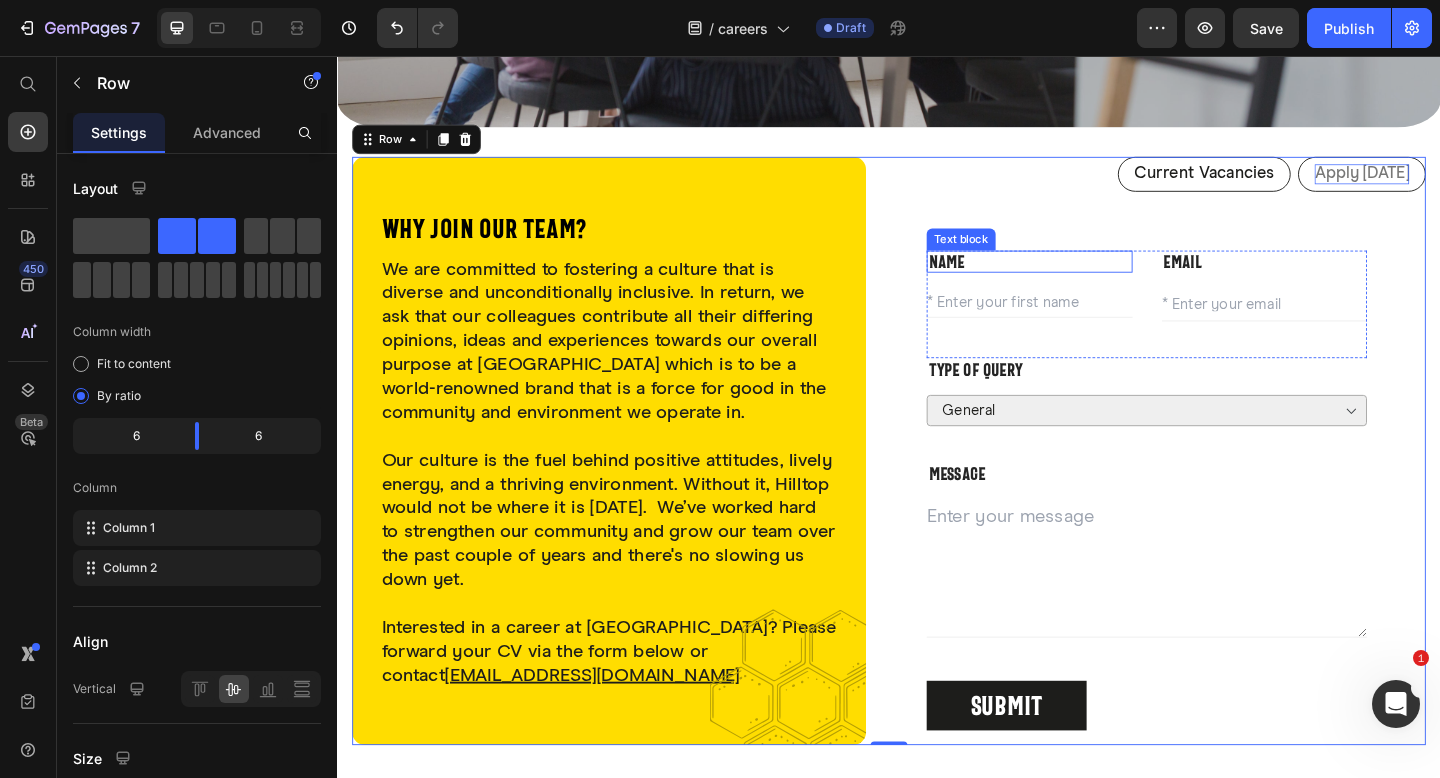 click on "NAME" at bounding box center (1090, 280) 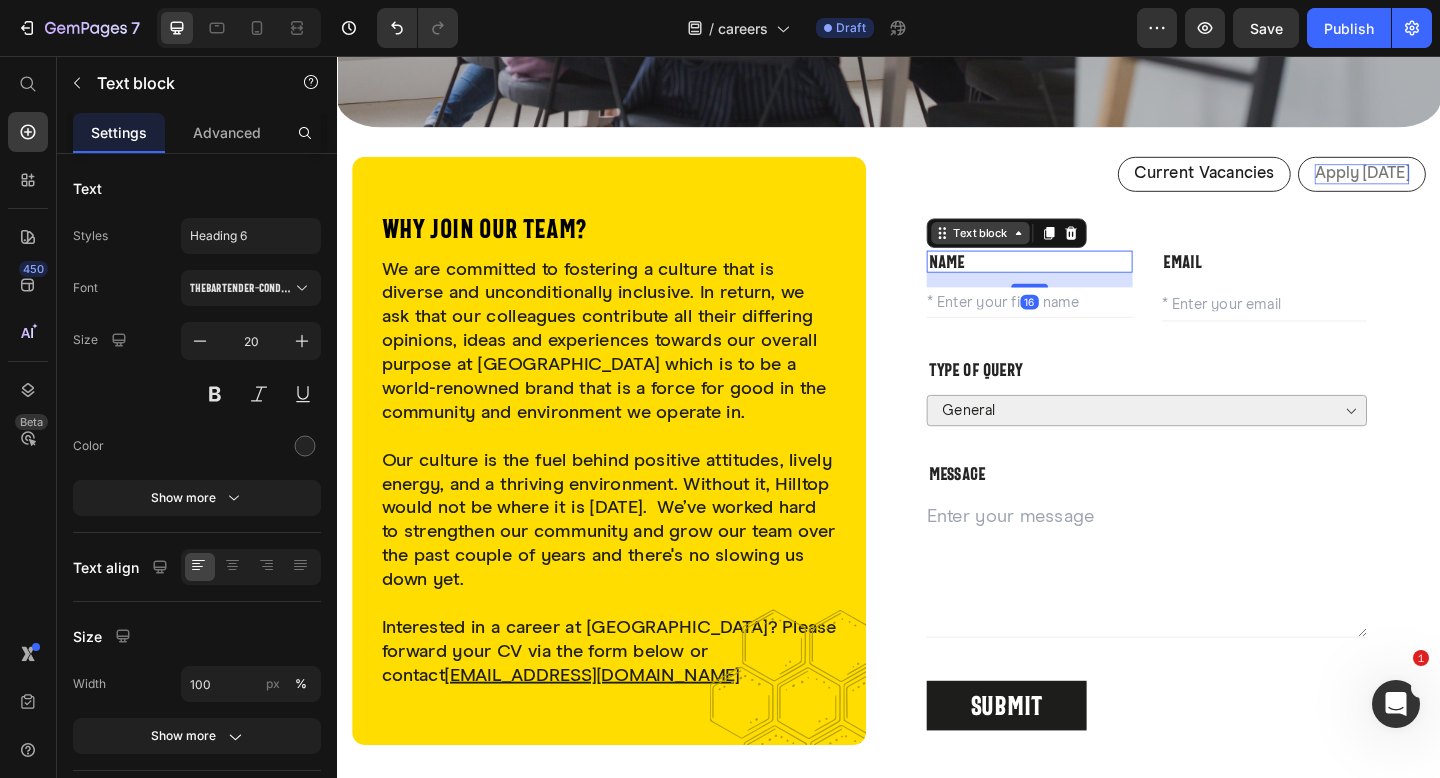 click on "Text block" at bounding box center (1036, 249) 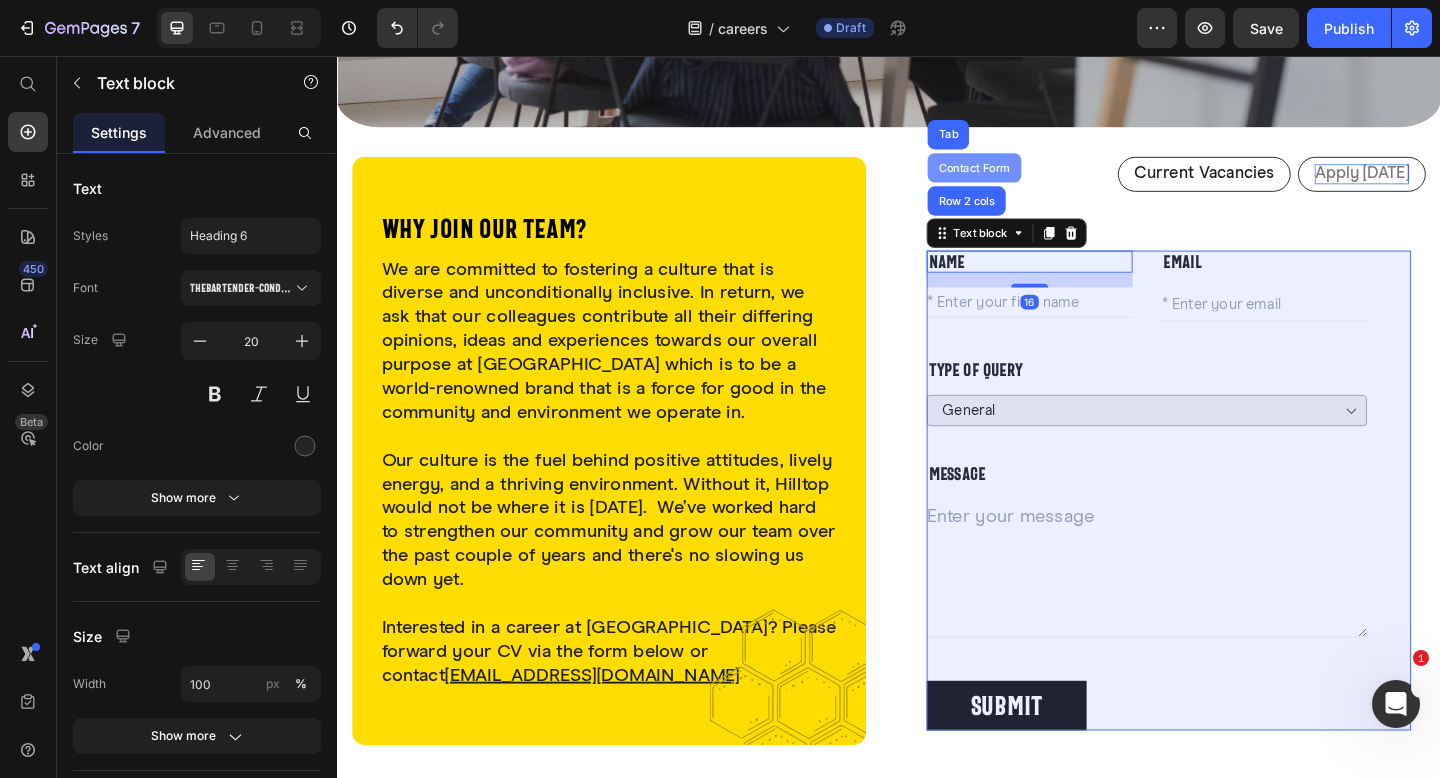 click on "Contact Form" at bounding box center [1030, 178] 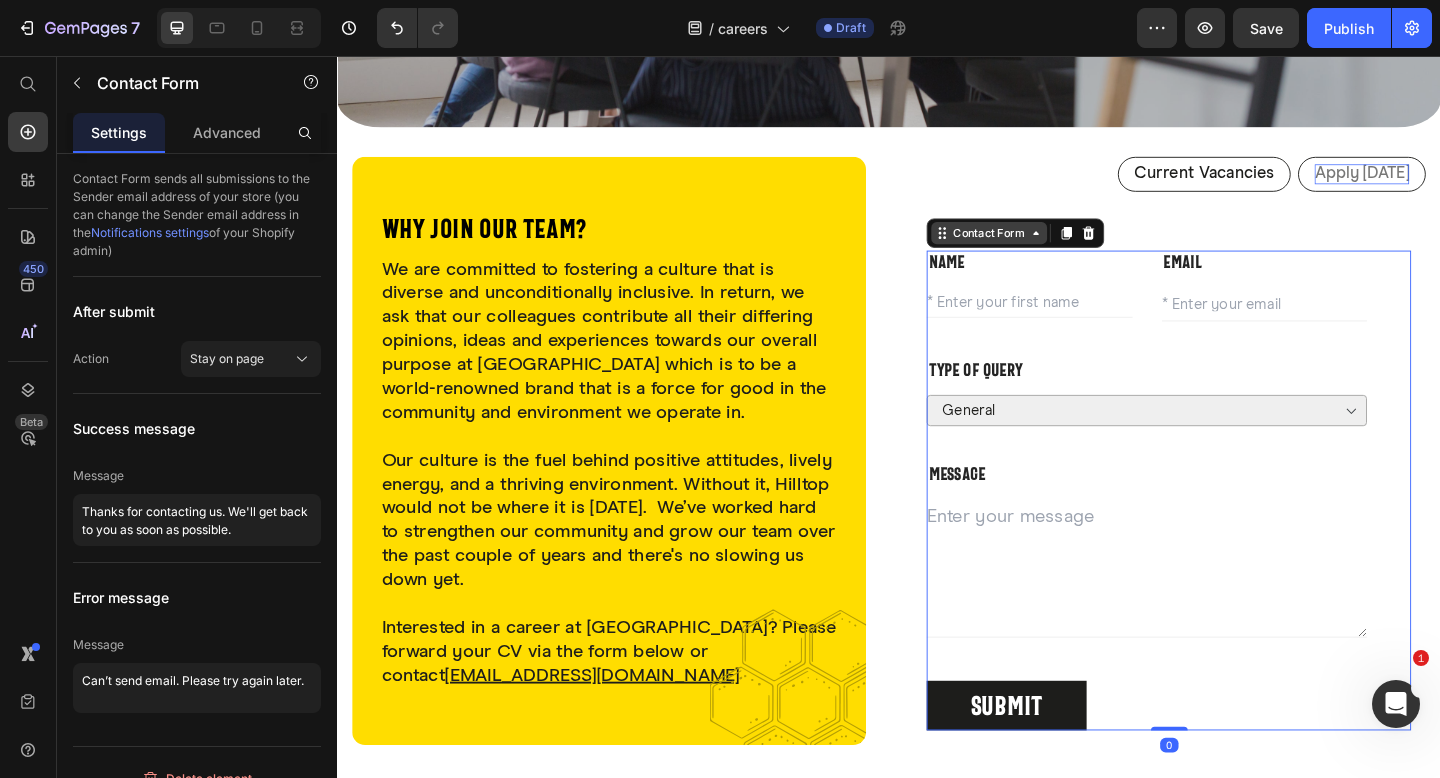 click on "Contact Form" at bounding box center (1046, 249) 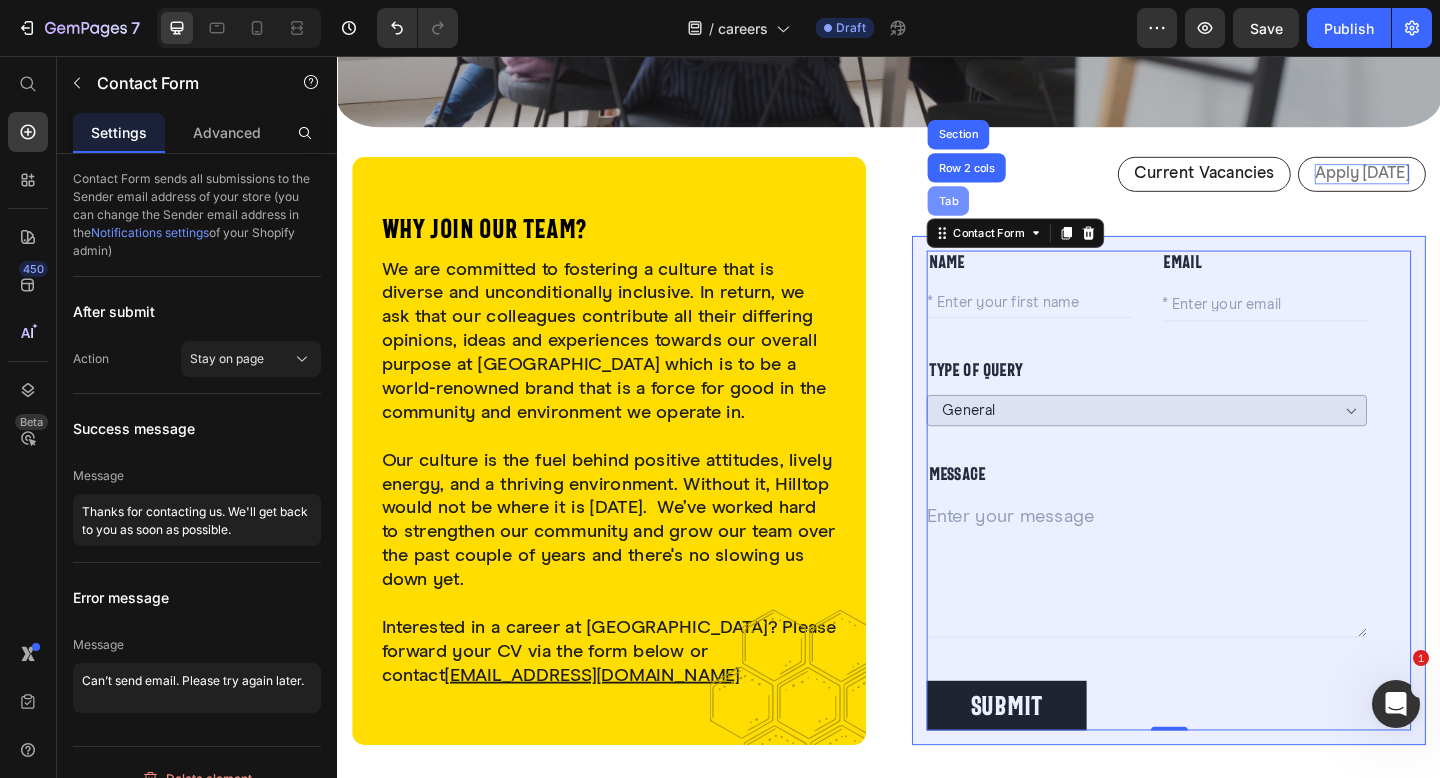 click on "Tab" at bounding box center [1001, 214] 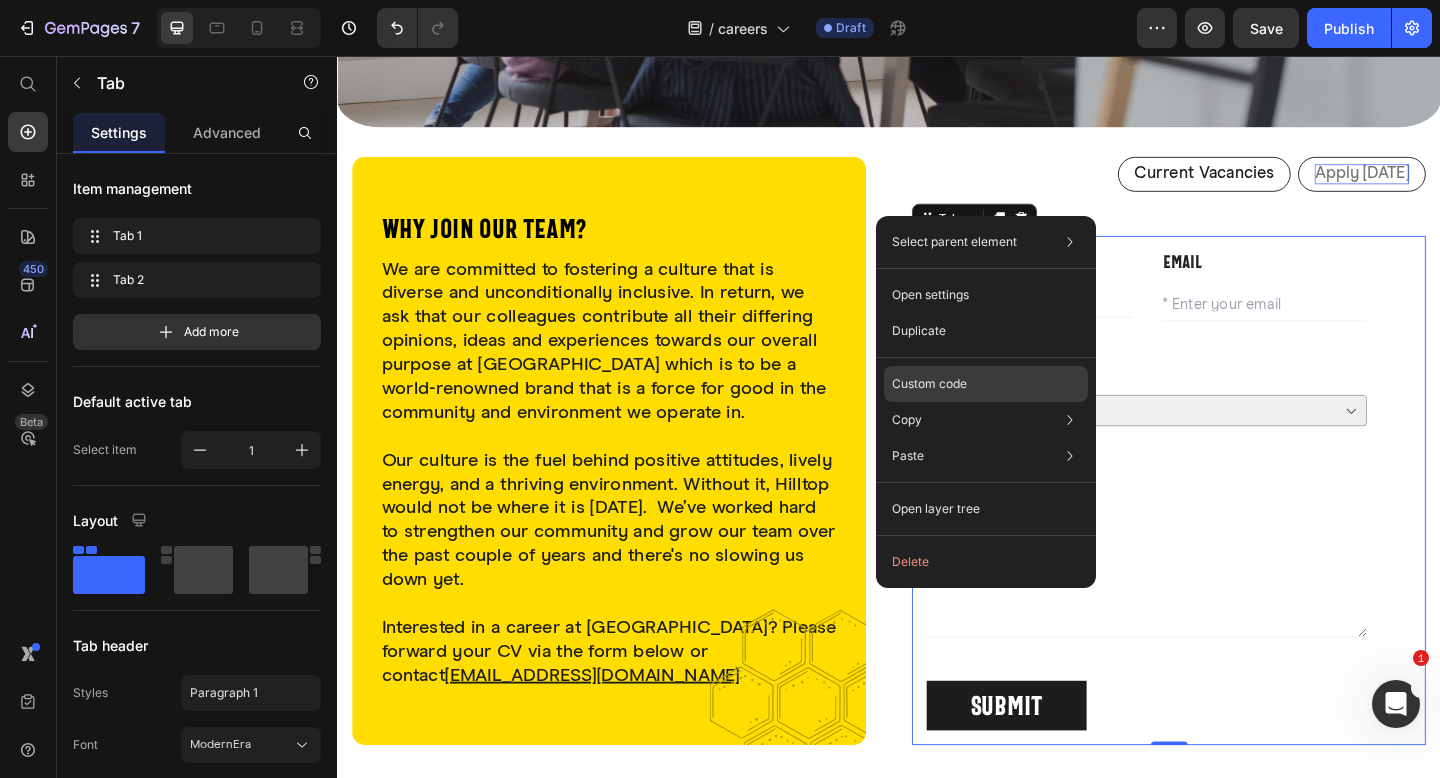click on "Custom code" at bounding box center [929, 384] 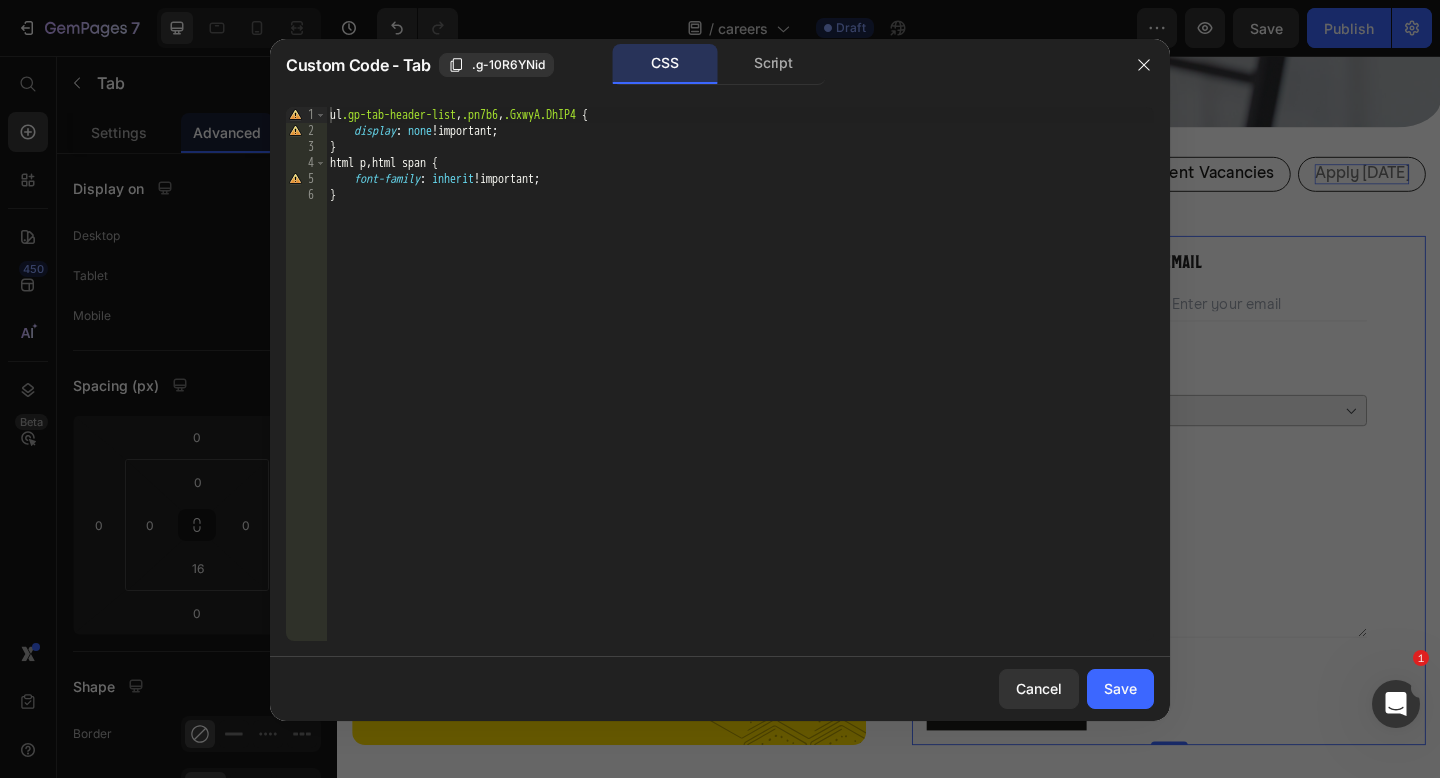click on "ul .gp-tab-header-list ,  .pn7b6 ,  .GxwyA.DhIP4   {      display :   none  !important ; } html   p ,  html   span   {      font-family :   inherit  !important ; }" at bounding box center [740, 390] 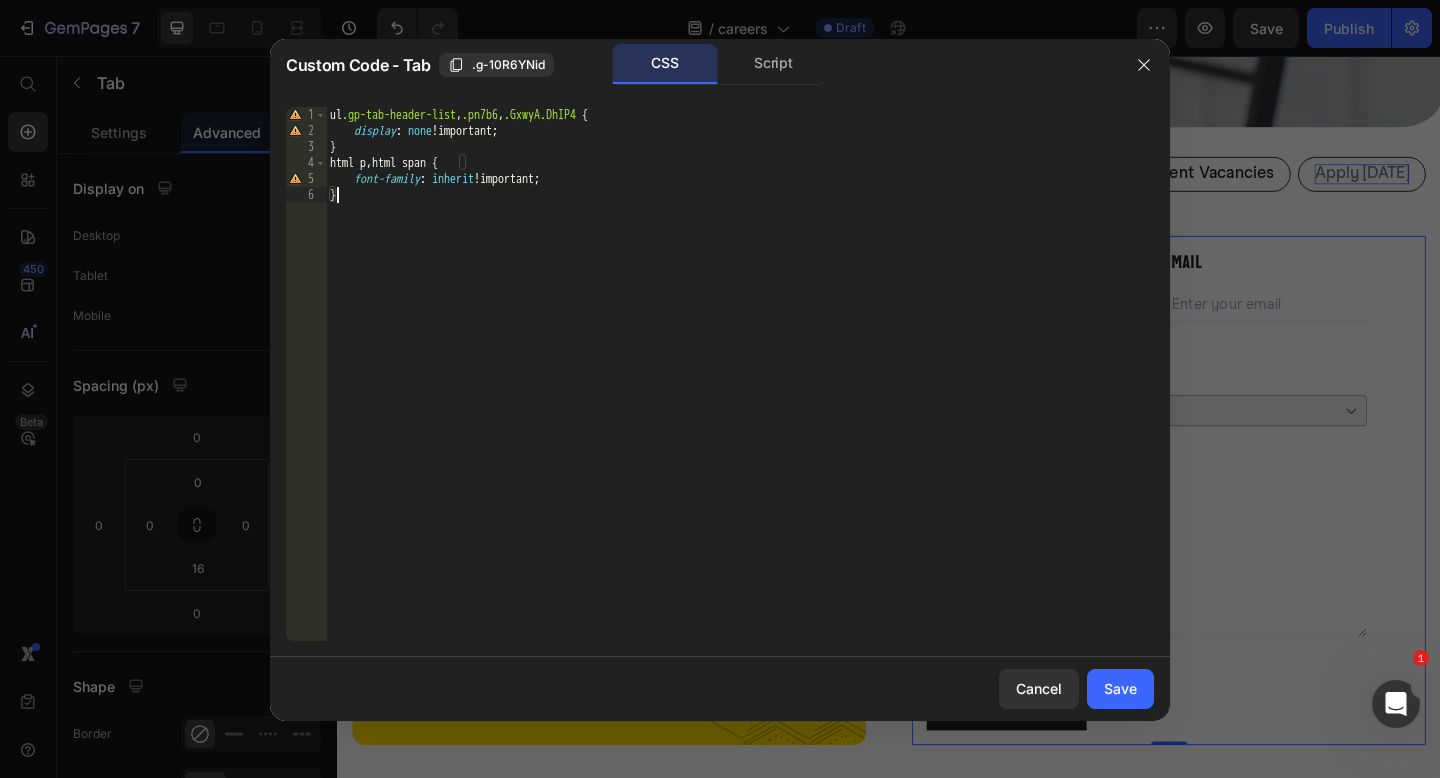 click on "ul .gp-tab-header-list ,  .pn7b6 ,  .GxwyA.DhIP4   {      display :   none  !important ; } html   p ,  html   span   {      font-family :   inherit  !important ; }" at bounding box center [740, 390] 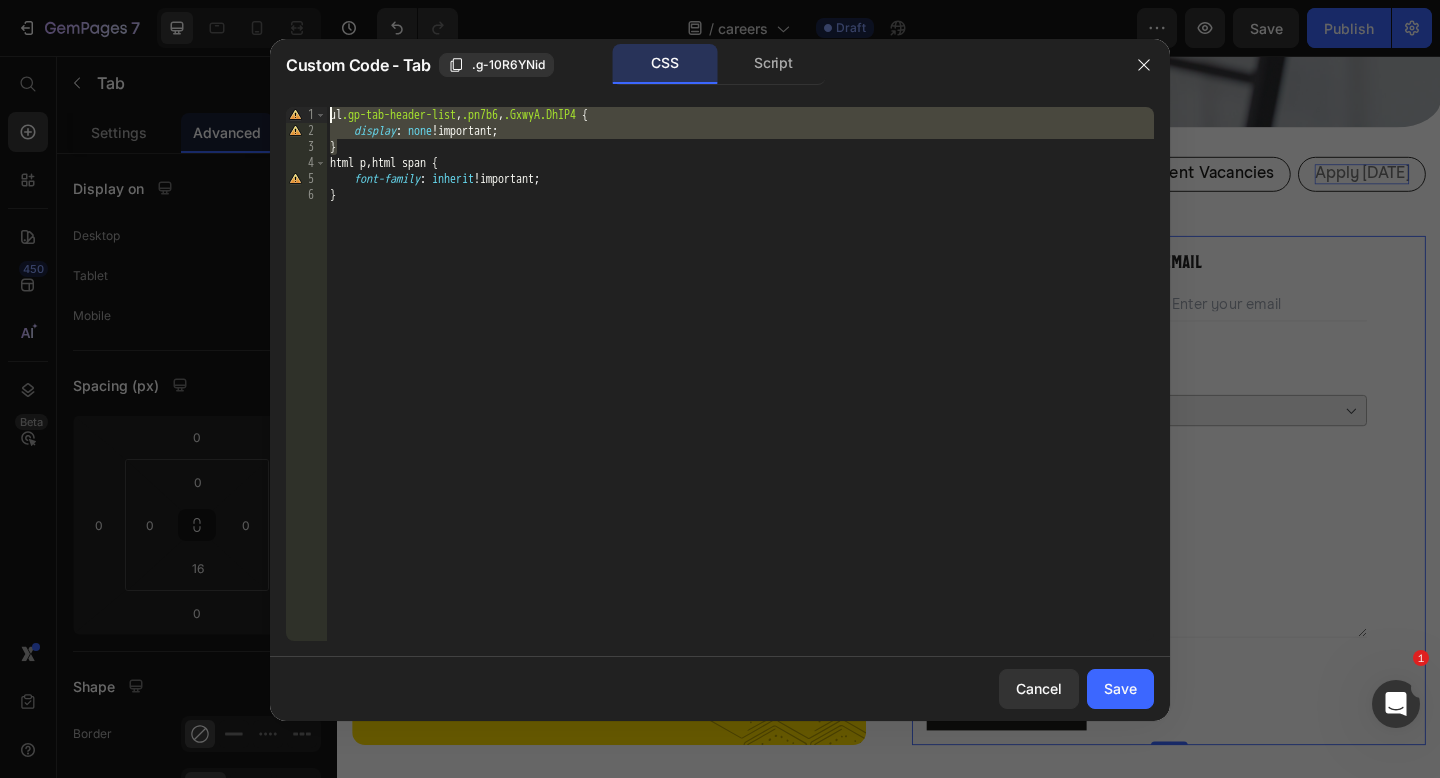 type on "/*ul.gp-tab-header-list, .pn7b6, .GxwyA.DhIP4 {*/
/*    display: none !important;*/" 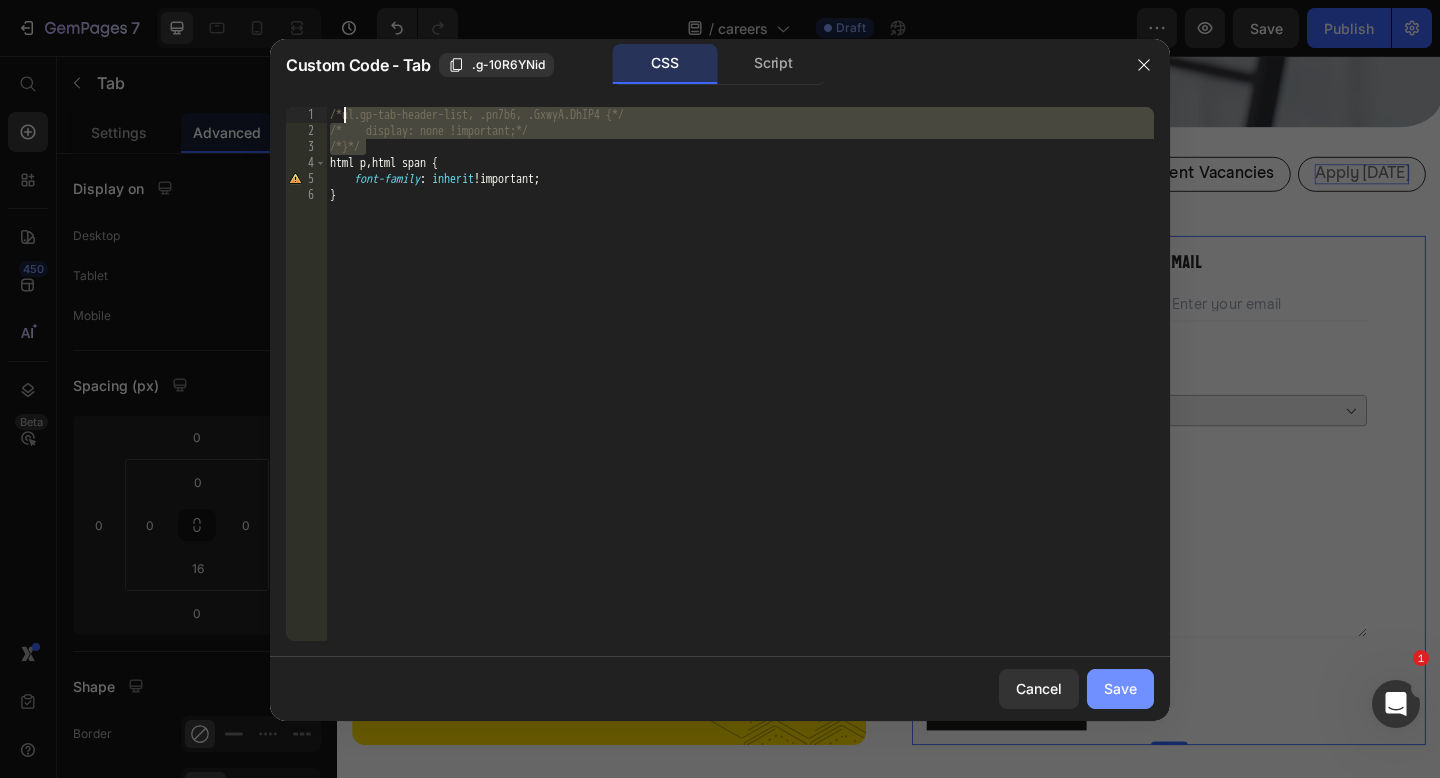 click on "Save" 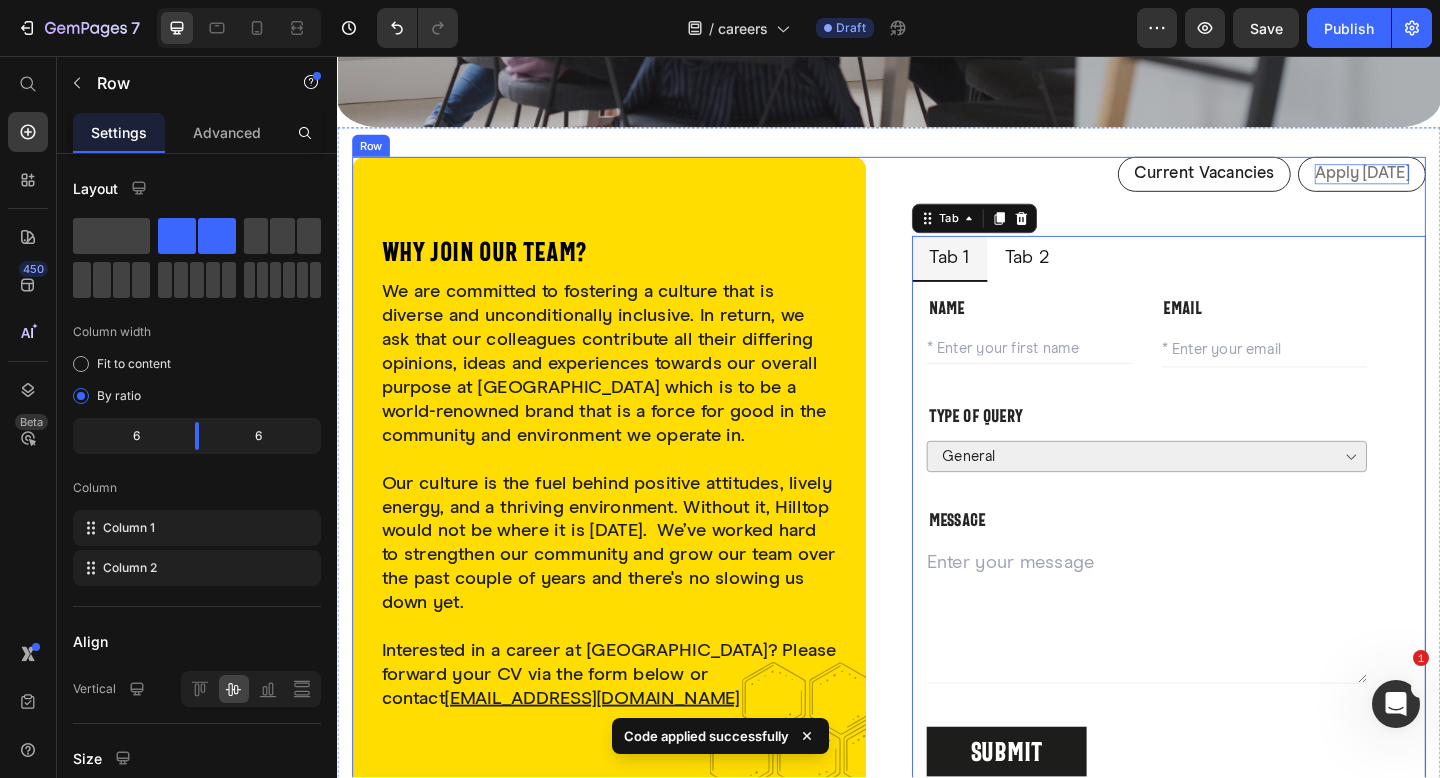 click on "Why join our team? Heading We are committed to fostering a culture that is diverse and unconditionally inclusive. In return, we ask that our colleagues contribute all their differing opinions, ideas and experiences towards our overall purpose at [GEOGRAPHIC_DATA] which is to be a world-renowned brand that is a force for good in the community and environment we operate in.    Our culture is the fuel behind positive attitudes, lively energy, and a thriving environment. Without it, Hilltop would not be where it is [DATE].  We’ve worked hard to strengthen our community and grow our team over the past couple of years and there's no slowing us down yet.    Interested in a career at [GEOGRAPHIC_DATA]? Please forward your CV via the form below or contact  [EMAIL_ADDRESS][DOMAIN_NAME] Text block Row Image Row Current Vacancies Button Apply [DATE] Button Row Tab 1 Tab 2 NAME Text block Text Field EMAIL Text block Email Field Row Type of query Text block General Sales Technical Orders Marketing Dropdown MESSAGE Text block Text Area Tab" at bounding box center (937, 511) 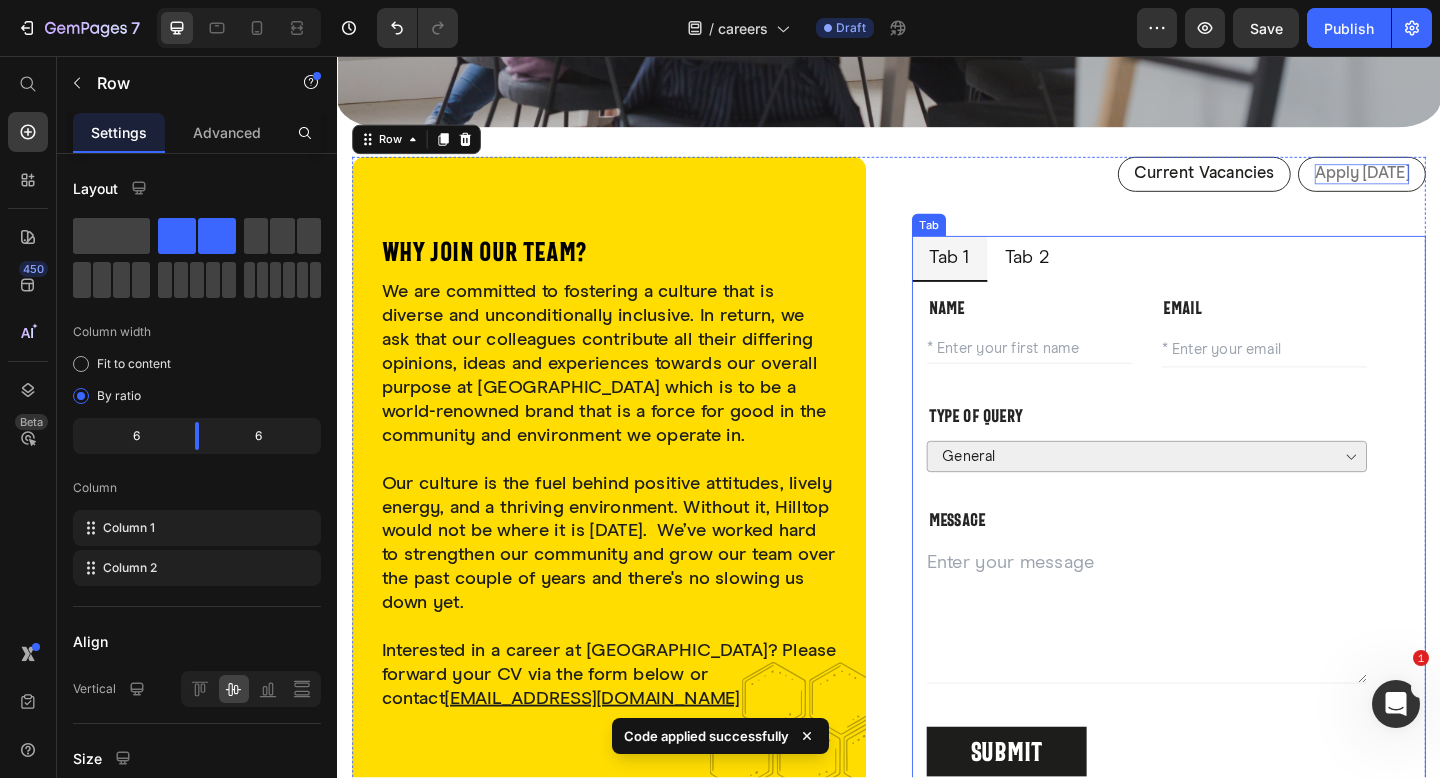 click on "Tab 2" at bounding box center (1087, 277) 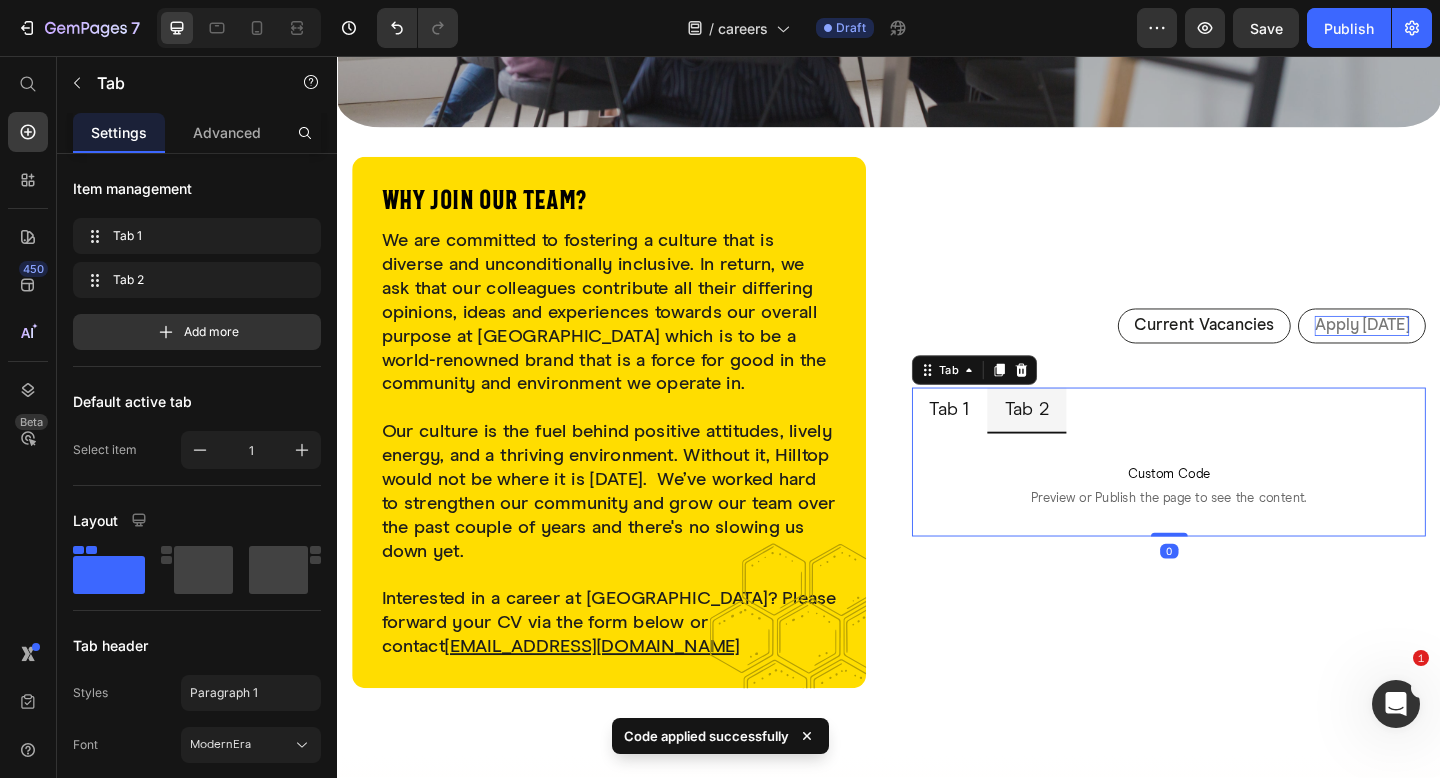 click on "Tab 1" at bounding box center (1003, 441) 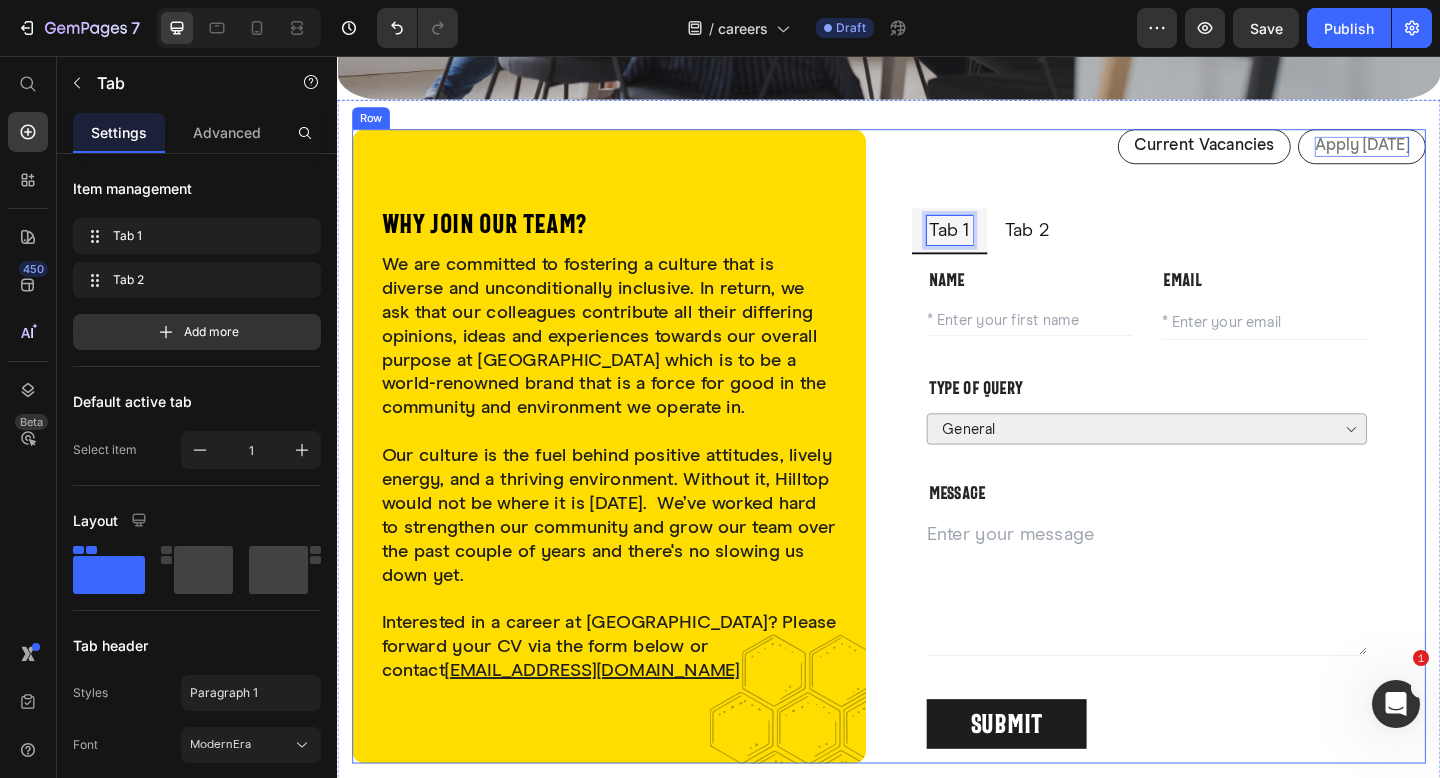 scroll, scrollTop: 732, scrollLeft: 0, axis: vertical 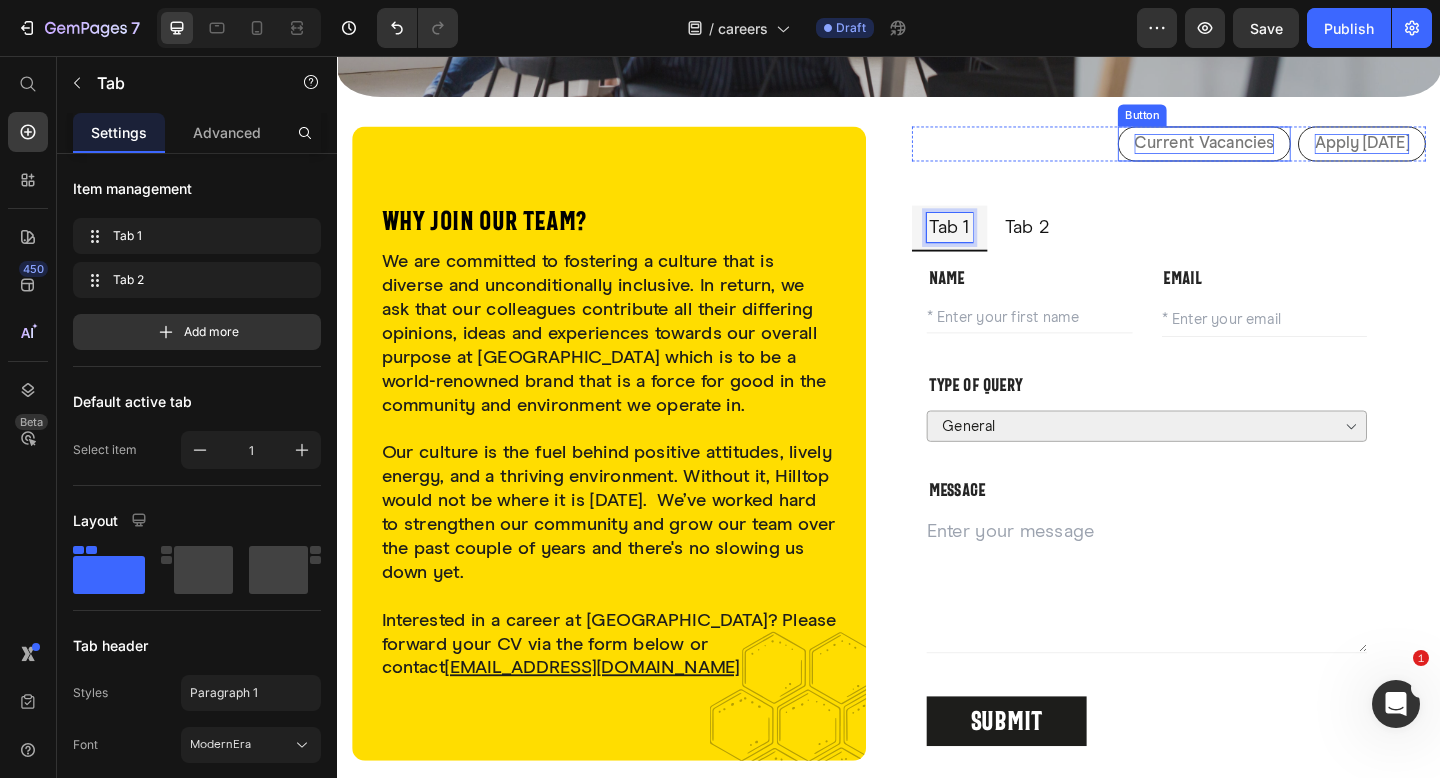 click on "Current Vacancies" at bounding box center (1280, 152) 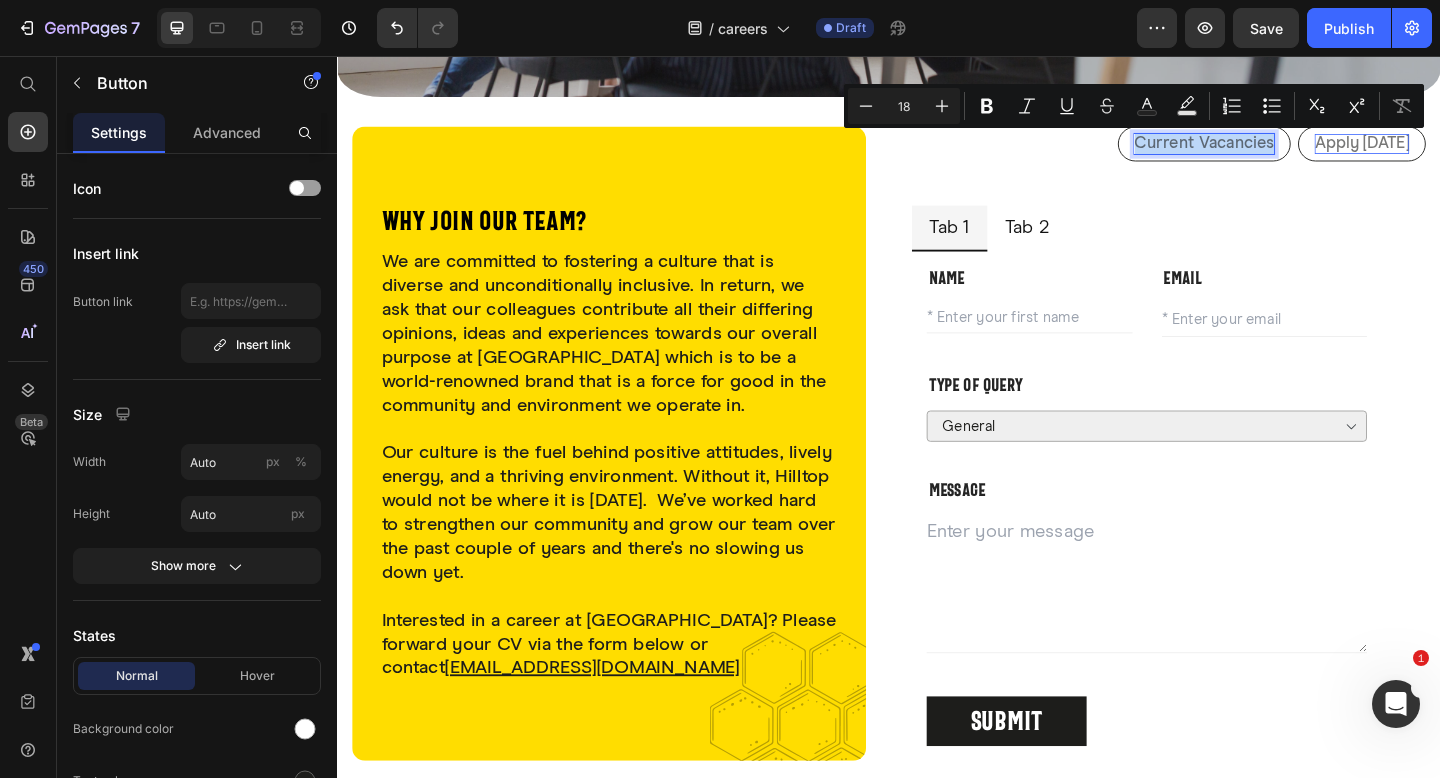 copy on "Current Vacancies" 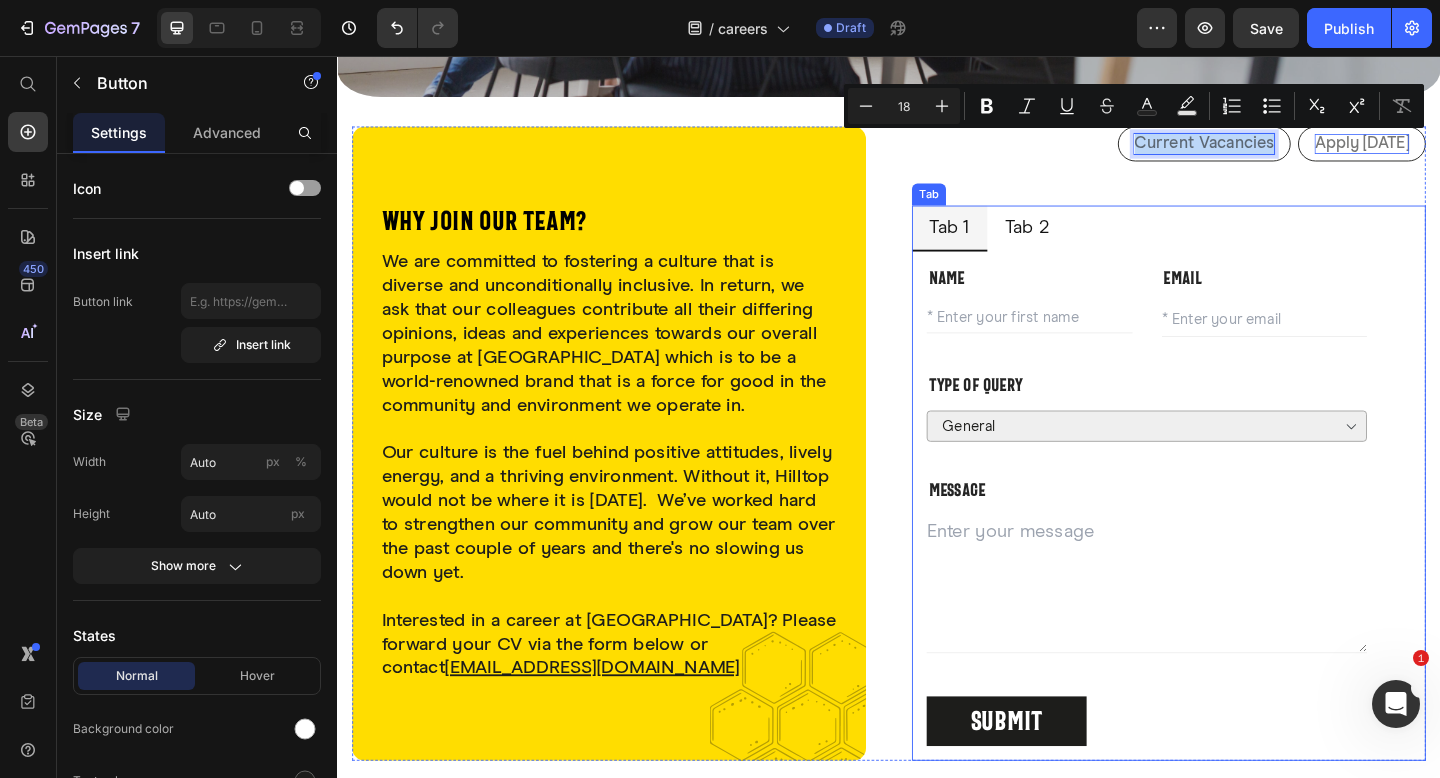 click on "Tab 1" at bounding box center [1003, 243] 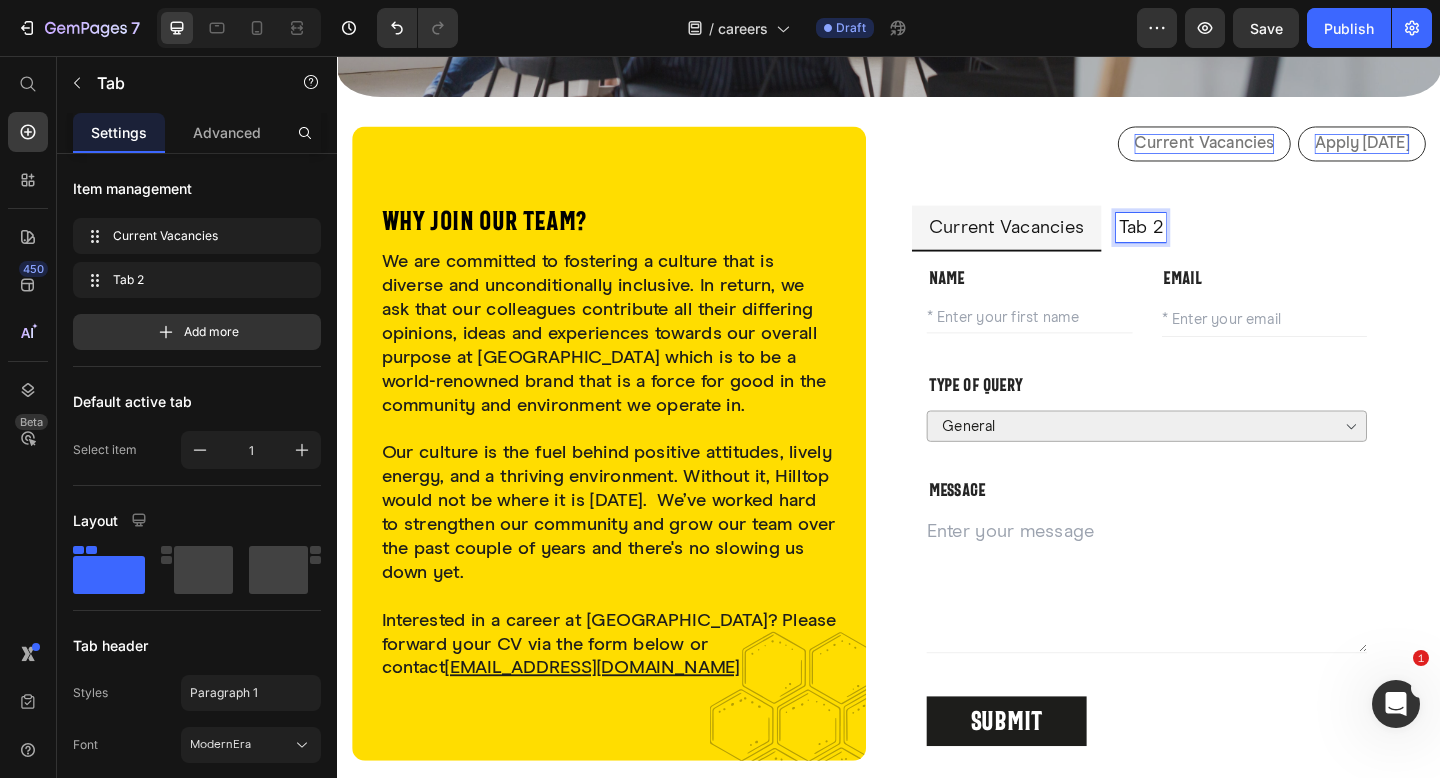 click on "Tab 2" at bounding box center (1211, 243) 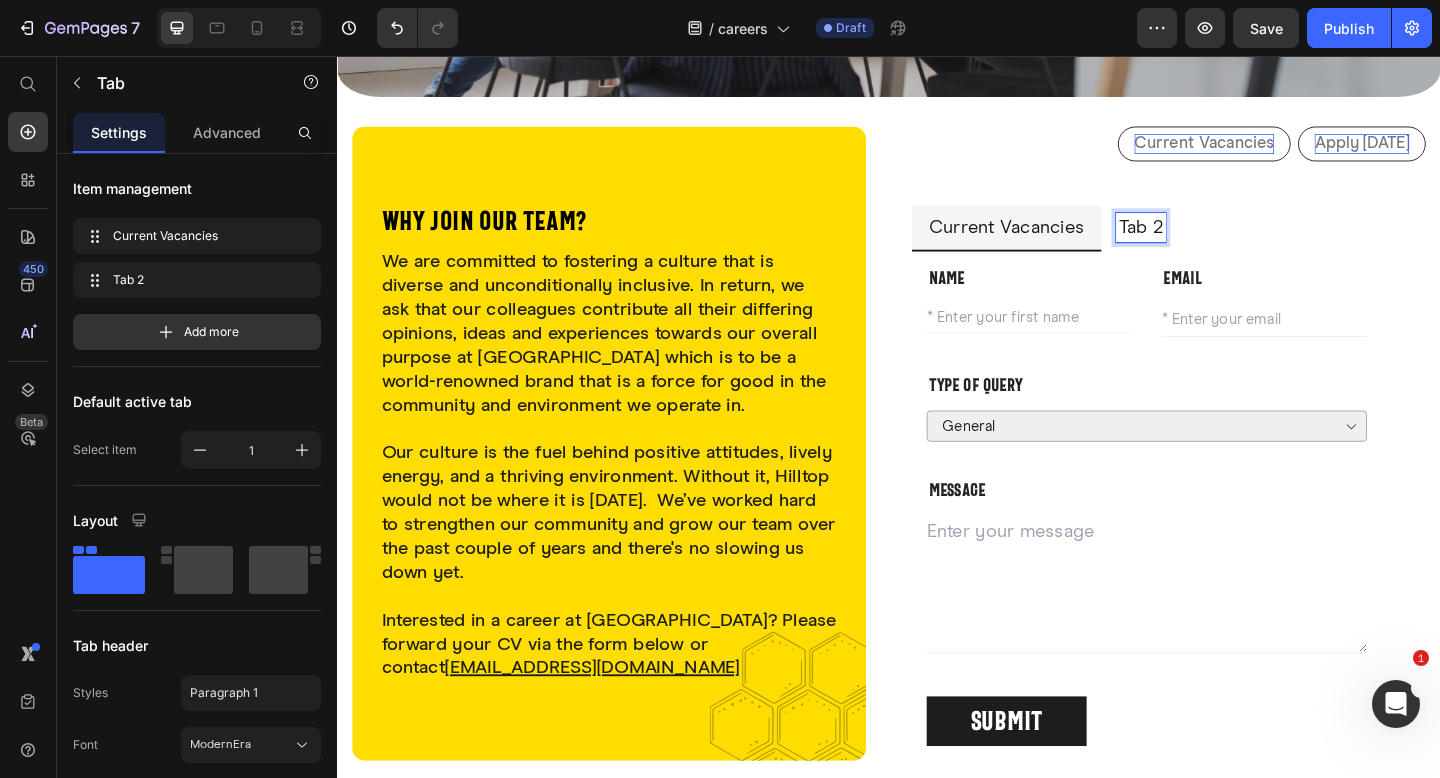 scroll, scrollTop: 898, scrollLeft: 0, axis: vertical 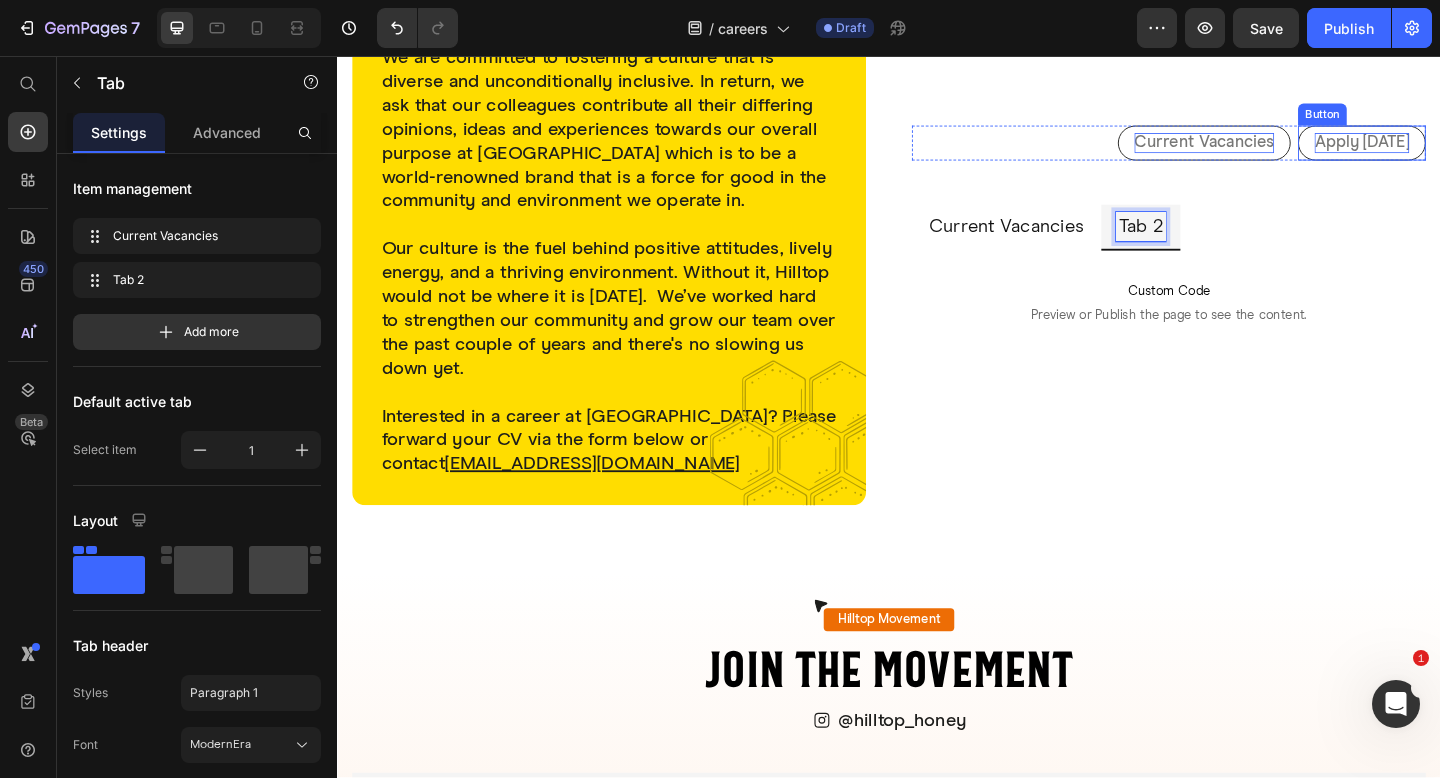 click on "Apply [DATE]" at bounding box center [1451, 151] 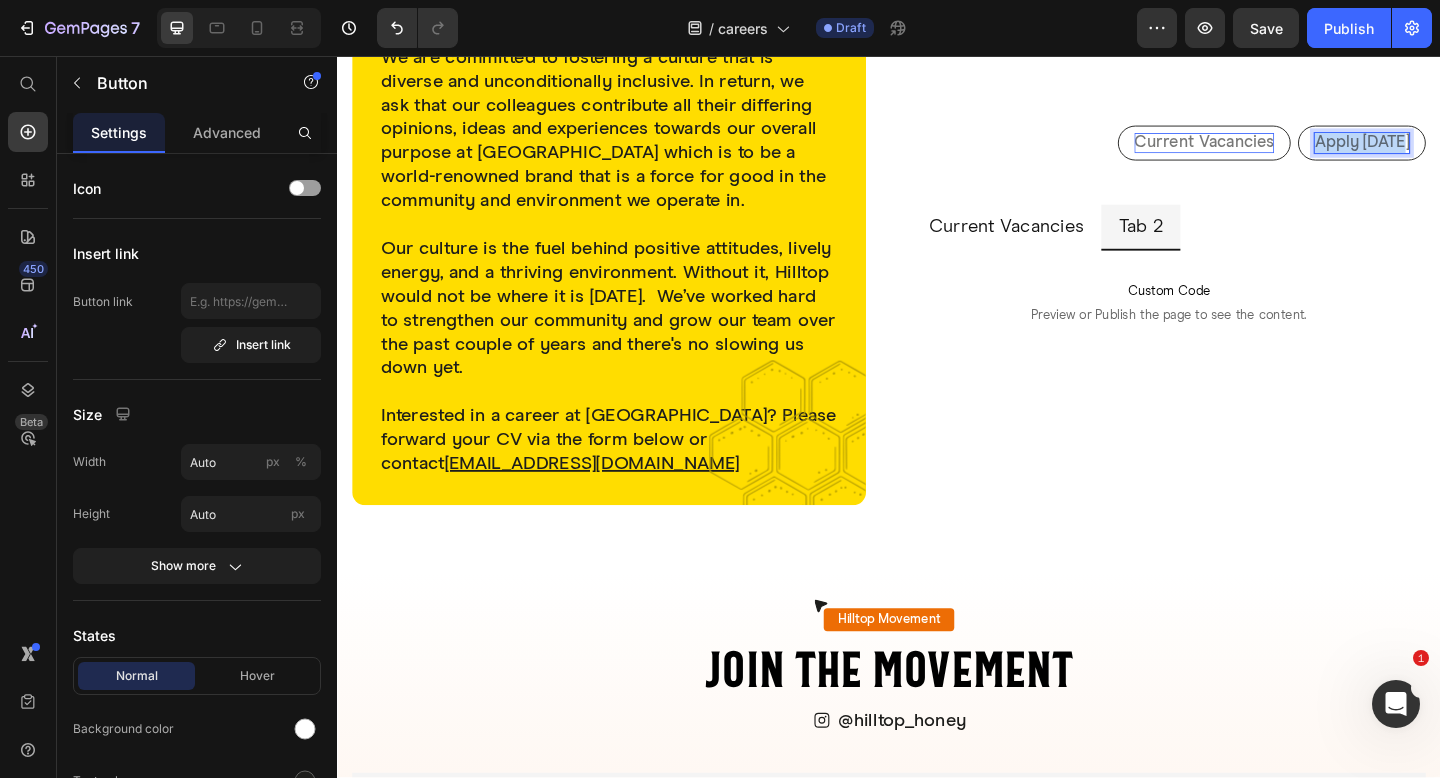 copy on "Apply [DATE]" 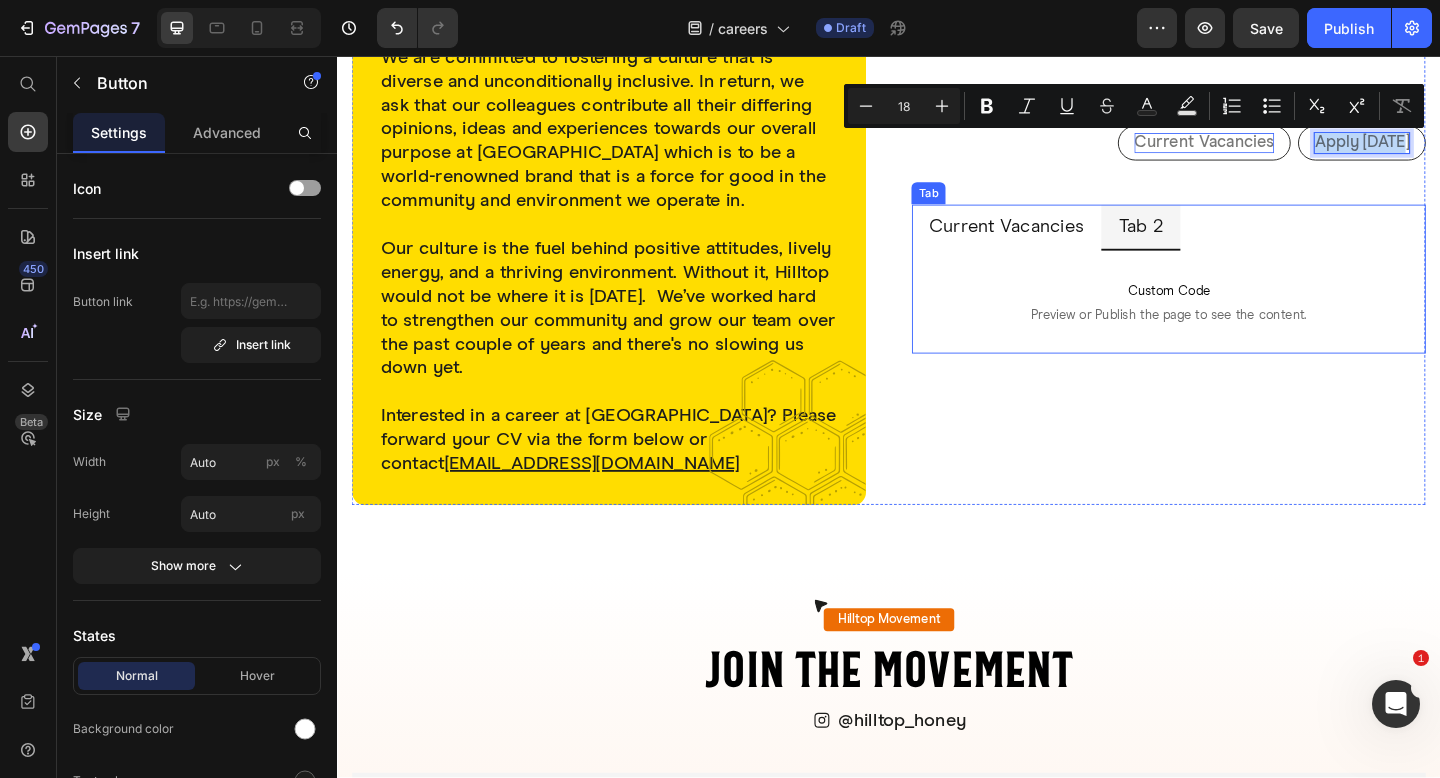 click on "Tab 2" at bounding box center [1211, 243] 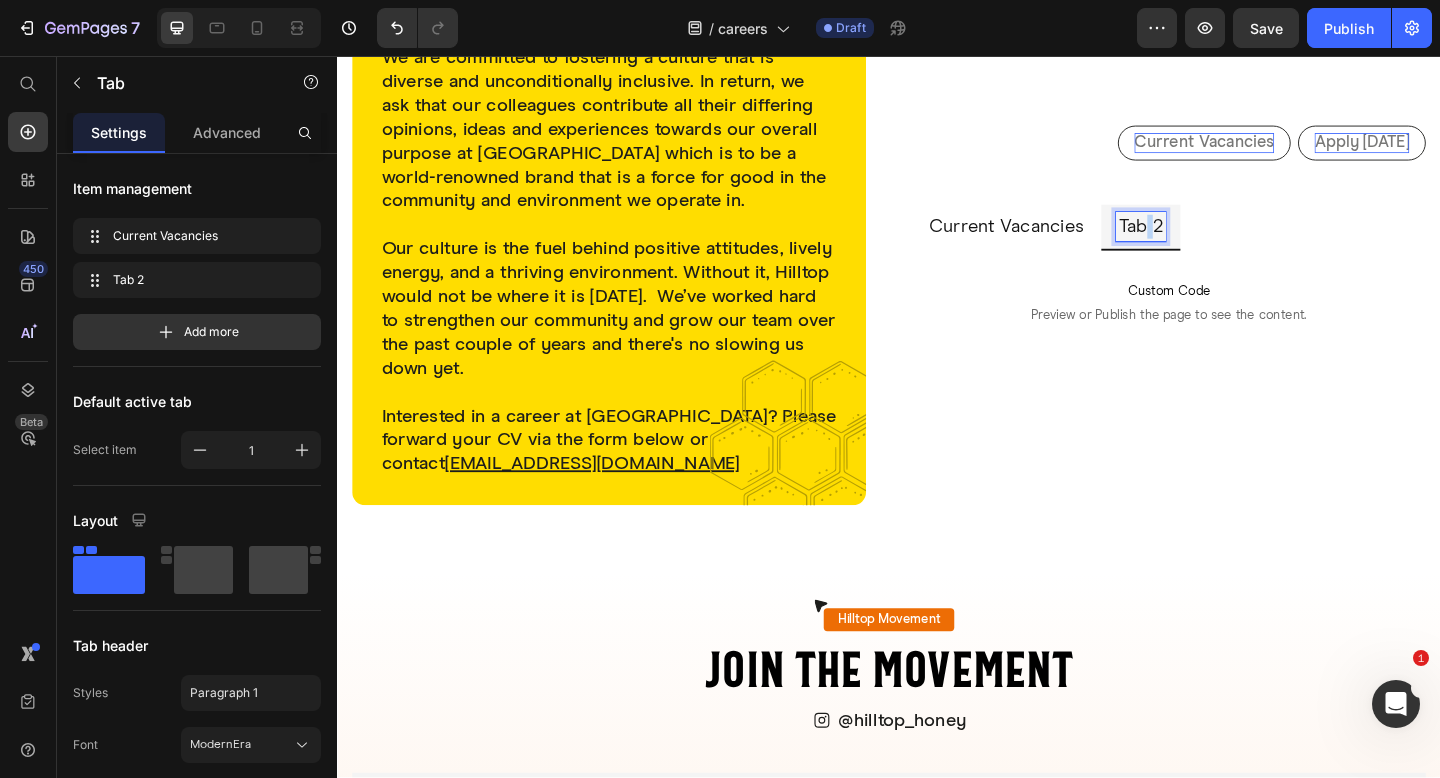 click on "Tab 2" at bounding box center (1211, 242) 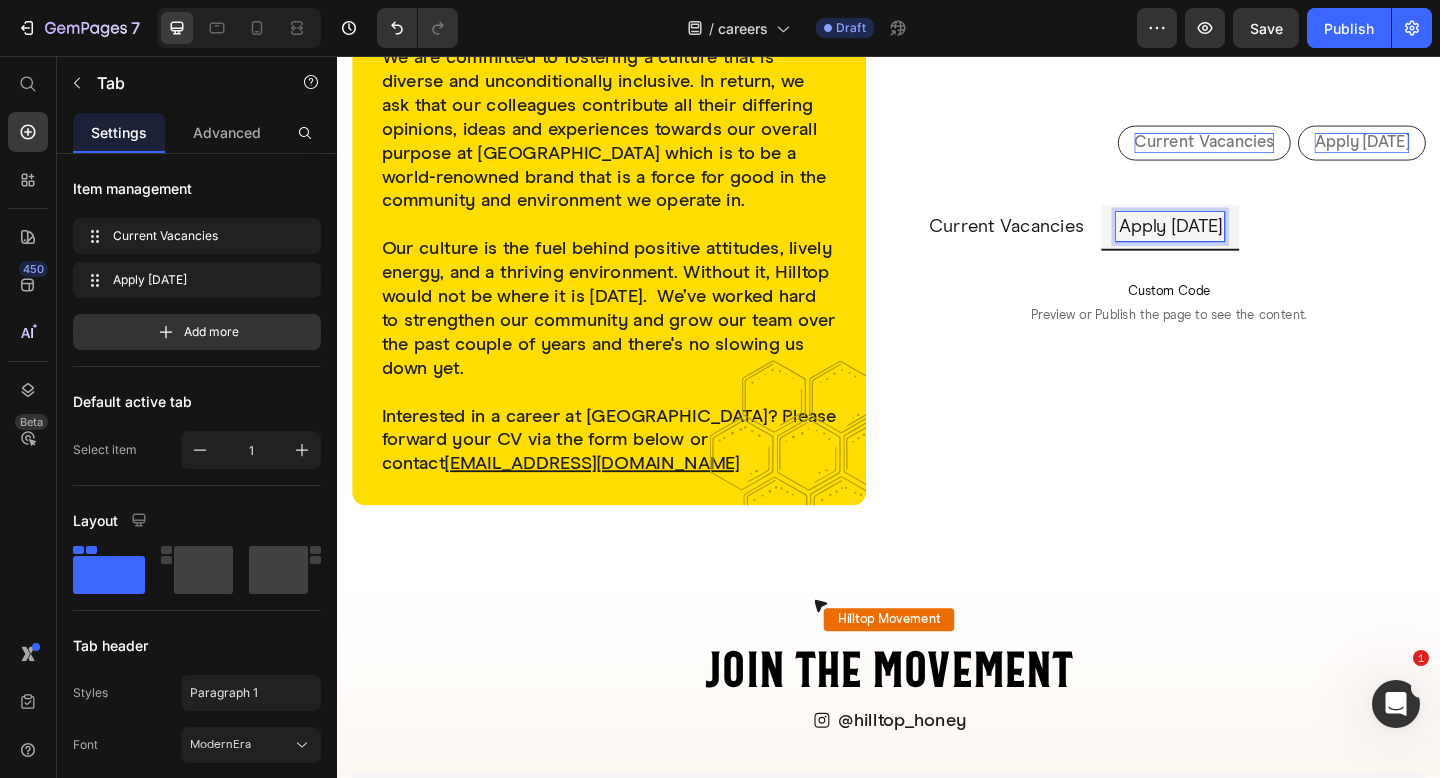 click on "Current Vacancies Apply [DATE]" at bounding box center [1241, 243] 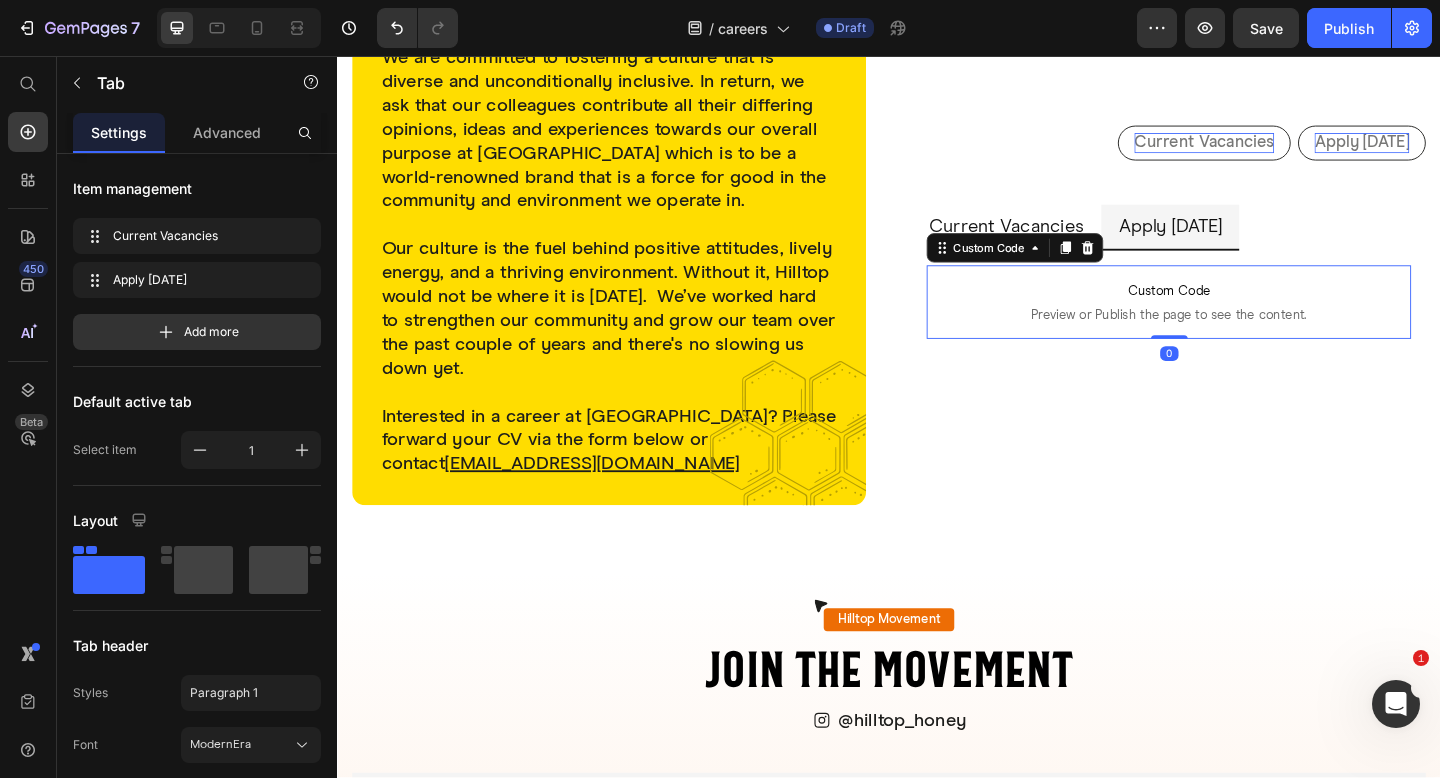click on "Preview or Publish the page to see the content." at bounding box center (1241, 338) 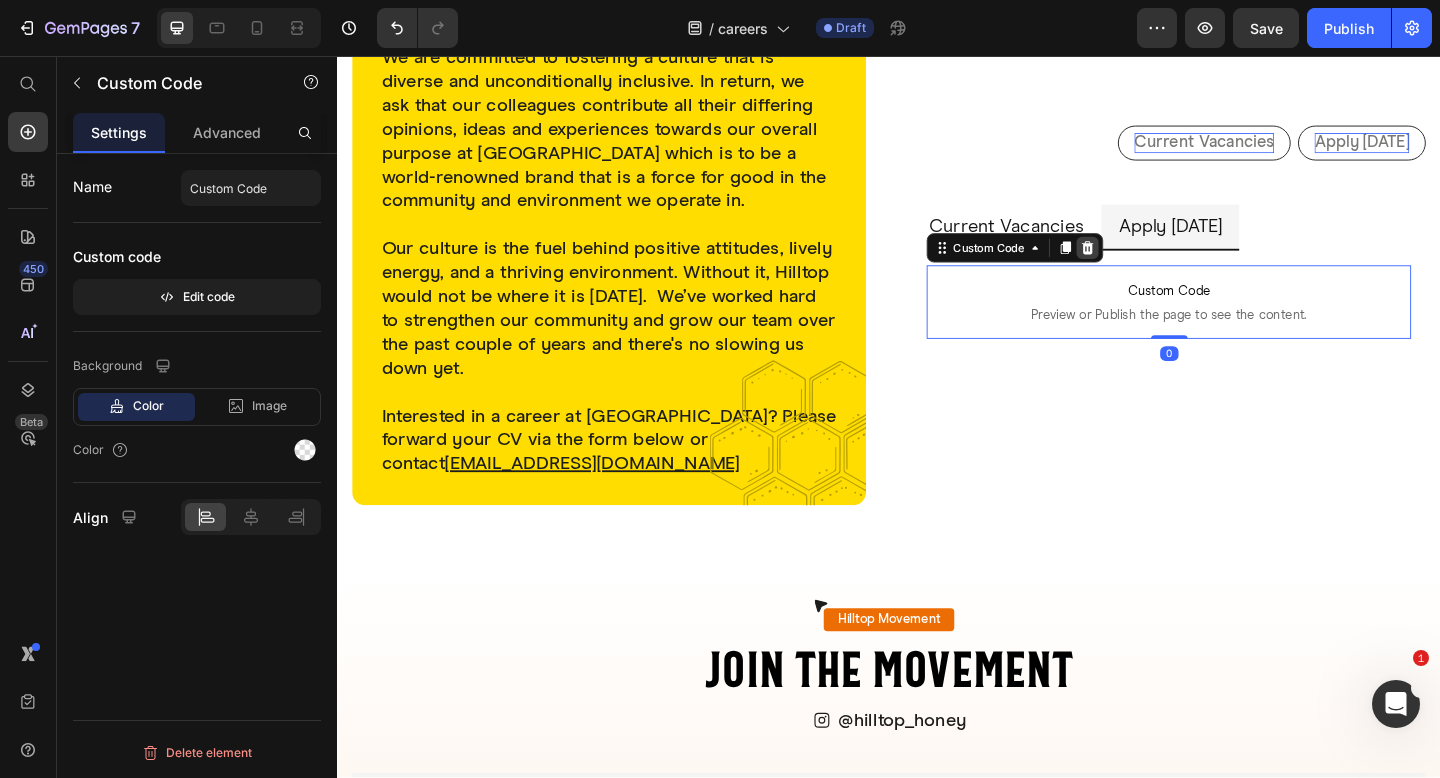 click 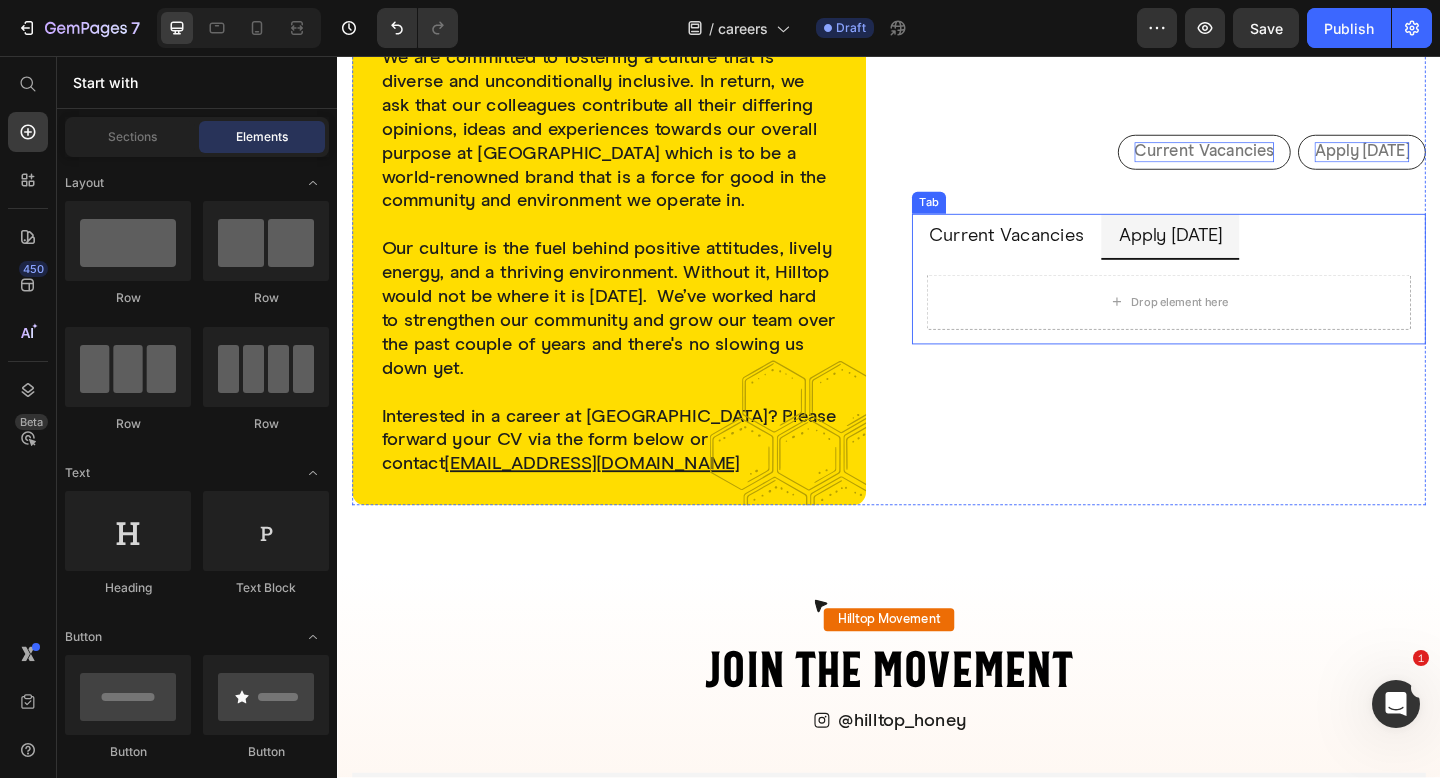 click on "Current Vacancies" at bounding box center (1065, 252) 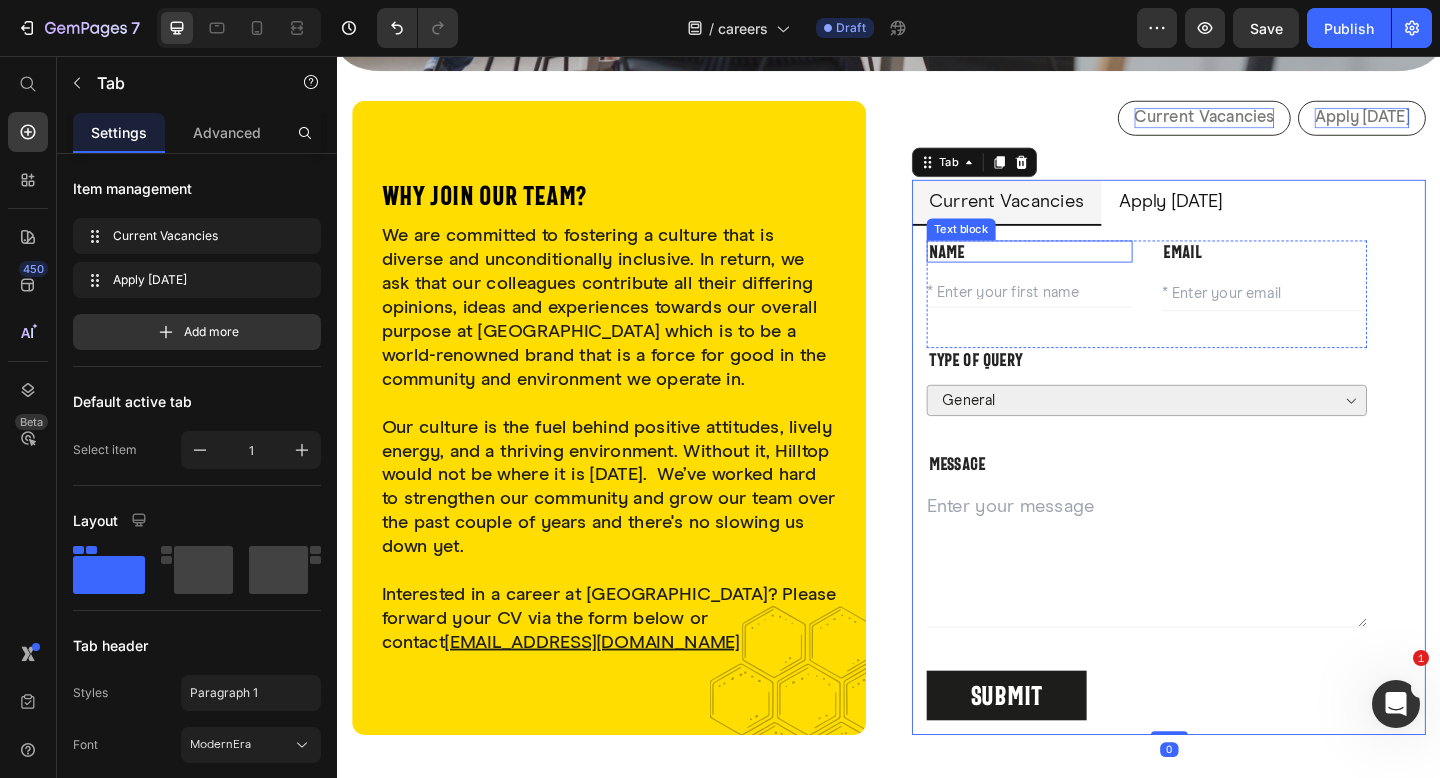 scroll, scrollTop: 756, scrollLeft: 0, axis: vertical 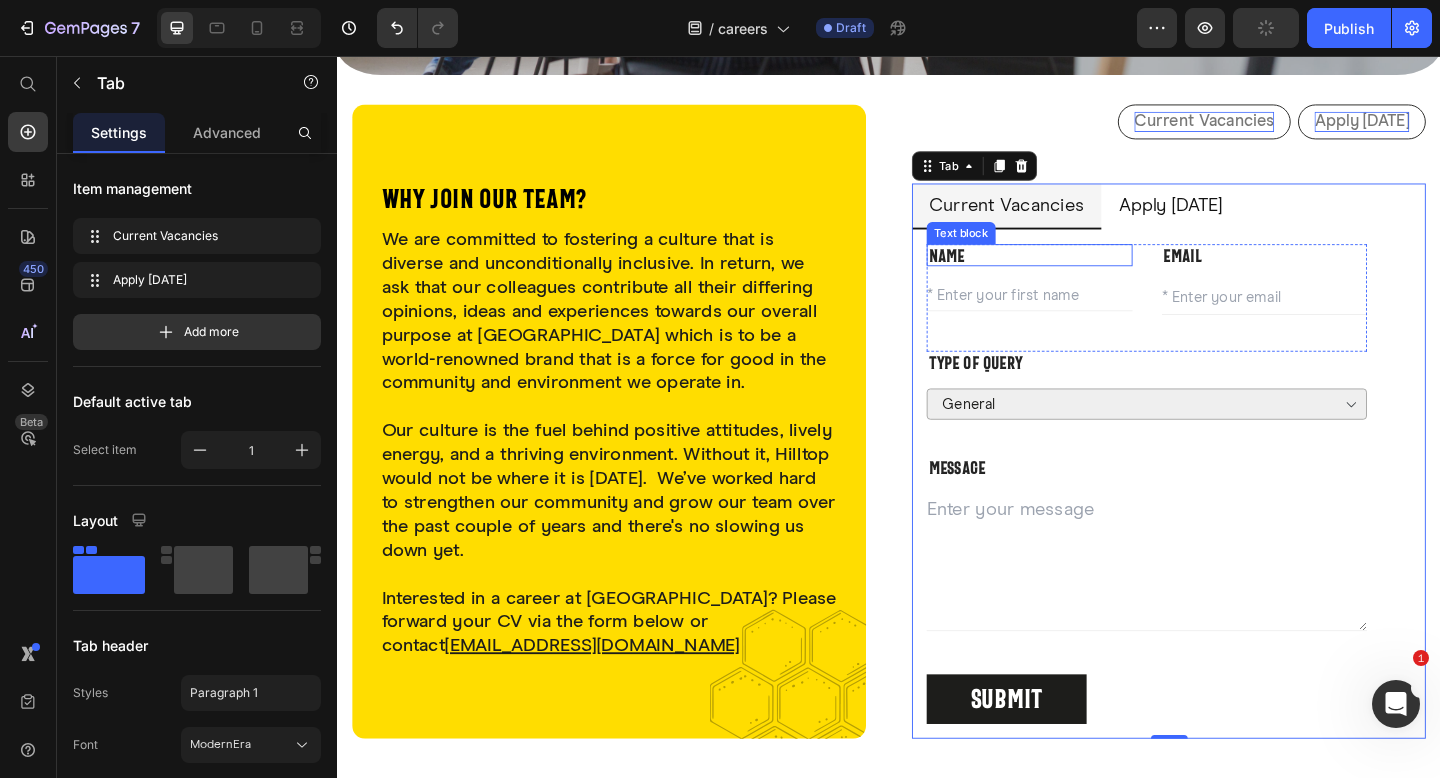 click on "Text block" at bounding box center (1015, 249) 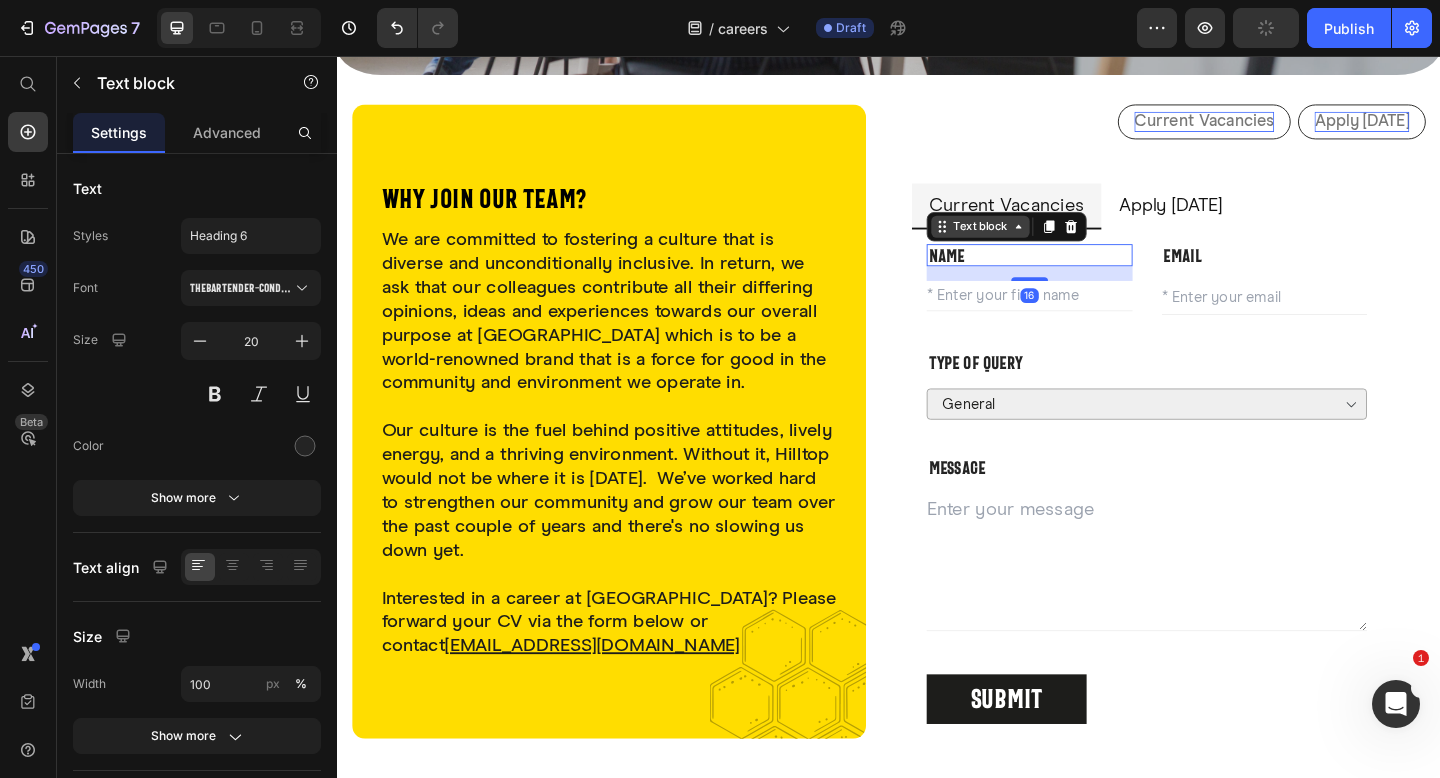 click on "Text block" at bounding box center [1036, 242] 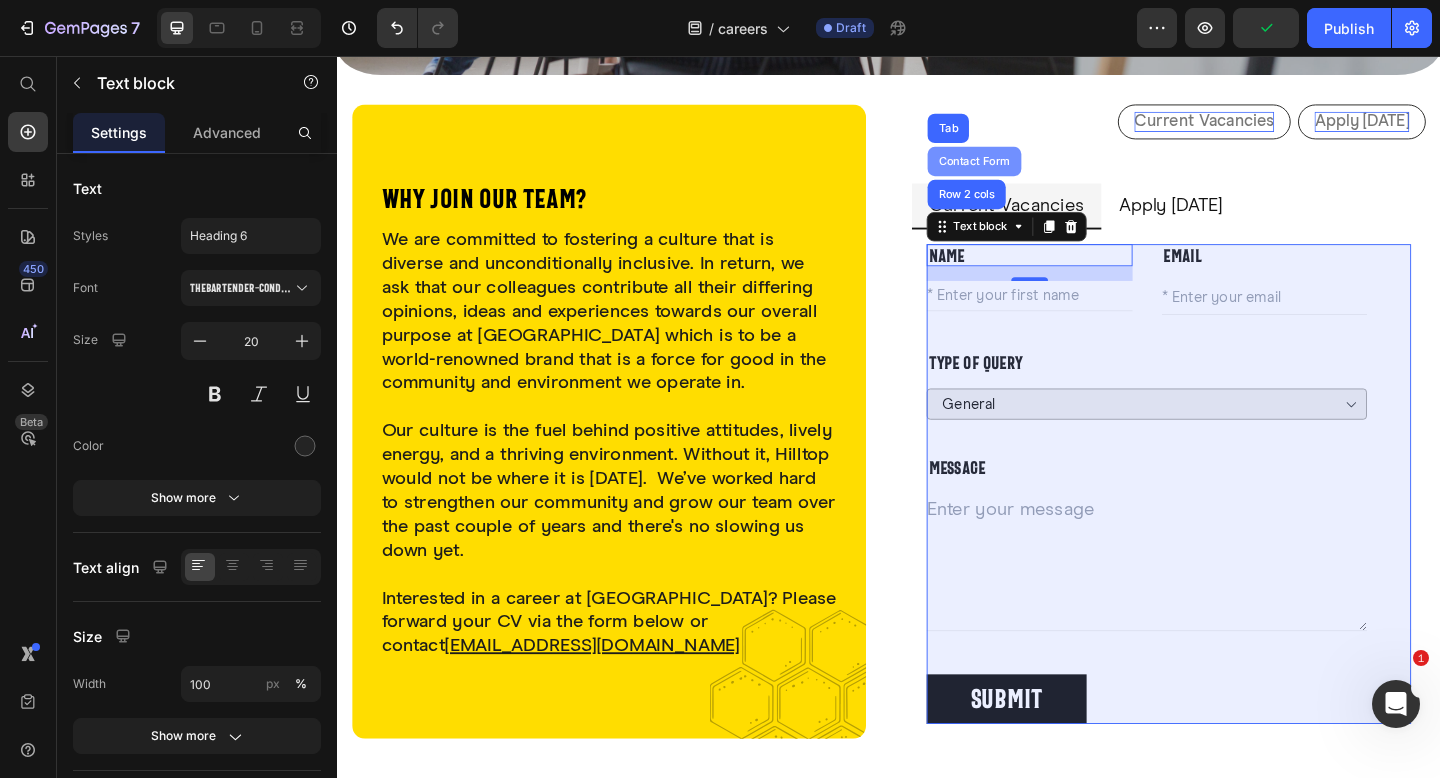 click on "Contact Form" at bounding box center [1030, 171] 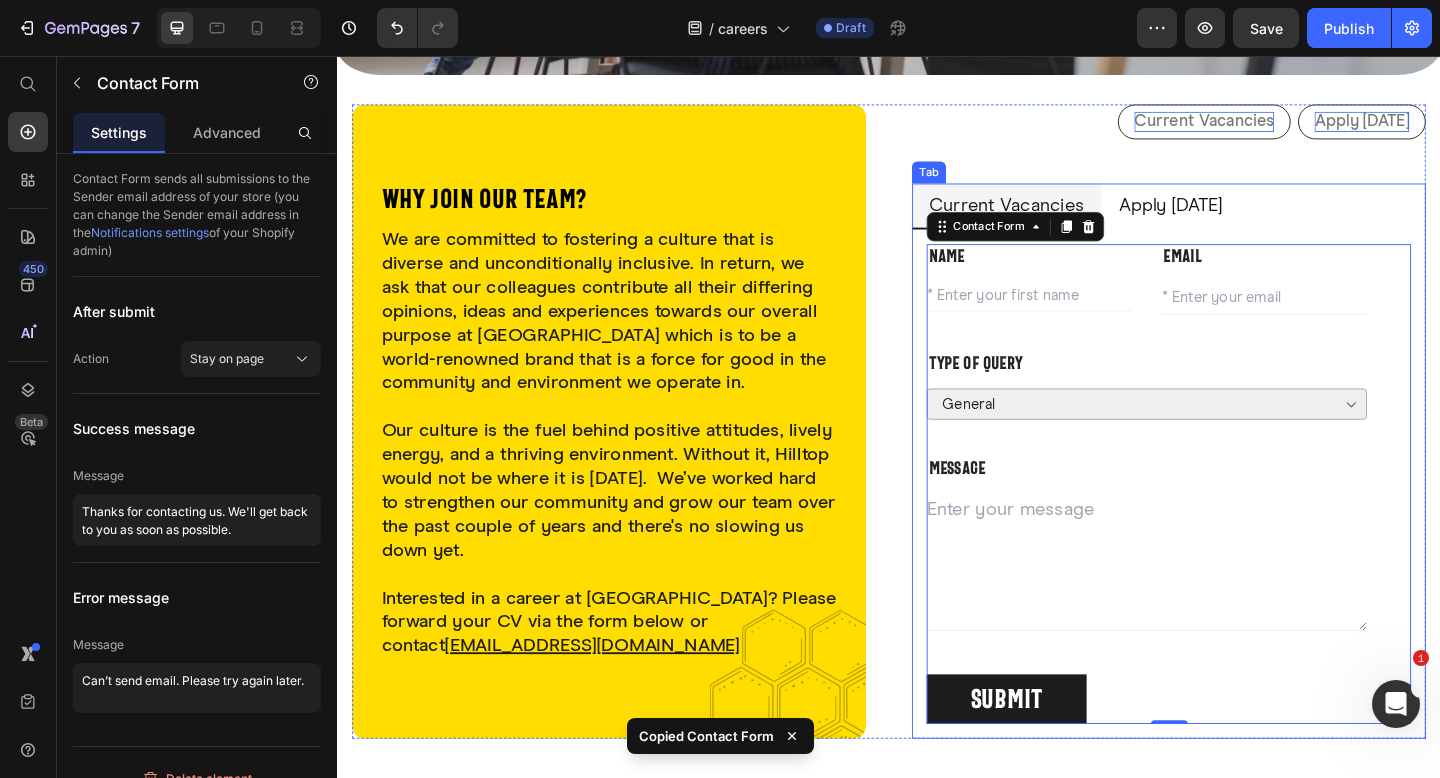 click on "Apply [DATE]" at bounding box center [1243, 219] 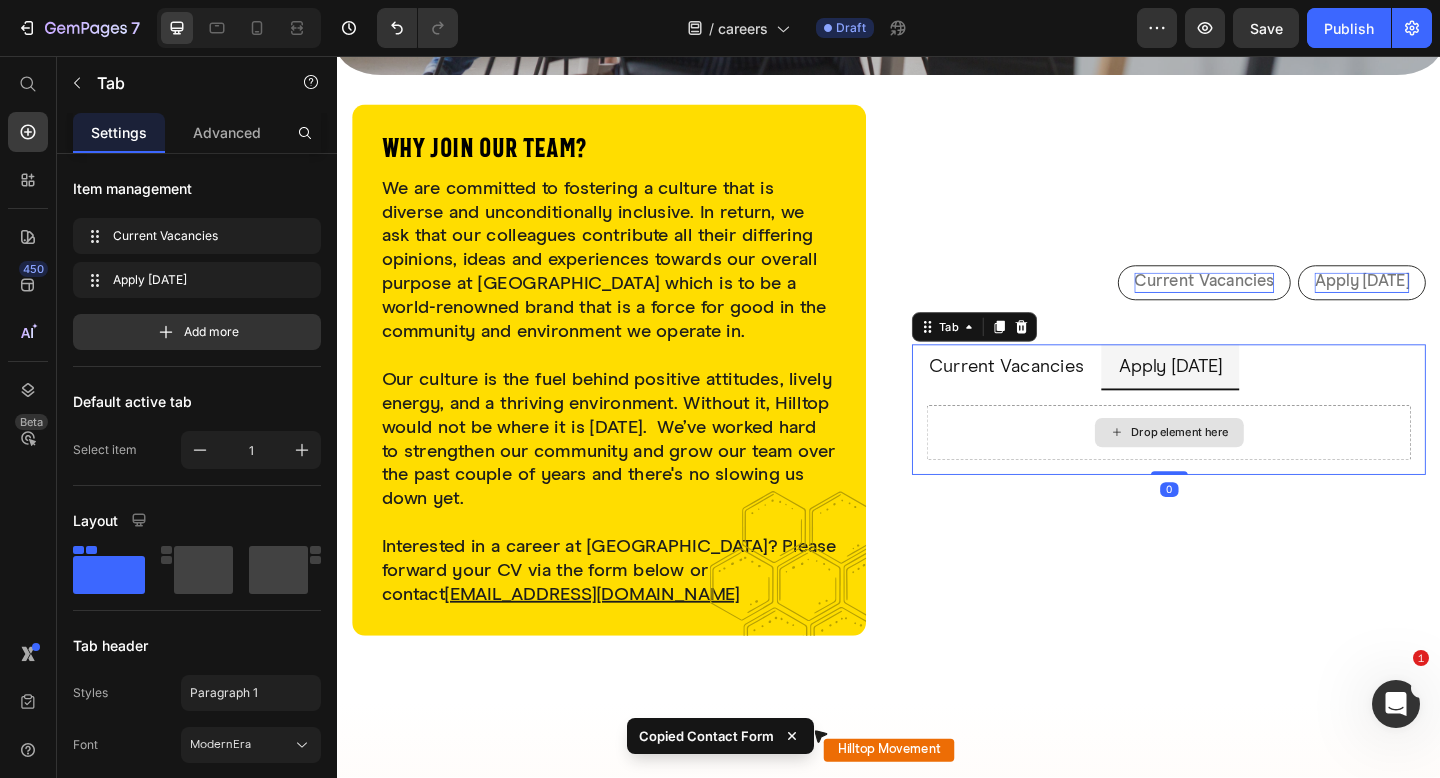 click on "Drop element here" at bounding box center (1241, 466) 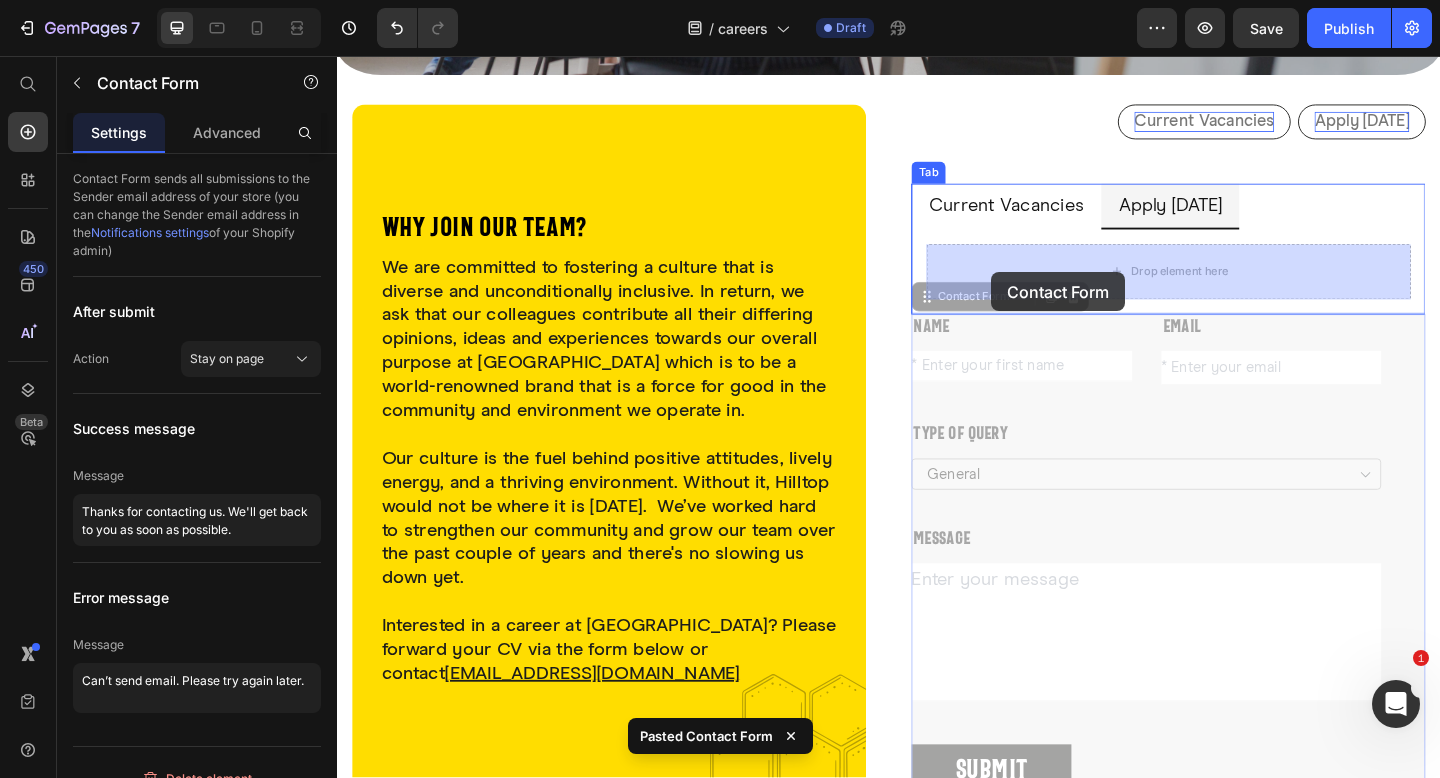 drag, startPoint x: 973, startPoint y: 315, endPoint x: 1048, endPoint y: 291, distance: 78.74643 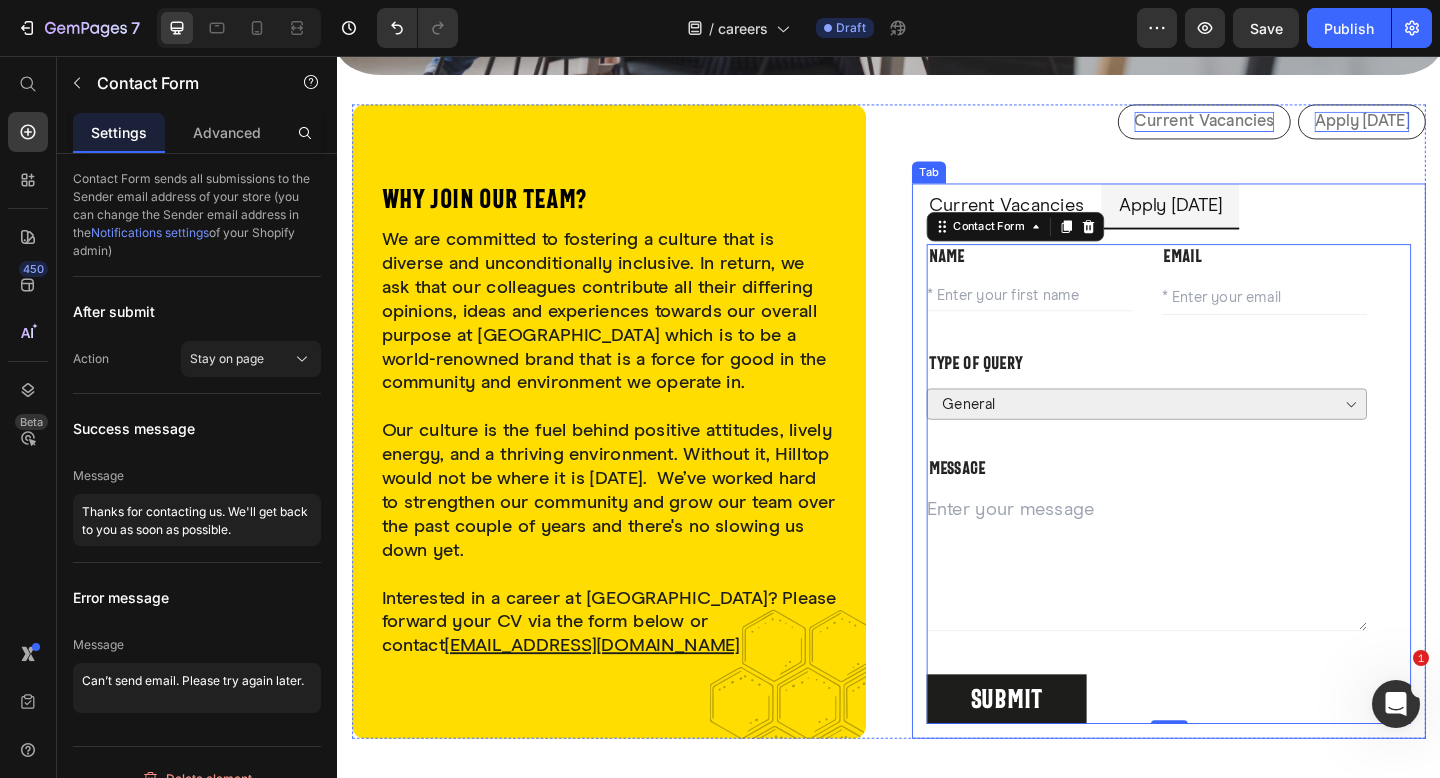 click on "Current Vacancies" at bounding box center (1065, 219) 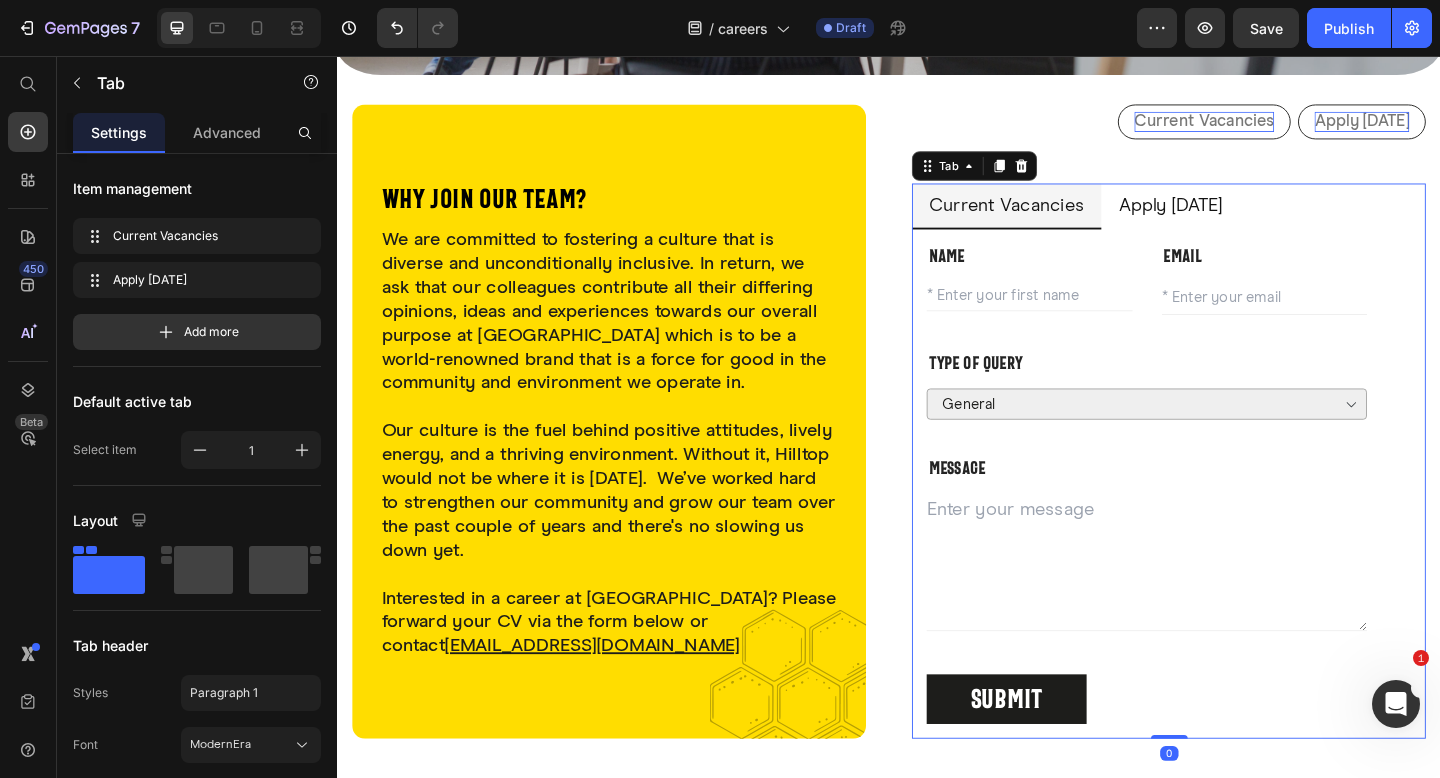 click on "NAME" at bounding box center (1090, 273) 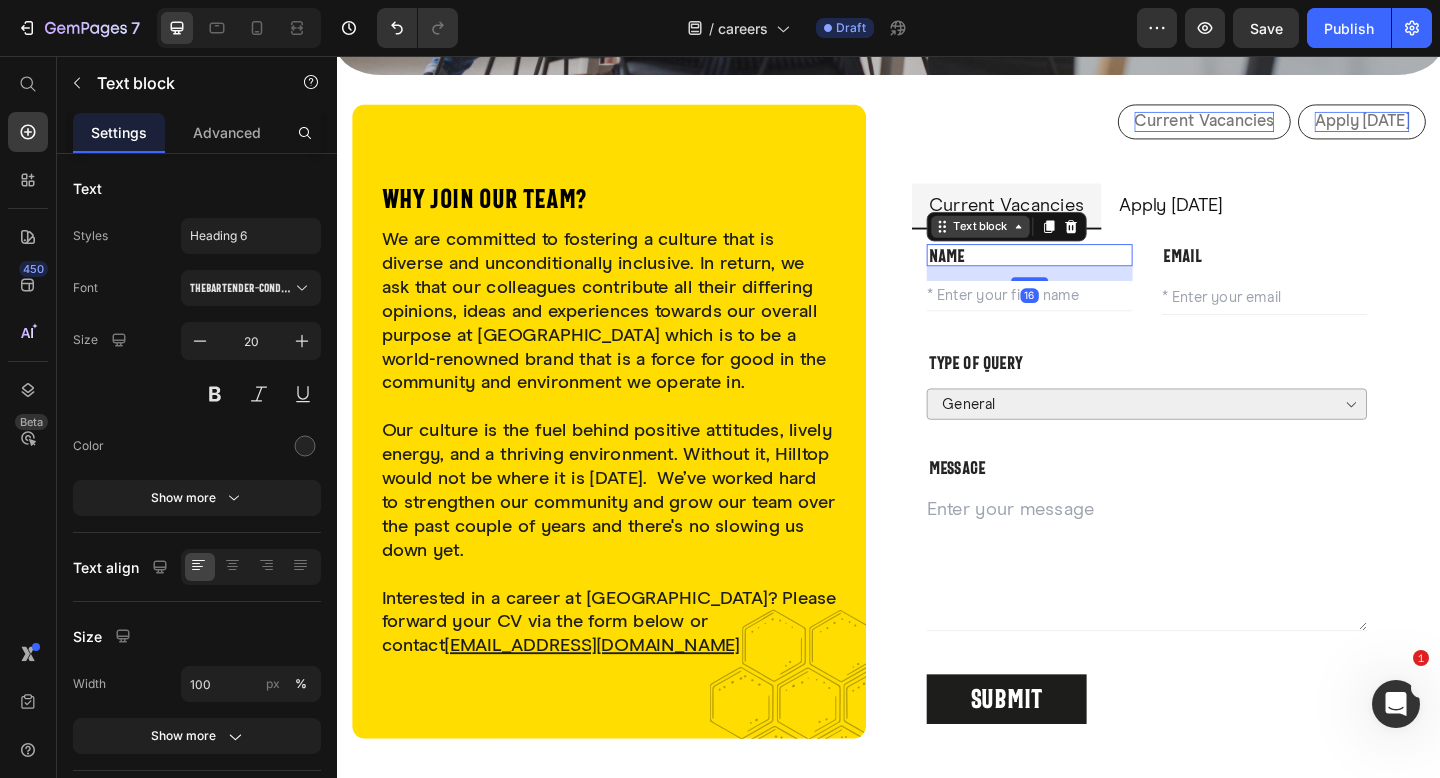 click on "Text block" at bounding box center [1036, 242] 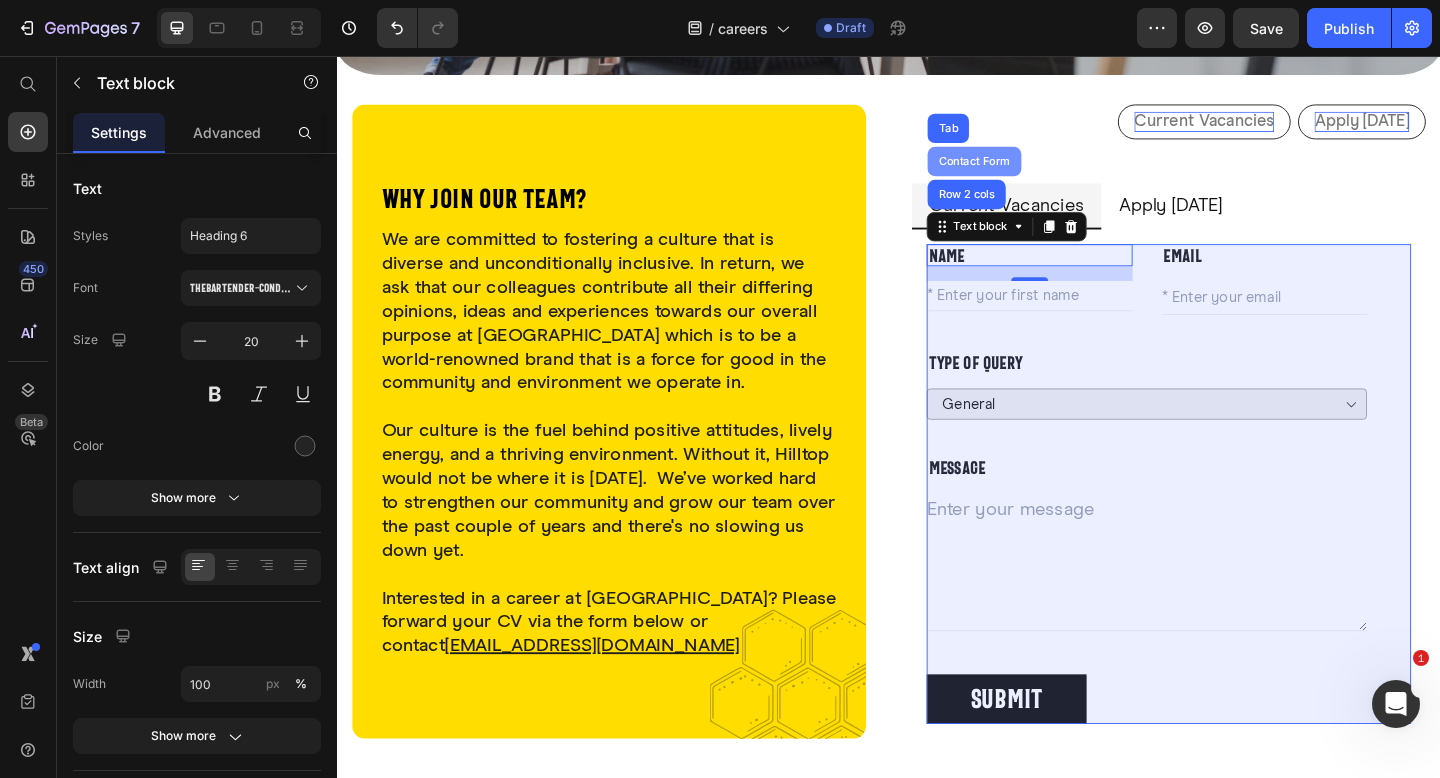 click on "Contact Form" at bounding box center (1030, 171) 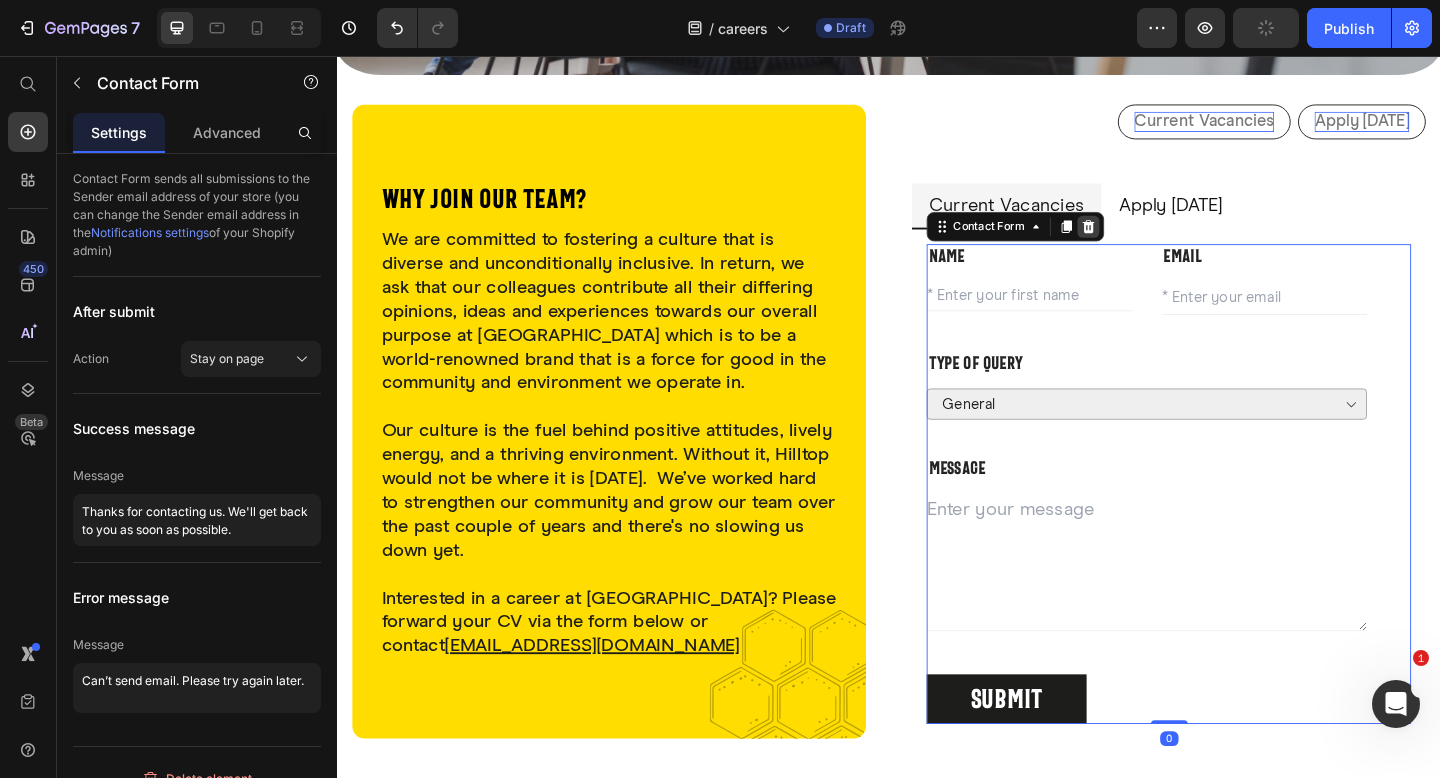 click 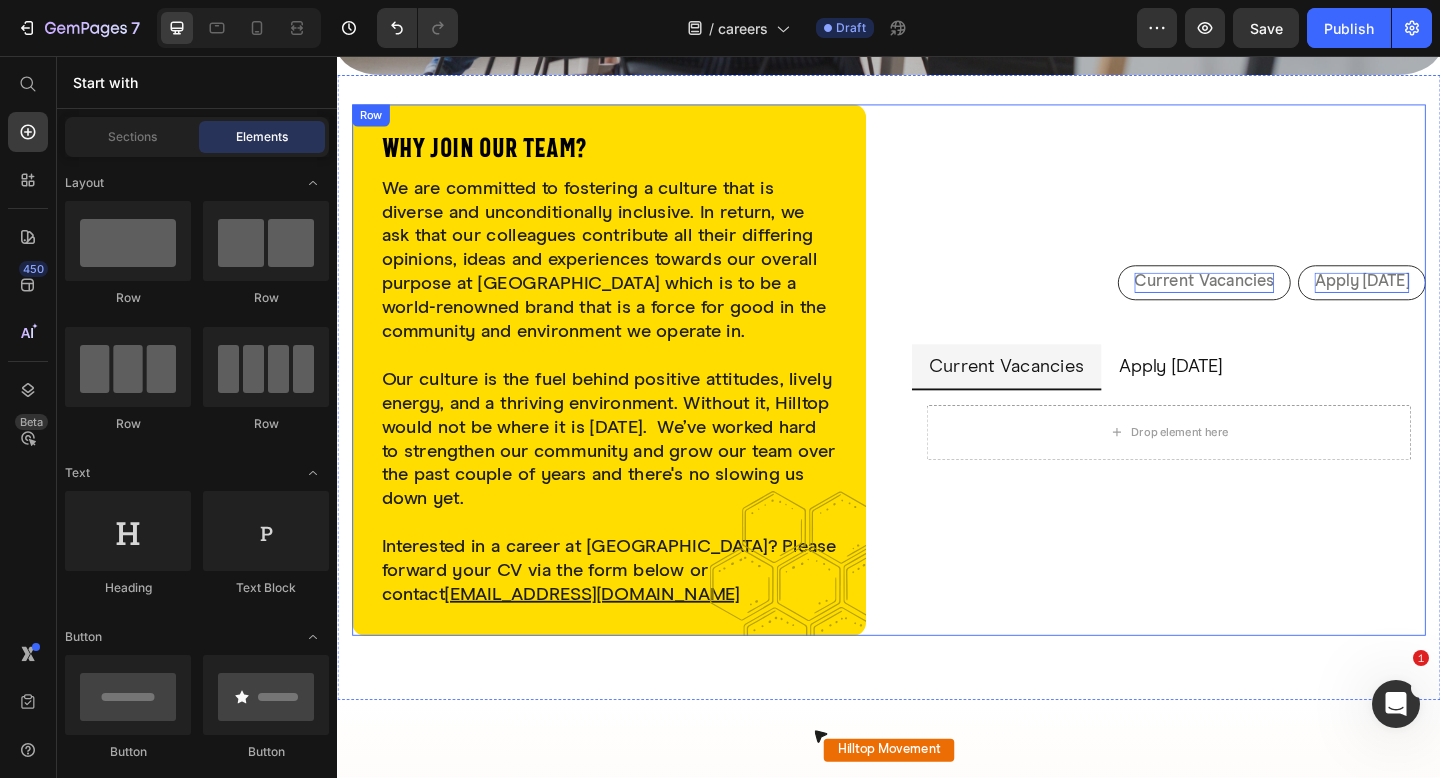 click on "Current Vacancies Button Apply [DATE] Button Row Current Vacancies Apply [DATE]
Drop element here NAME Text block Text Field EMAIL Text block Email Field Row Type of query Text block General Sales Technical Orders Marketing Dropdown MESSAGE Text block Text Area Submit Submit Button Contact Form Tab" at bounding box center (1241, 398) 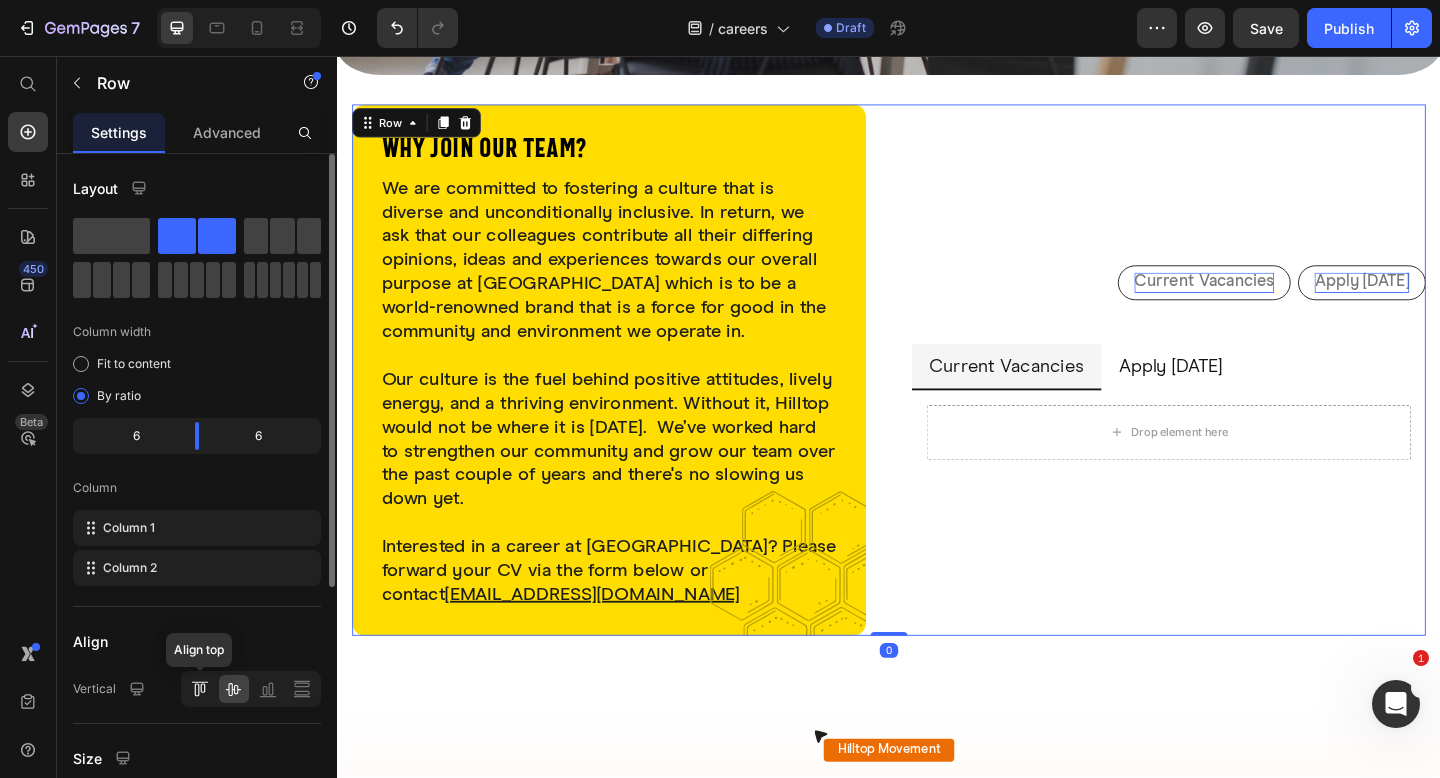 click 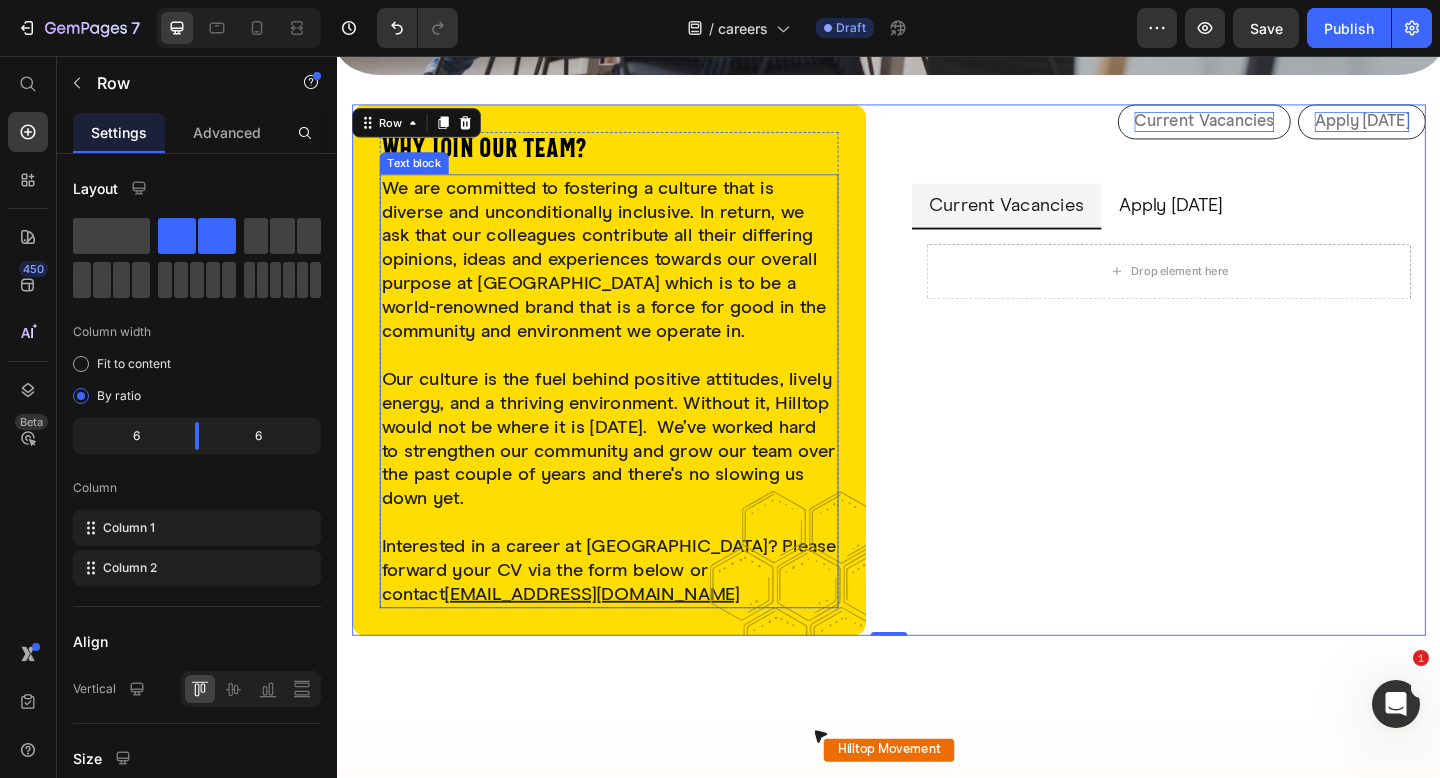 click at bounding box center [632, 382] 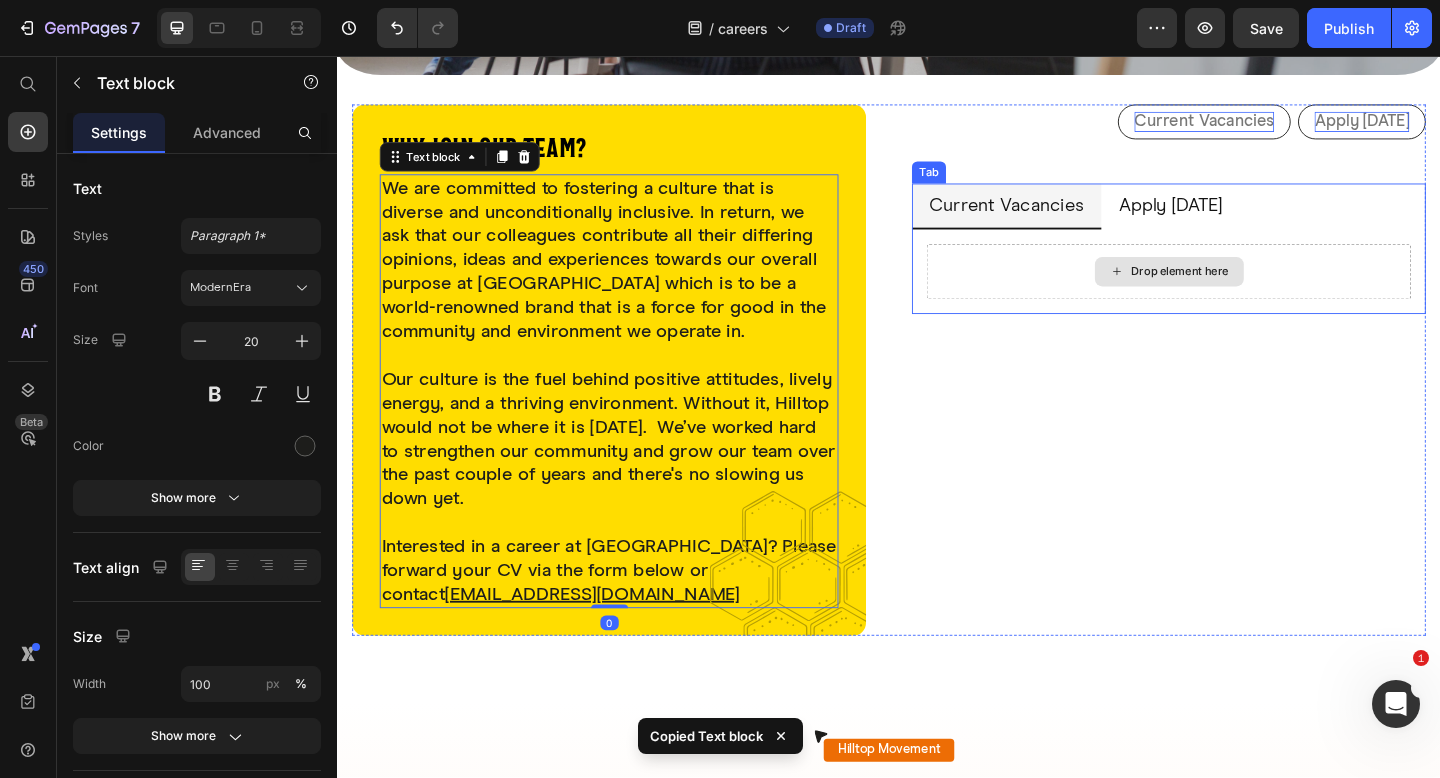 click on "Drop element here" at bounding box center (1241, 291) 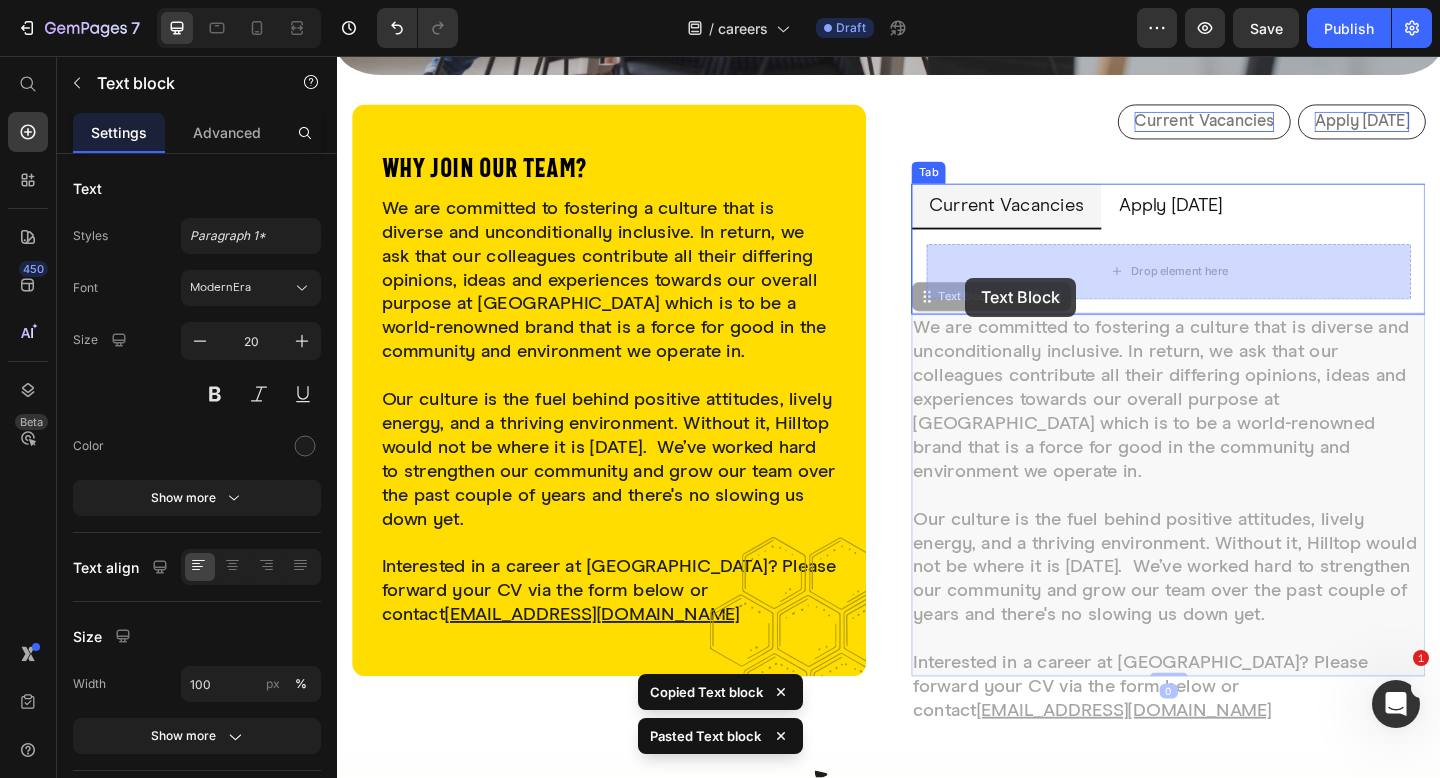 drag, startPoint x: 976, startPoint y: 318, endPoint x: 1018, endPoint y: 298, distance: 46.518814 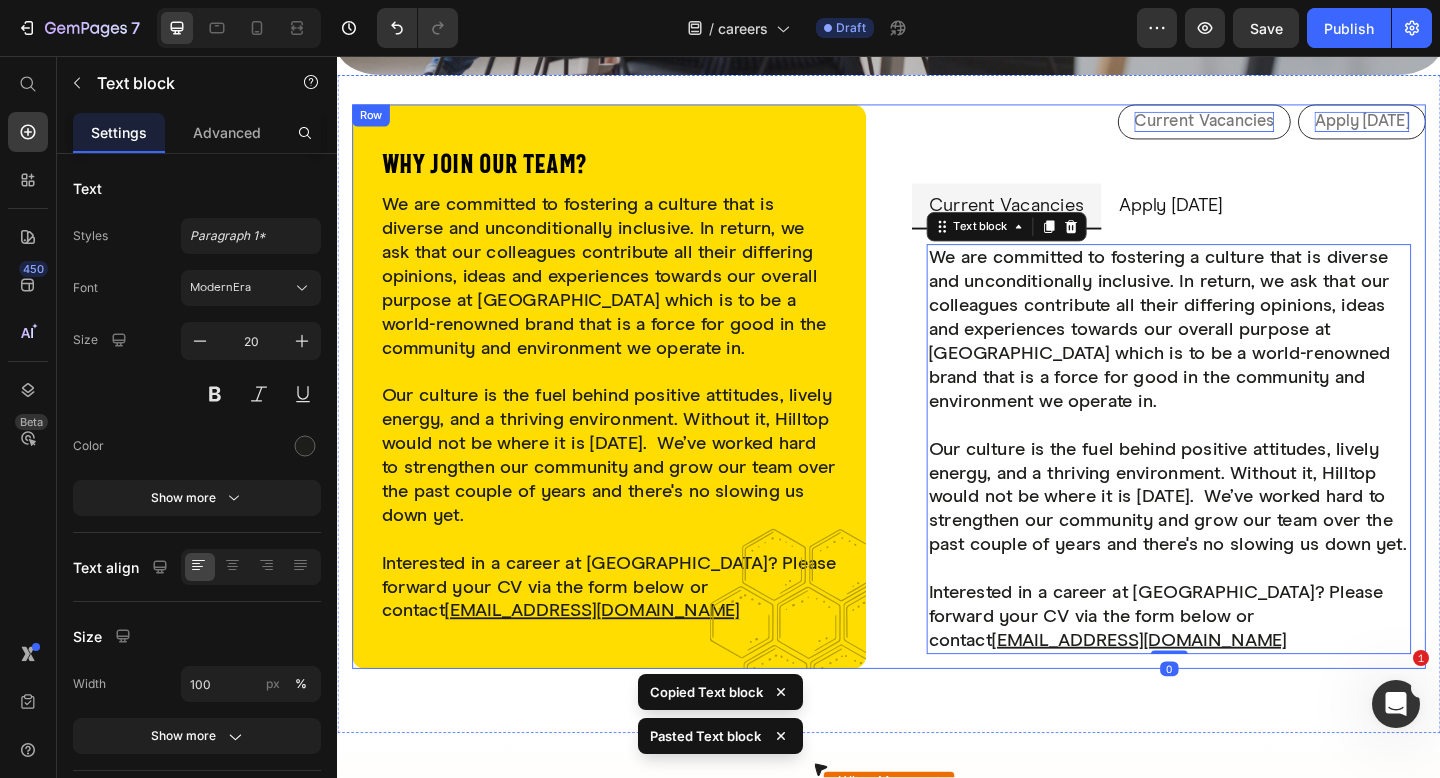 click on "Why join our team? Heading We are committed to fostering a culture that is diverse and unconditionally inclusive. In return, we ask that our colleagues contribute all their differing opinions, ideas and experiences towards our overall purpose at [GEOGRAPHIC_DATA] which is to be a world-renowned brand that is a force for good in the community and environment we operate in.    Our culture is the fuel behind positive attitudes, lively energy, and a thriving environment. Without it, Hilltop would not be where it is [DATE].  We’ve worked hard to strengthen our community and grow our team over the past couple of years and there's no slowing us down yet.    Interested in a career at [GEOGRAPHIC_DATA]? Please forward your CV via the form below or contact  [EMAIL_ADDRESS][DOMAIN_NAME] Text block Row Image Row Current Vacancies Button Apply [DATE] Button Row Current Vacancies Apply [DATE]     Interested in a career at [GEOGRAPHIC_DATA]? Please forward your CV via the form below or contact  [EMAIL_ADDRESS][DOMAIN_NAME] Text block   0 NAME EMAIL" at bounding box center (937, 416) 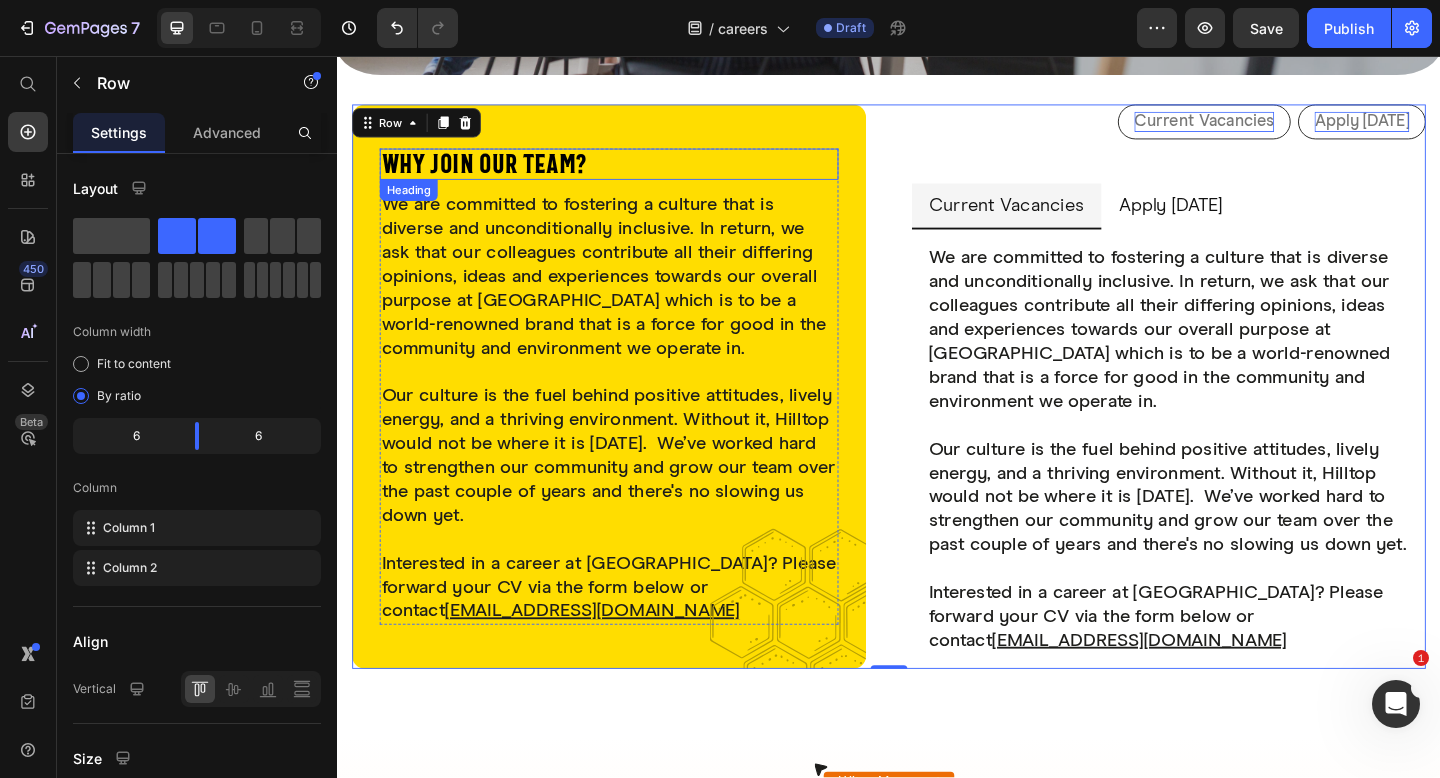 click on "Why join our team?" at bounding box center (632, 174) 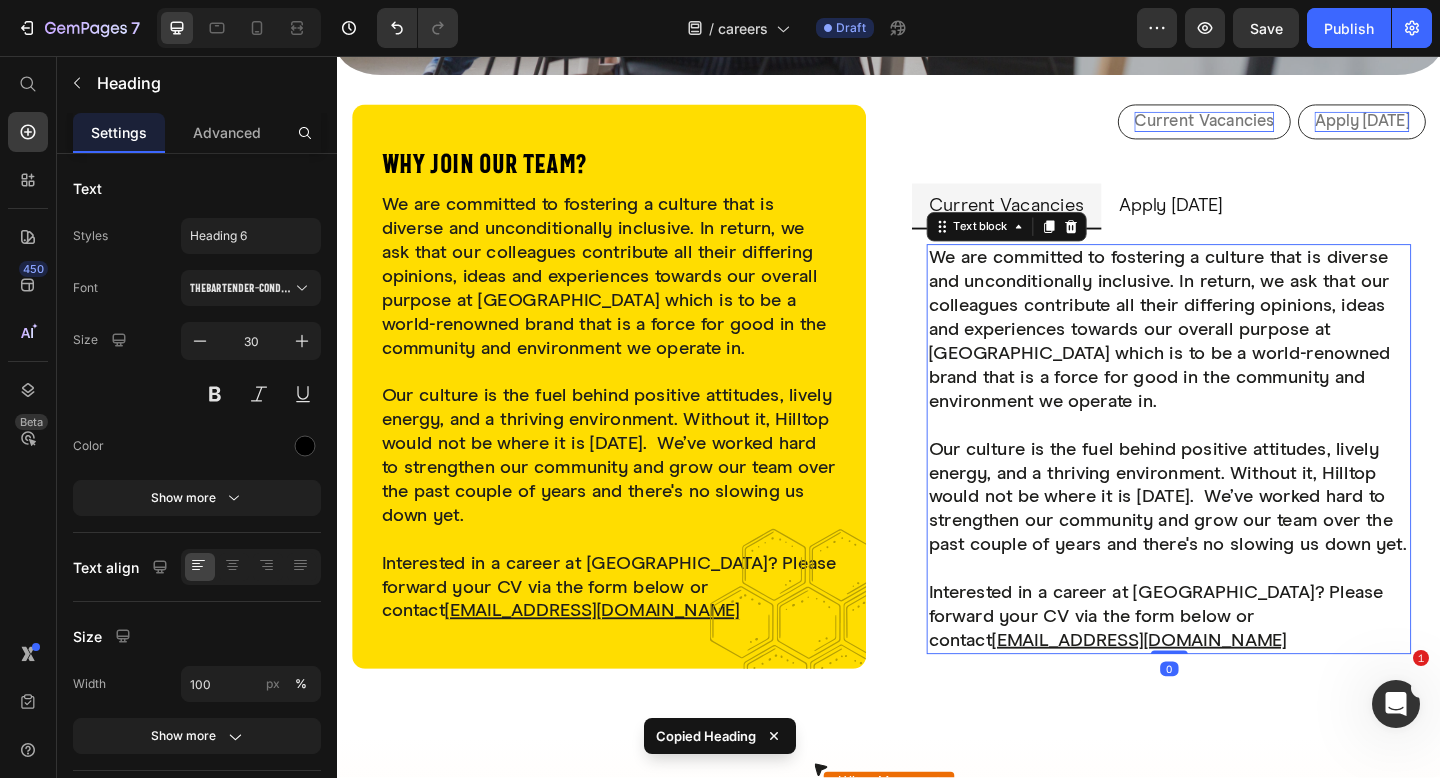click on "We are committed to fostering a culture that is diverse and unconditionally inclusive. In return, we ask that our colleagues contribute all their differing opinions, ideas and experiences towards our overall purpose at [GEOGRAPHIC_DATA] which is to be a world-renowned brand that is a force for good in the community and environment we operate in." at bounding box center [1241, 354] 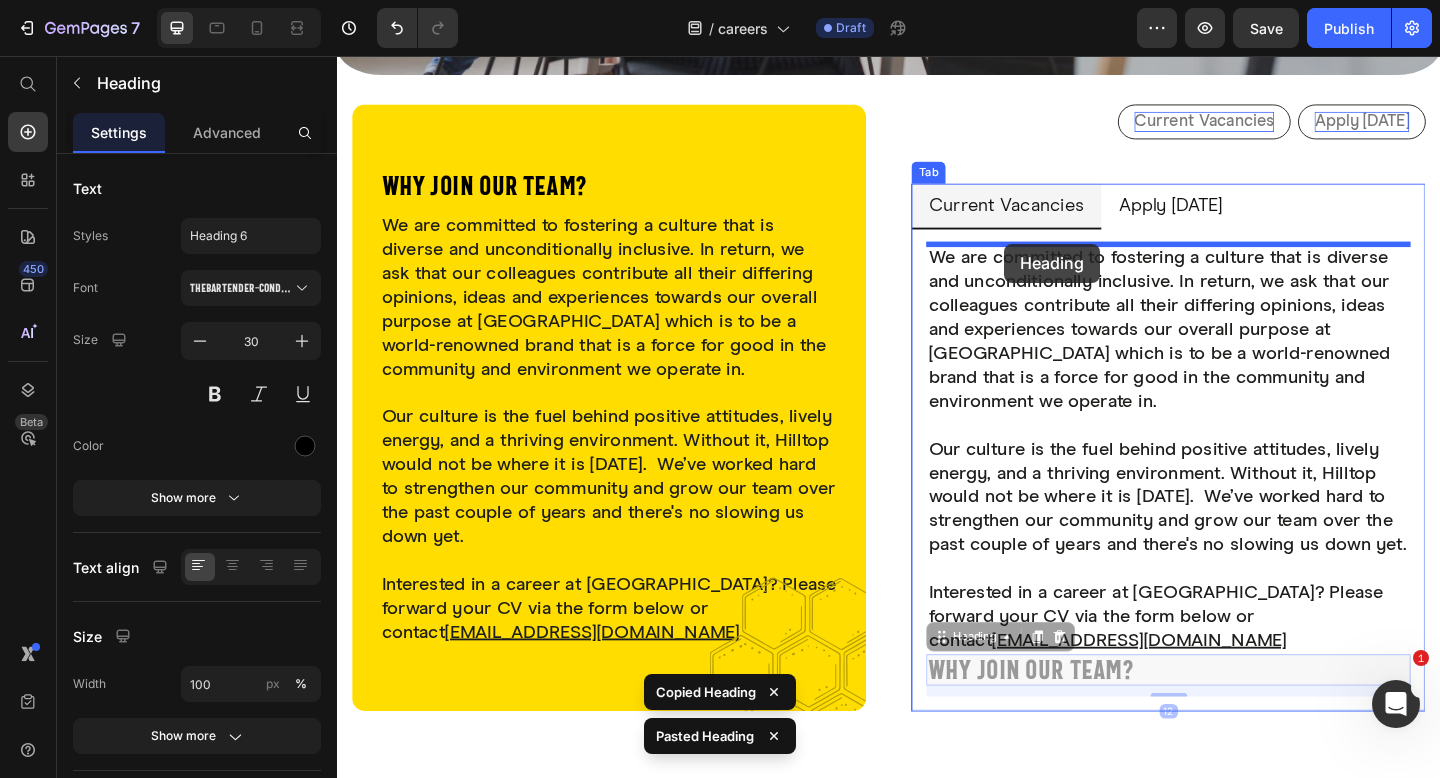drag, startPoint x: 997, startPoint y: 662, endPoint x: 1066, endPoint y: 258, distance: 409.84998 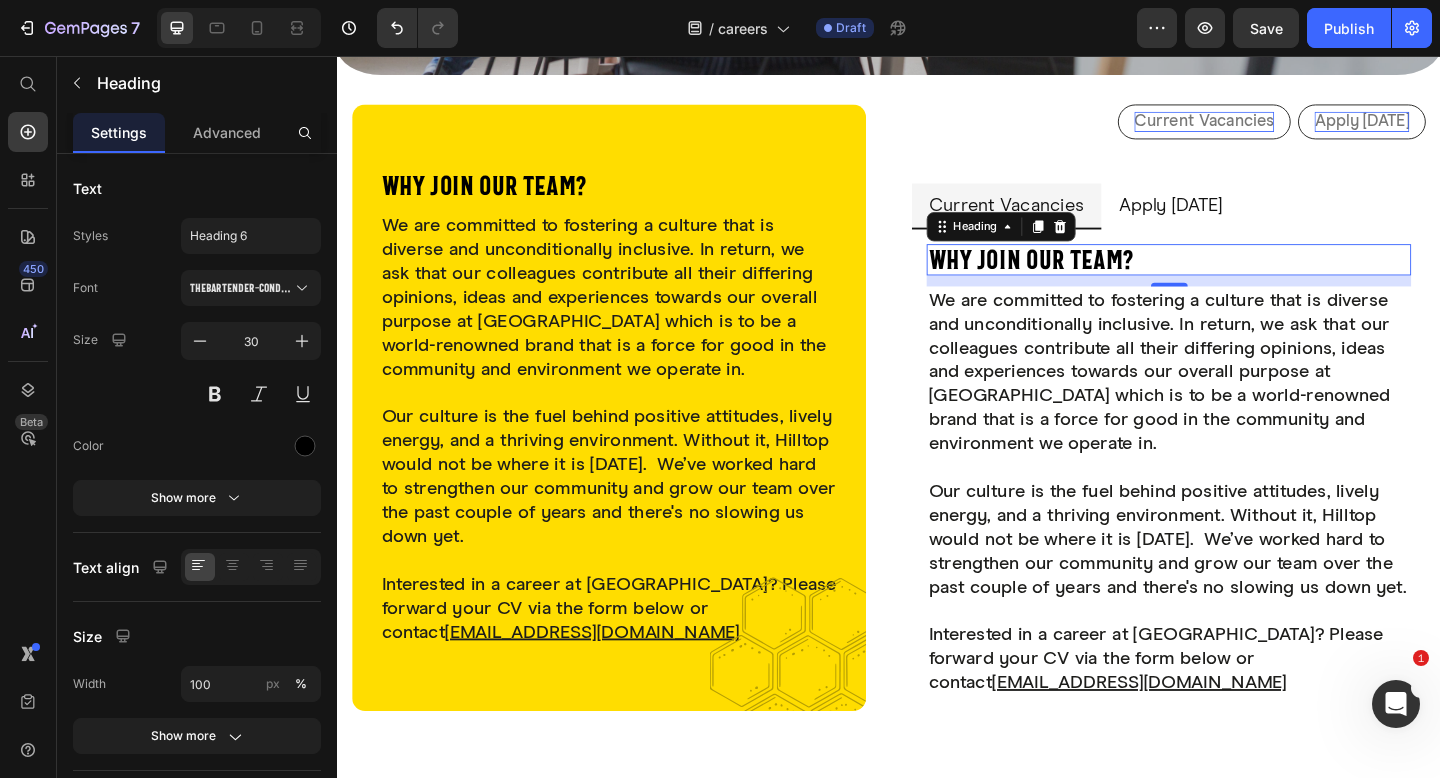 click on "Why join our team?" at bounding box center (1241, 278) 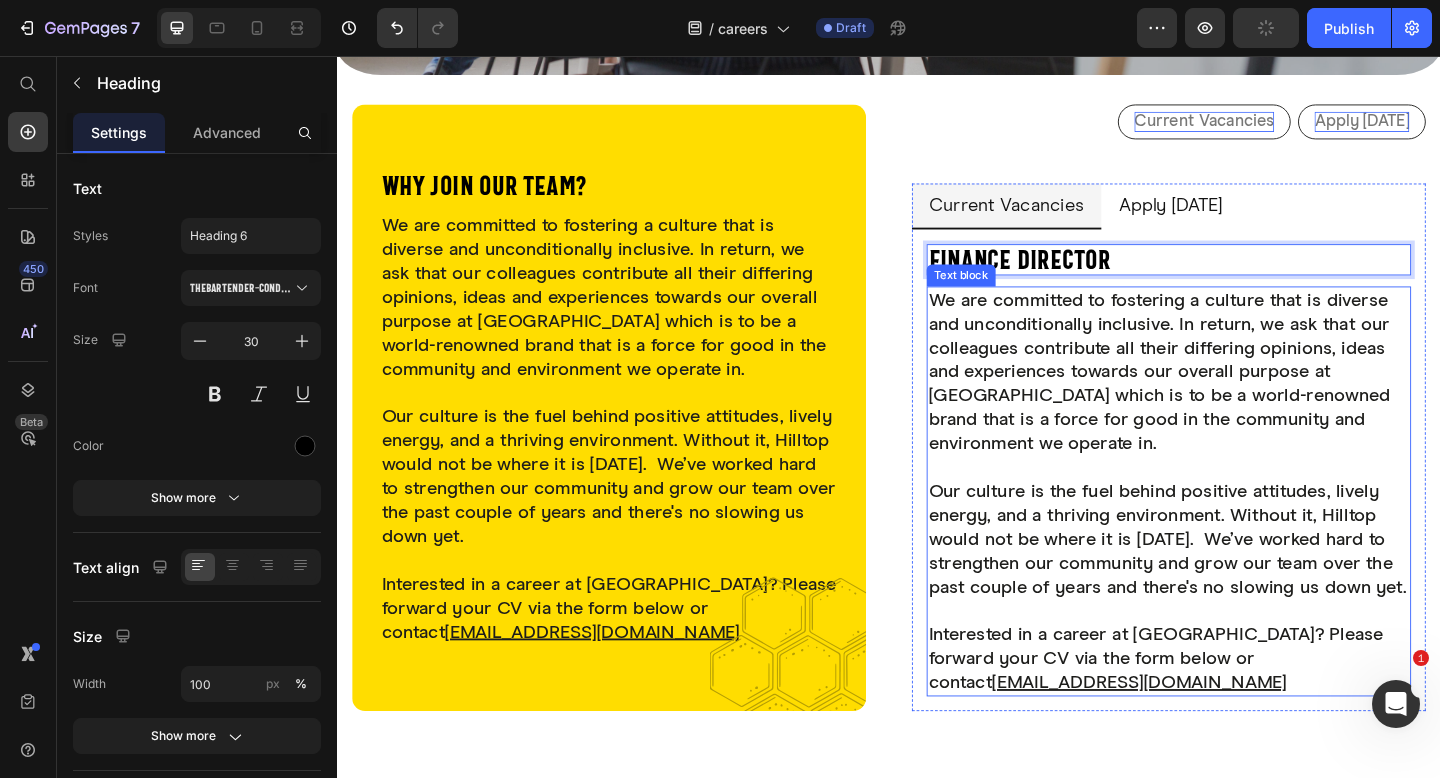 click on "We are committed to fostering a culture that is diverse and unconditionally inclusive. In return, we ask that our colleagues contribute all their differing opinions, ideas and experiences towards our overall purpose at [GEOGRAPHIC_DATA] which is to be a world-renowned brand that is a force for good in the community and environment we operate in." at bounding box center [1241, 400] 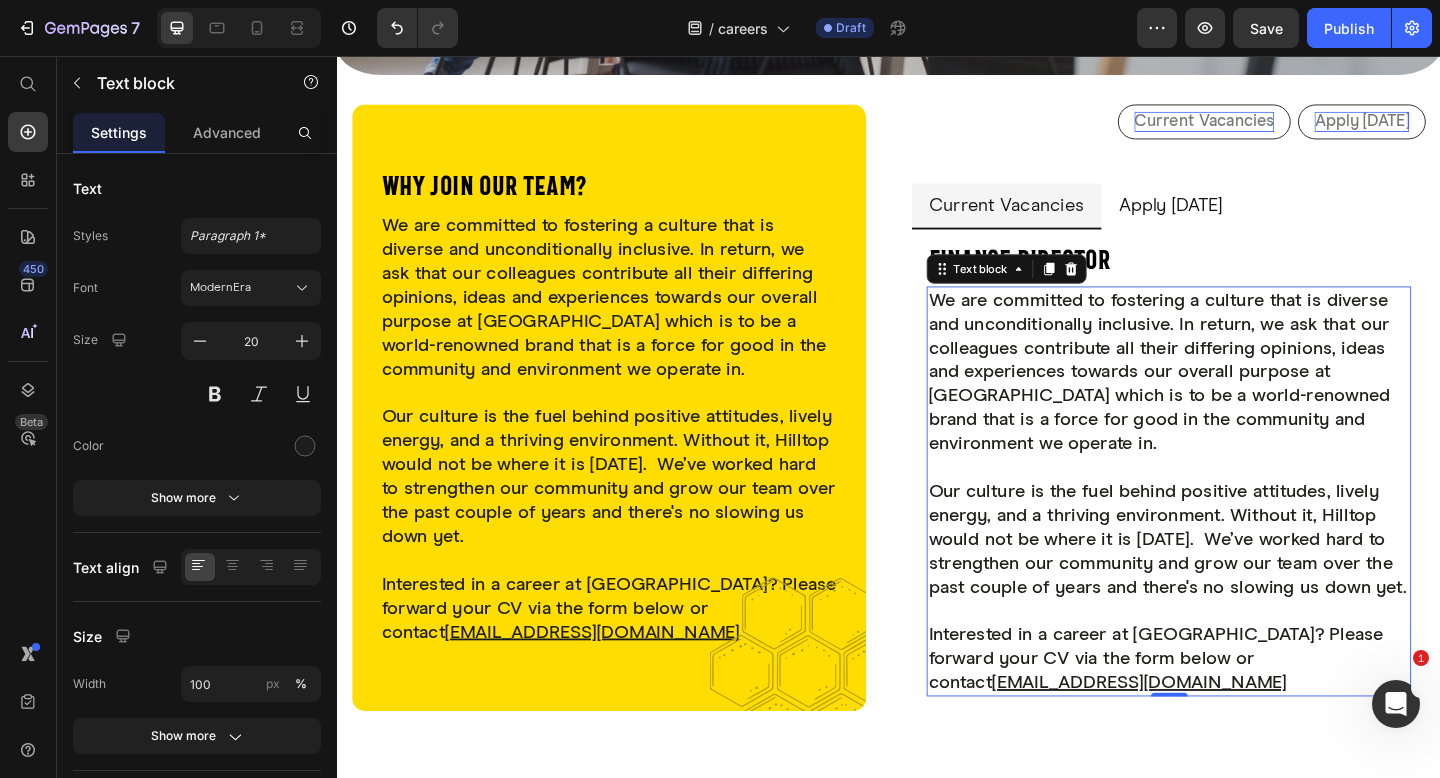 click on "We are committed to fostering a culture that is diverse and unconditionally inclusive. In return, we ask that our colleagues contribute all their differing opinions, ideas and experiences towards our overall purpose at [GEOGRAPHIC_DATA] which is to be a world-renowned brand that is a force for good in the community and environment we operate in." at bounding box center (1241, 400) 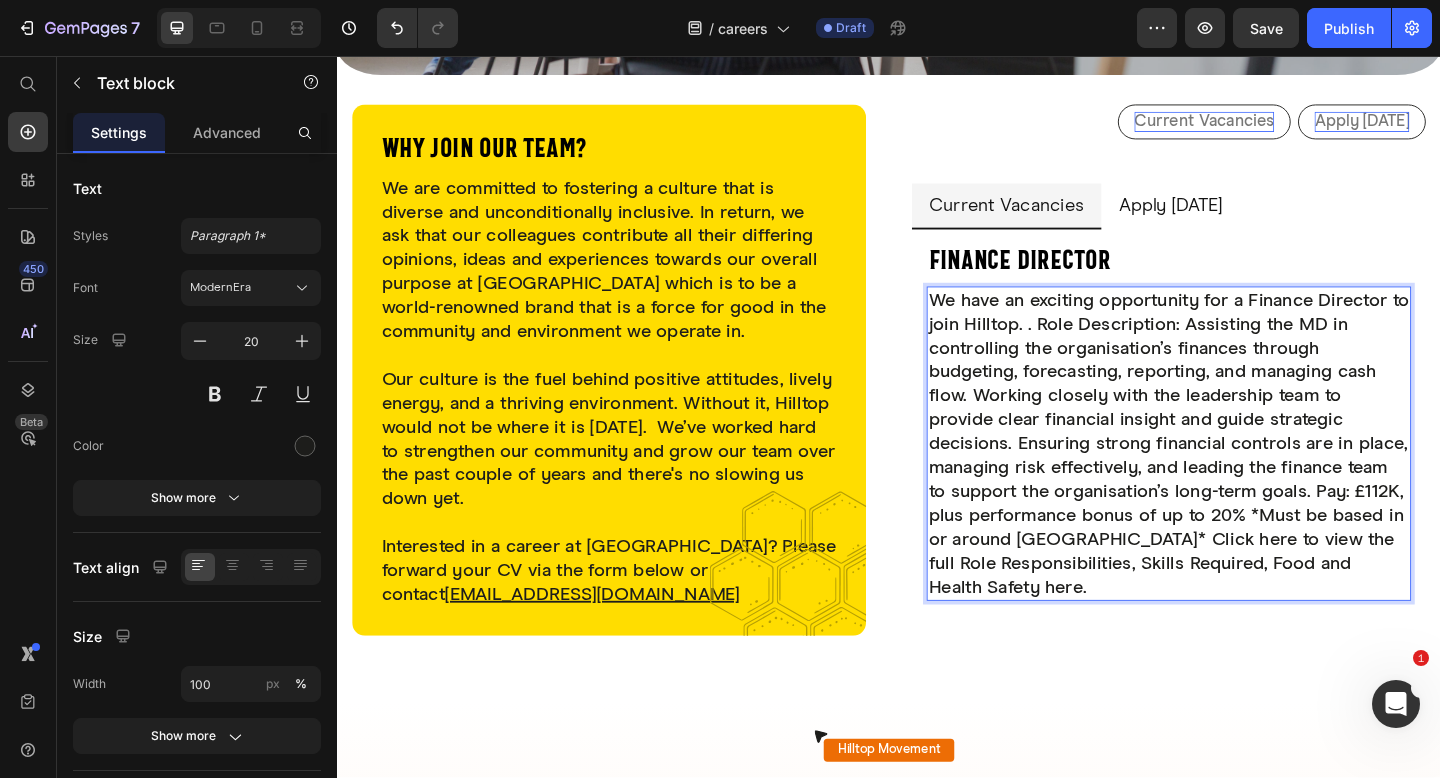 click on "We have an exciting opportunity for a Finance Director to join Hilltop. . Role Description: Assisting the MD in controlling the organisation’s finances through budgeting, forecasting, reporting, and managing cash flow. Working closely with the leadership team to provide clear financial insight and guide strategic decisions. Ensuring strong financial controls are in place, managing risk effectively, and leading the finance team to support the organisation’s long-term goals. Pay: £112K, plus performance bonus of up to 20% *Must be based in or around [GEOGRAPHIC_DATA]* Click here to view the full Role Responsibilities, Skills Required, Food and Health Safety here." at bounding box center [1241, 478] 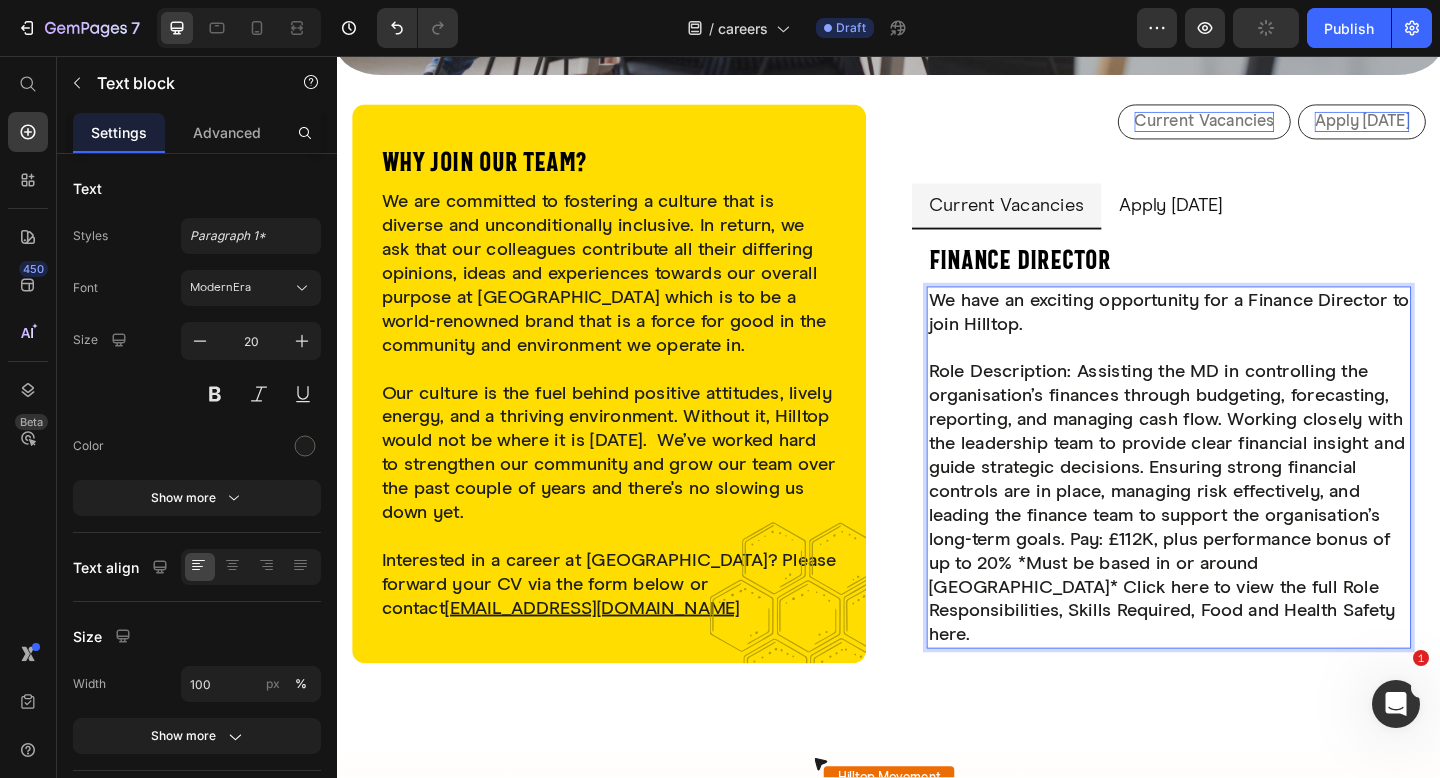 click on "Role Description: Assisting the MD in controlling the organisation’s finances through budgeting, forecasting, reporting, and managing cash flow. Working closely with the leadership team to provide clear financial insight and guide strategic decisions. Ensuring strong financial controls are in place, managing risk effectively, and leading the finance team to support the organisation’s long-term goals. Pay: £112K, plus performance bonus of up to 20% *Must be based in or around [GEOGRAPHIC_DATA]* Click here to view the full Role Responsibilities, Skills Required, Food and Health Safety here." at bounding box center (1241, 543) 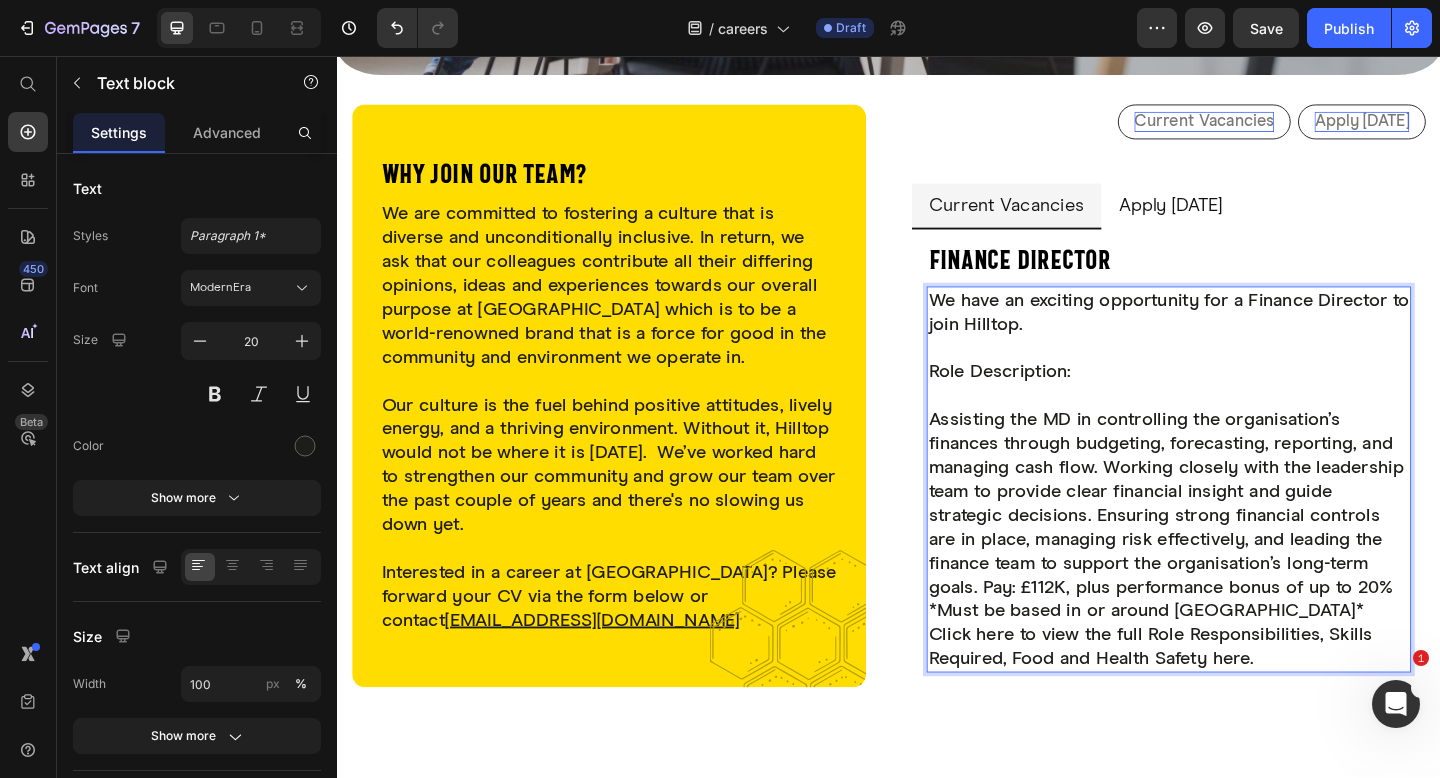click on "Assisting the MD in controlling the organisation’s finances through budgeting, forecasting, reporting, and managing cash flow. Working closely with the leadership team to provide clear financial insight and guide strategic decisions. Ensuring strong financial controls are in place, managing risk effectively, and leading the finance team to support the organisation’s long-term goals. Pay: £112K, plus performance bonus of up to 20% *Must be based in or around [GEOGRAPHIC_DATA]* Click here to view the full Role Responsibilities, Skills Required, Food and Health Safety here." at bounding box center [1241, 582] 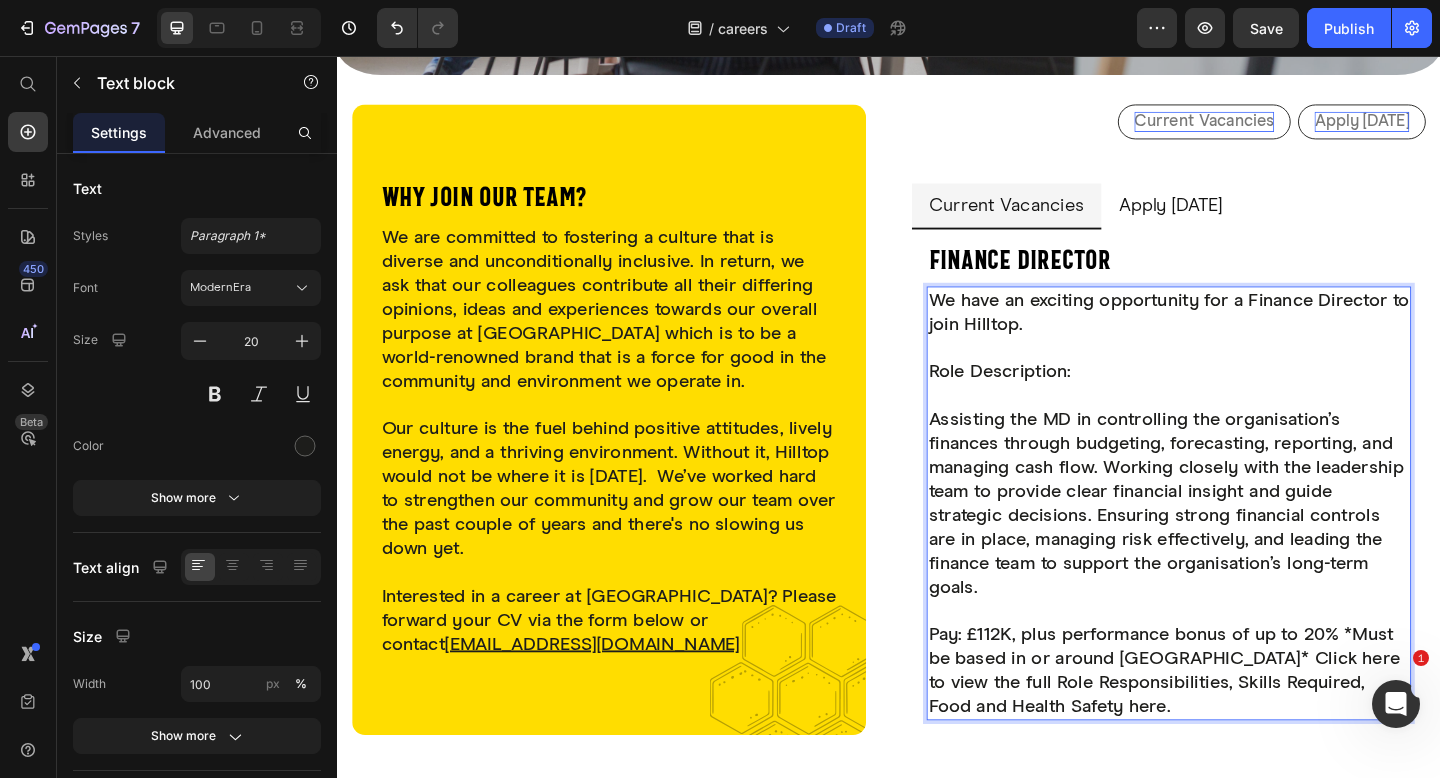 click on "Pay: £112K, plus performance bonus of up to 20% *Must be based in or around [GEOGRAPHIC_DATA]* Click here to view the full Role Responsibilities, Skills Required, Food and Health Safety here." at bounding box center (1241, 725) 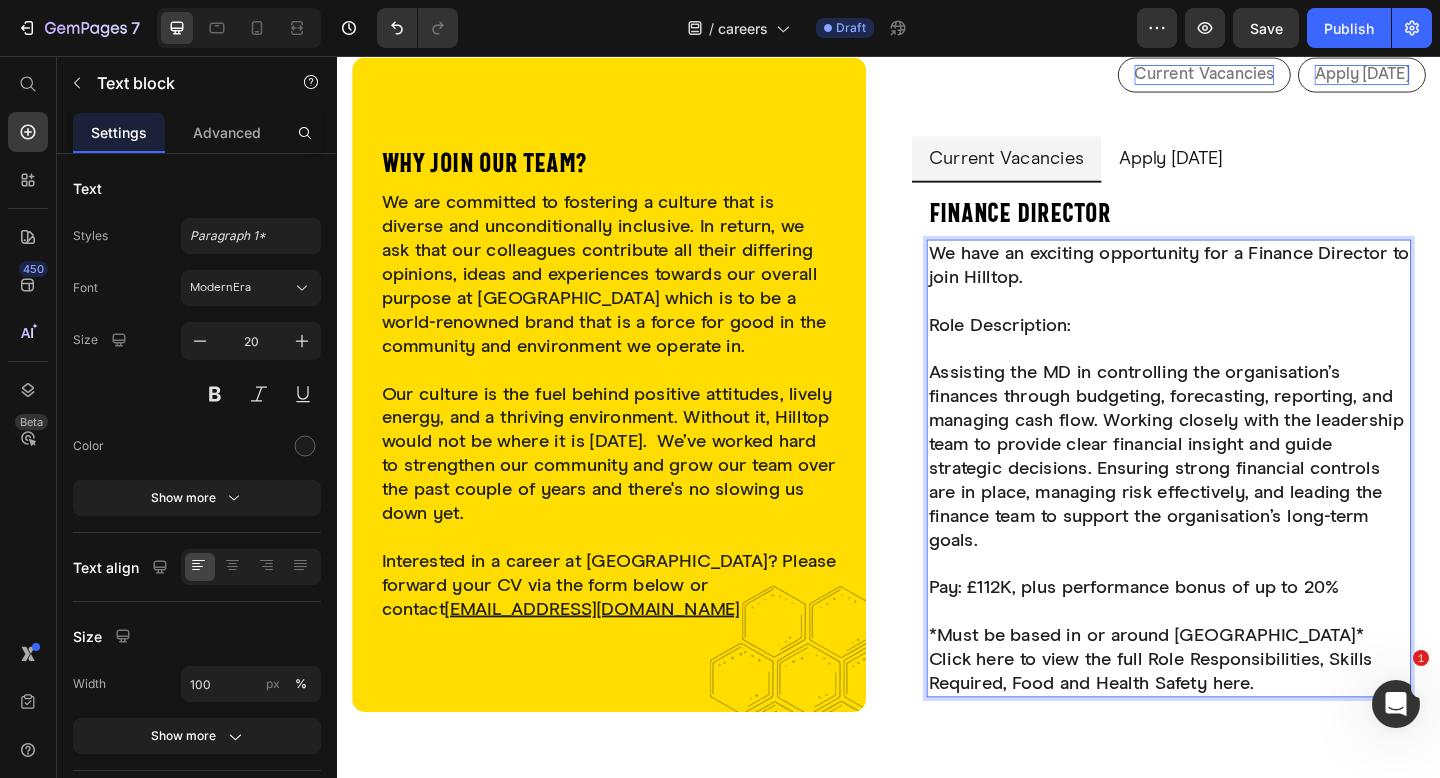scroll, scrollTop: 932, scrollLeft: 0, axis: vertical 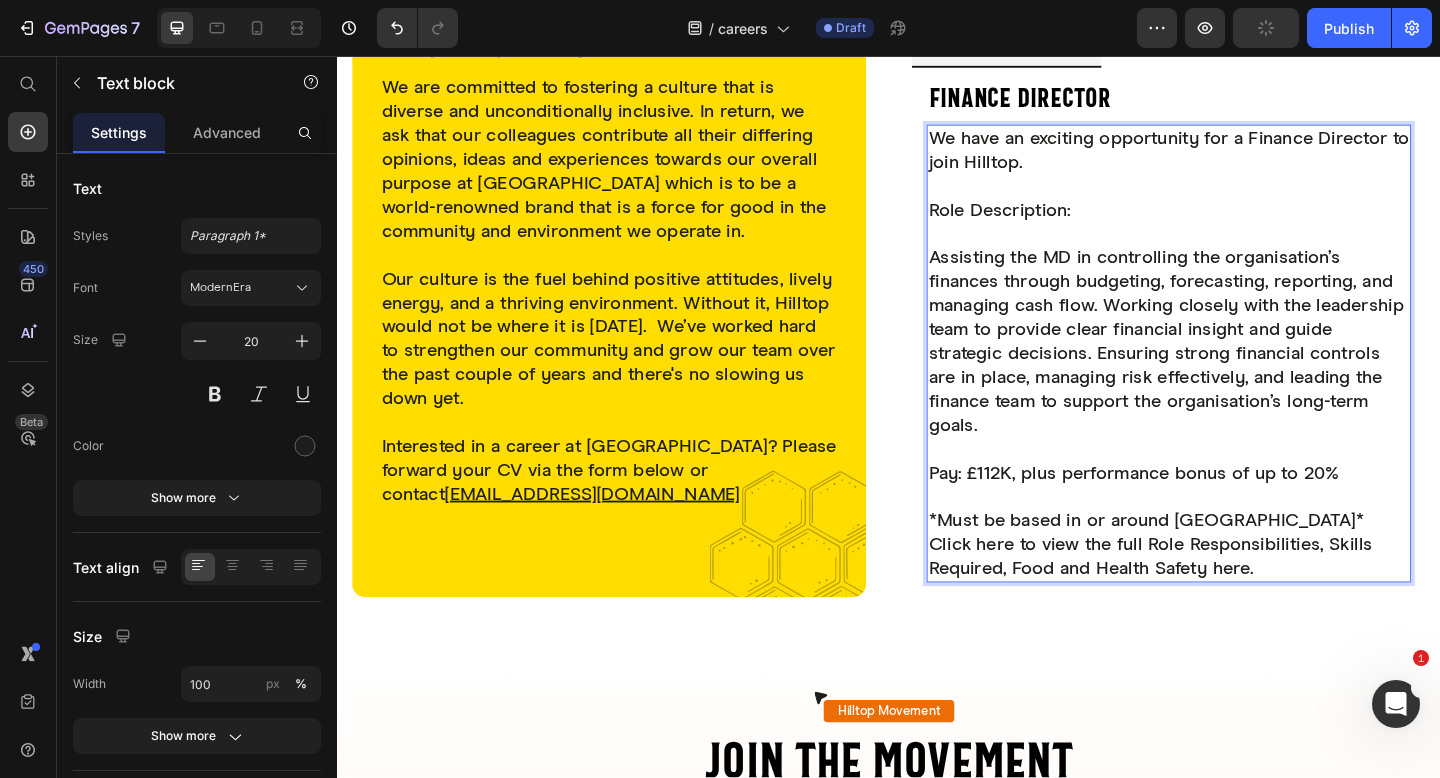 click at bounding box center [1241, 536] 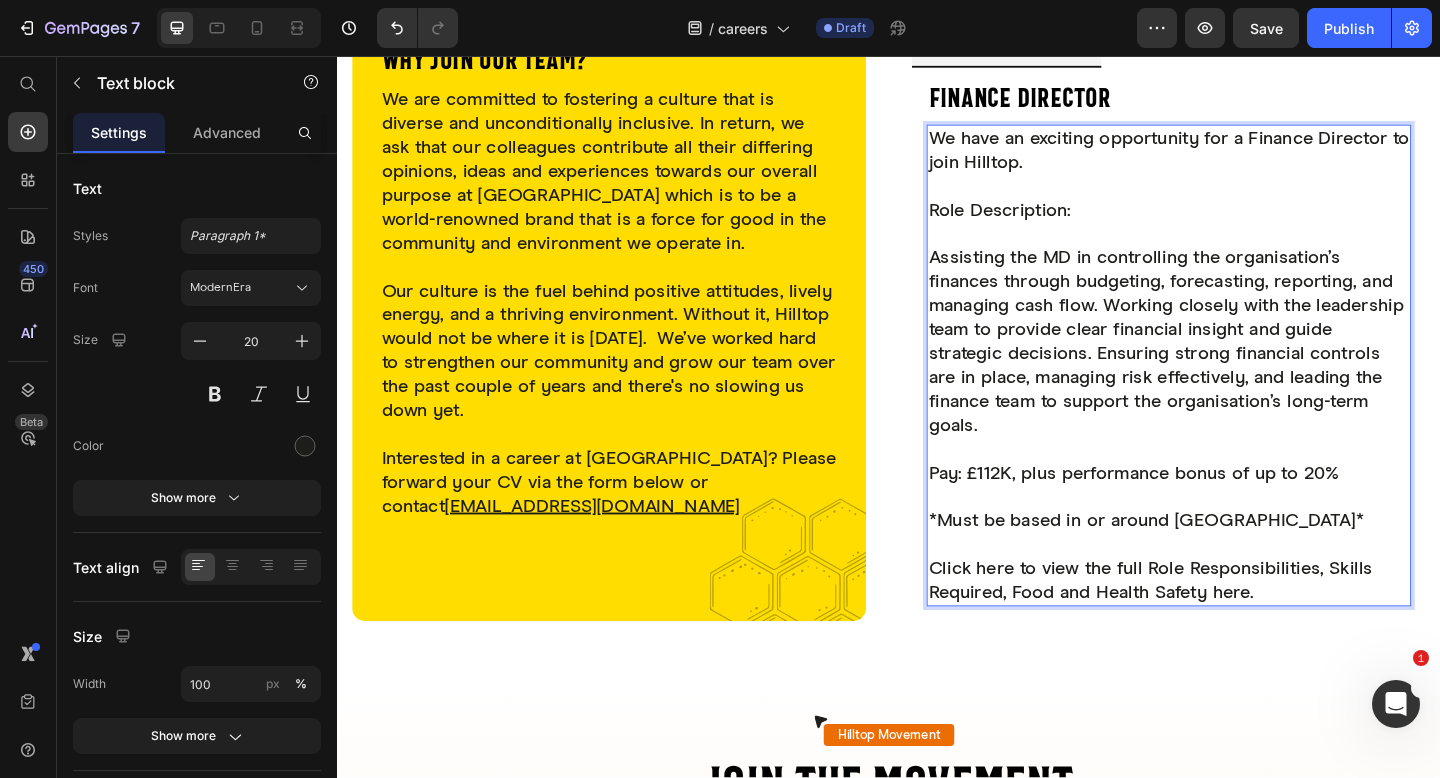 click on "Click here to view the full Role Responsibilities, Skills Required, Food and Health Safety here." at bounding box center [1241, 627] 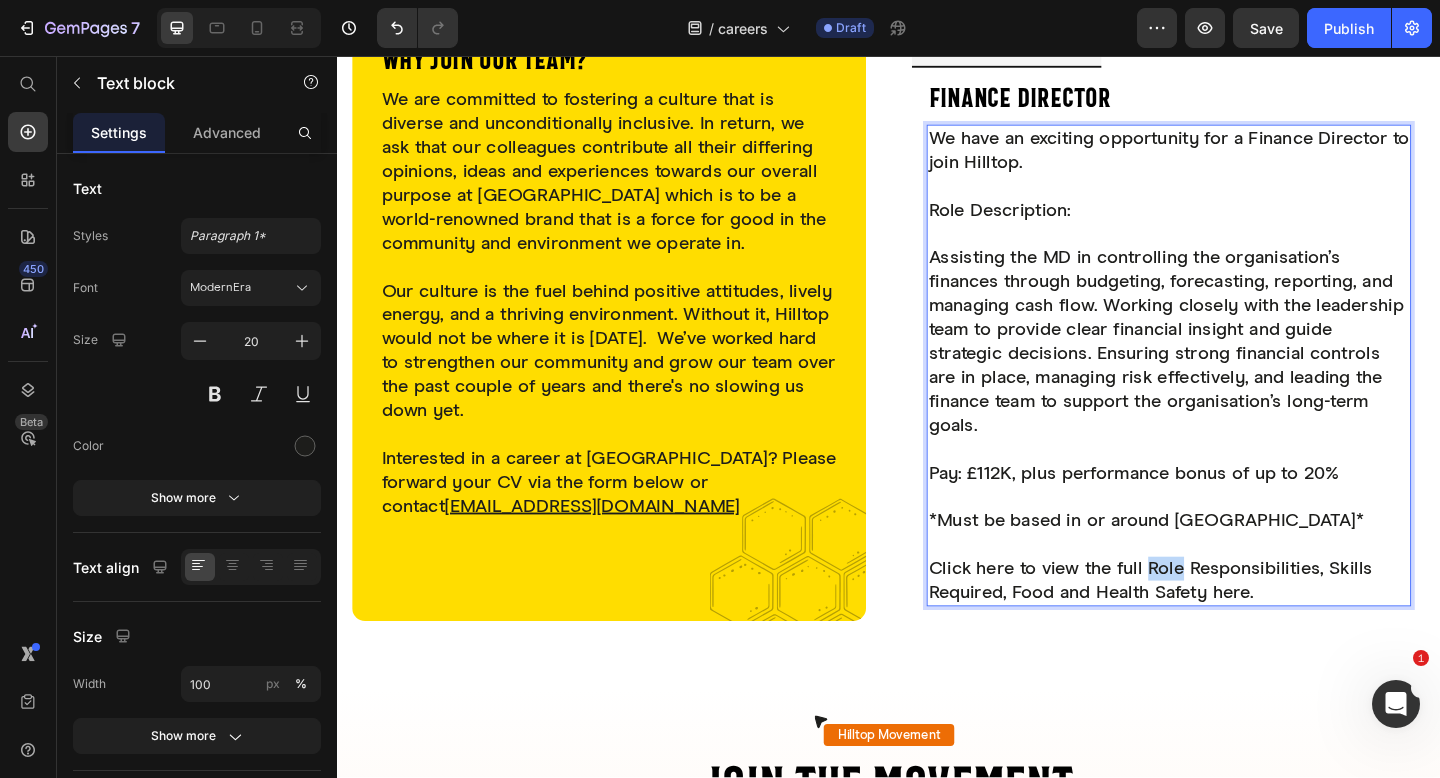 click on "Click here to view the full Role Responsibilities, Skills Required, Food and Health Safety here." at bounding box center (1241, 627) 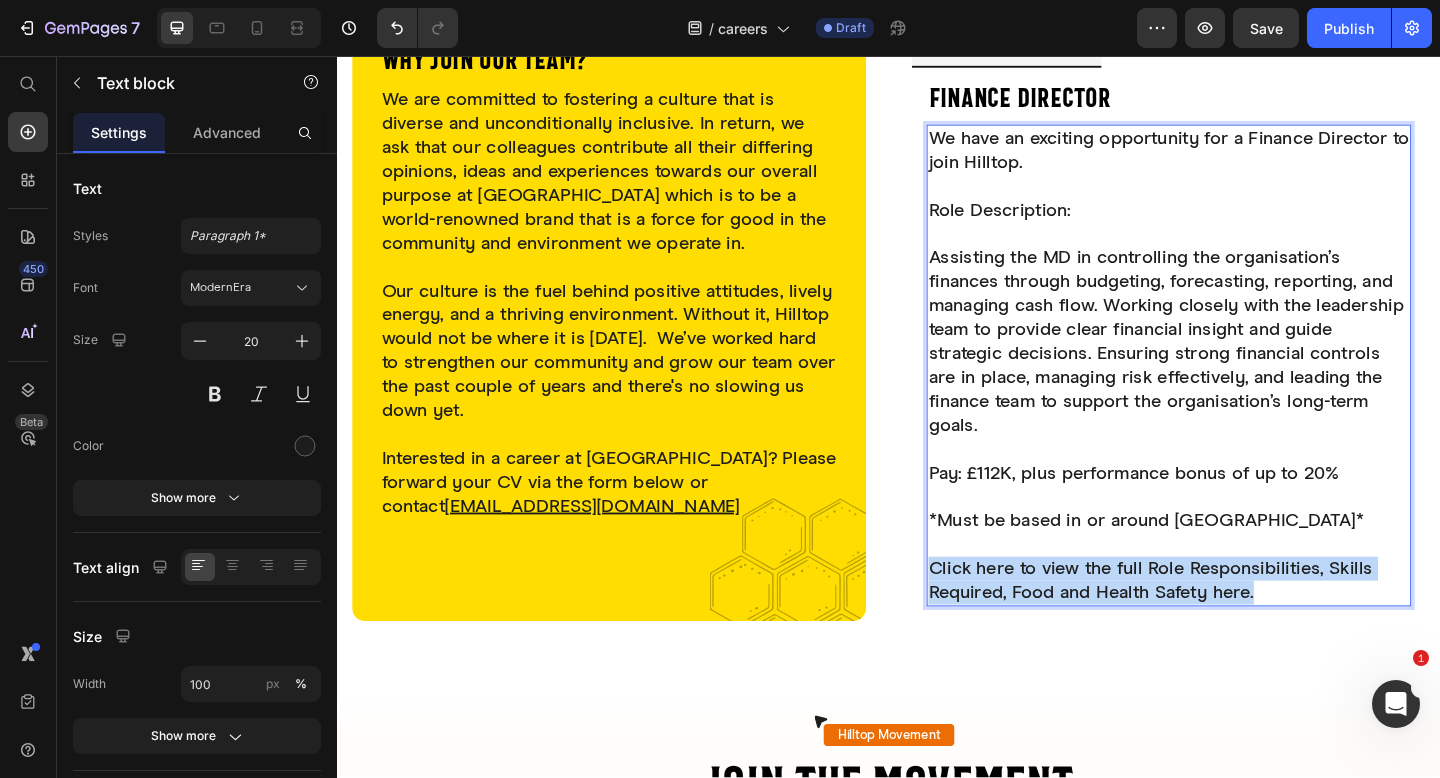 click on "Click here to view the full Role Responsibilities, Skills Required, Food and Health Safety here." at bounding box center (1241, 627) 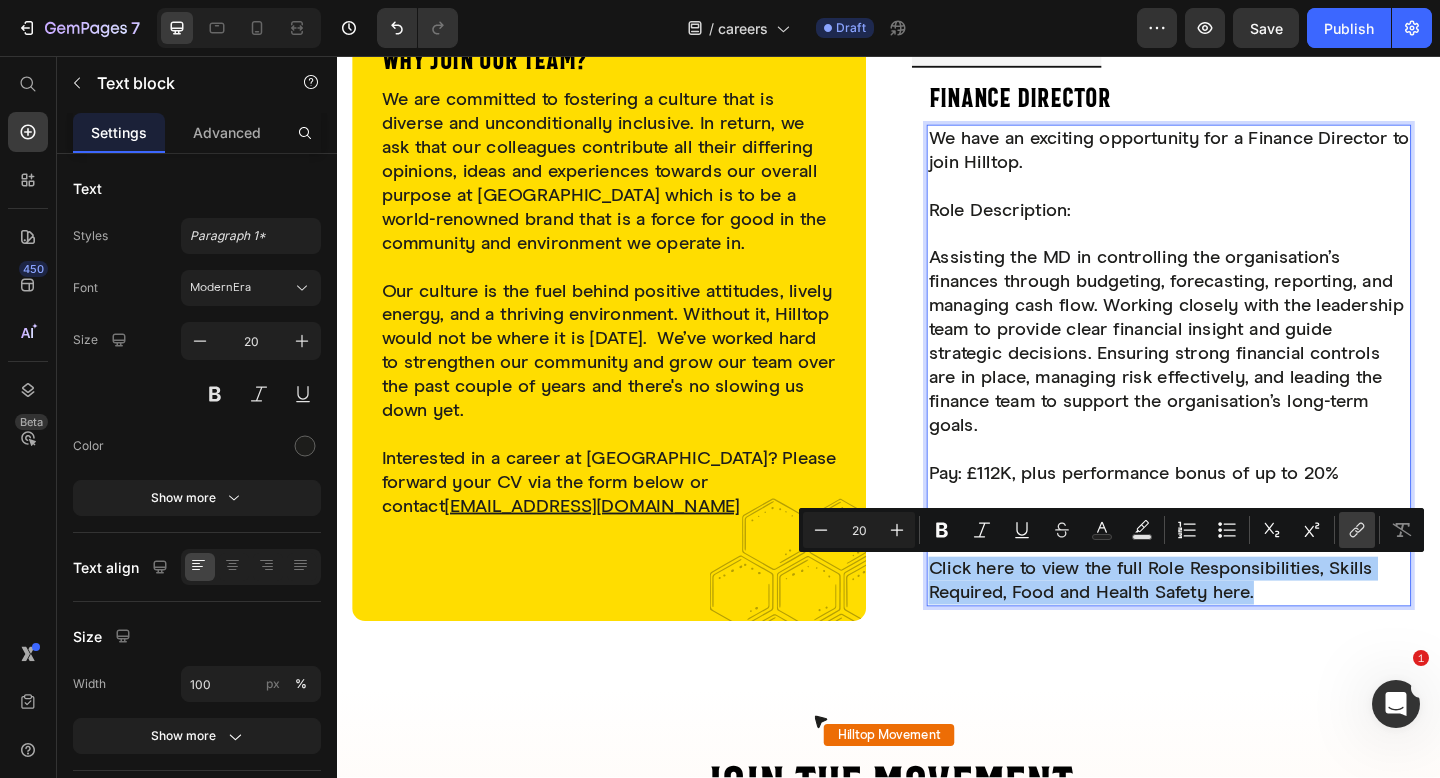 click 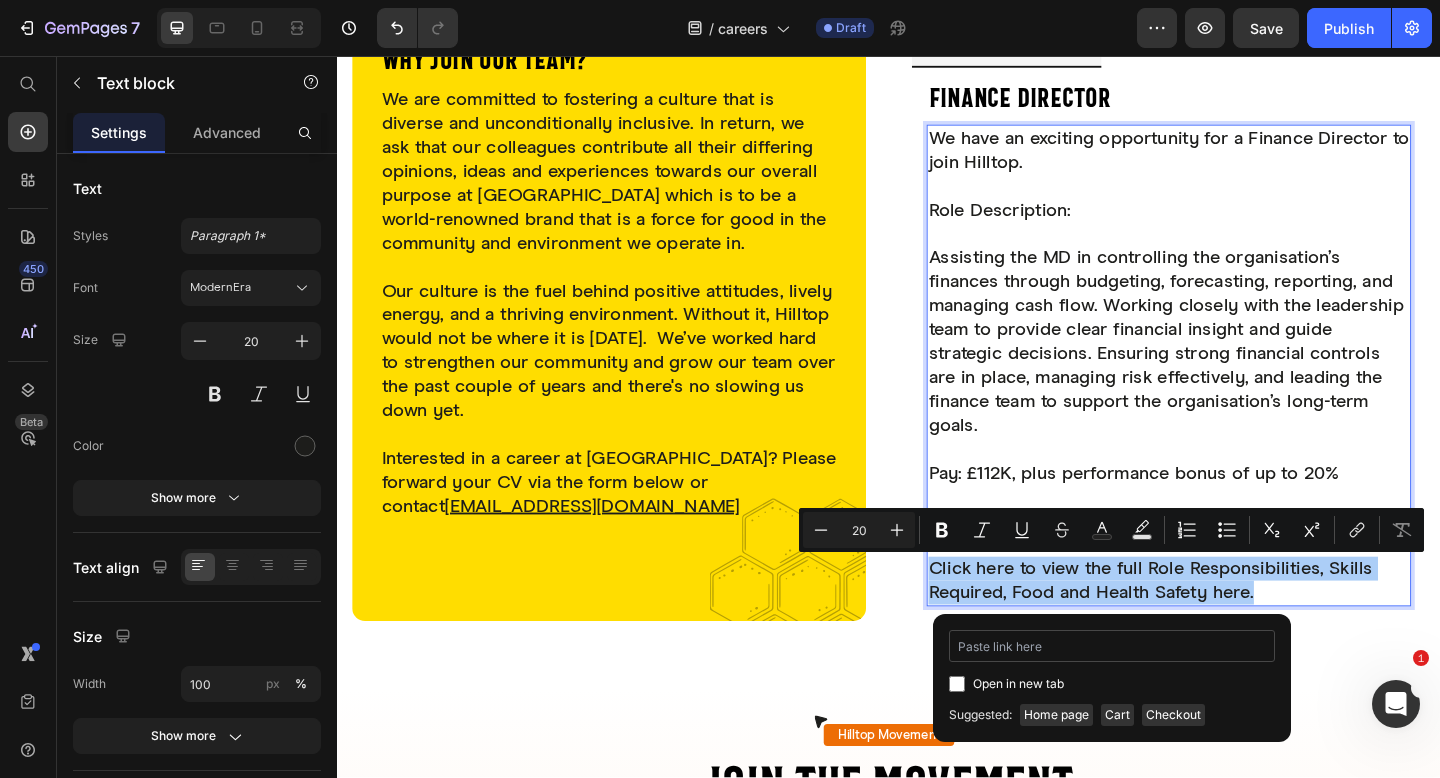 type on "[URL][DOMAIN_NAME]" 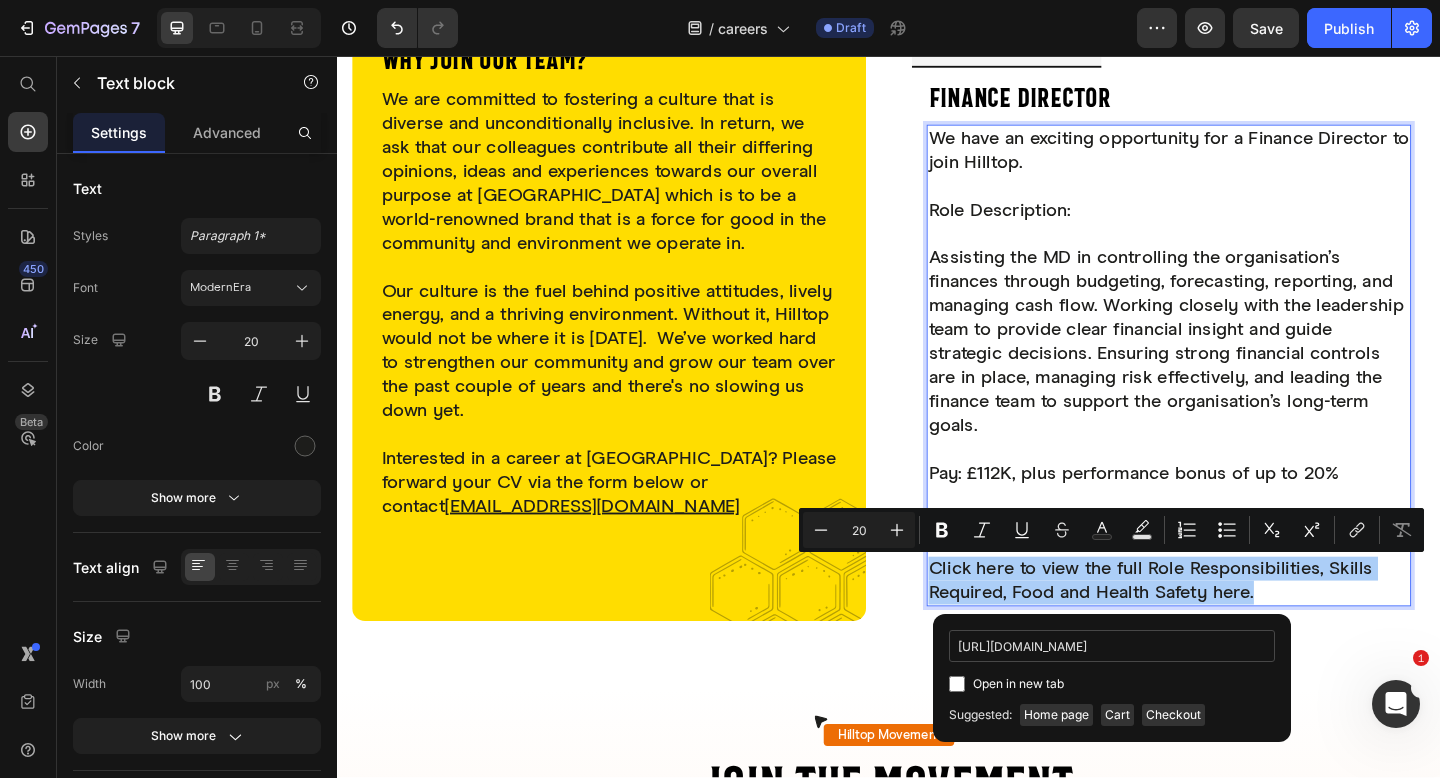 scroll, scrollTop: 0, scrollLeft: 278, axis: horizontal 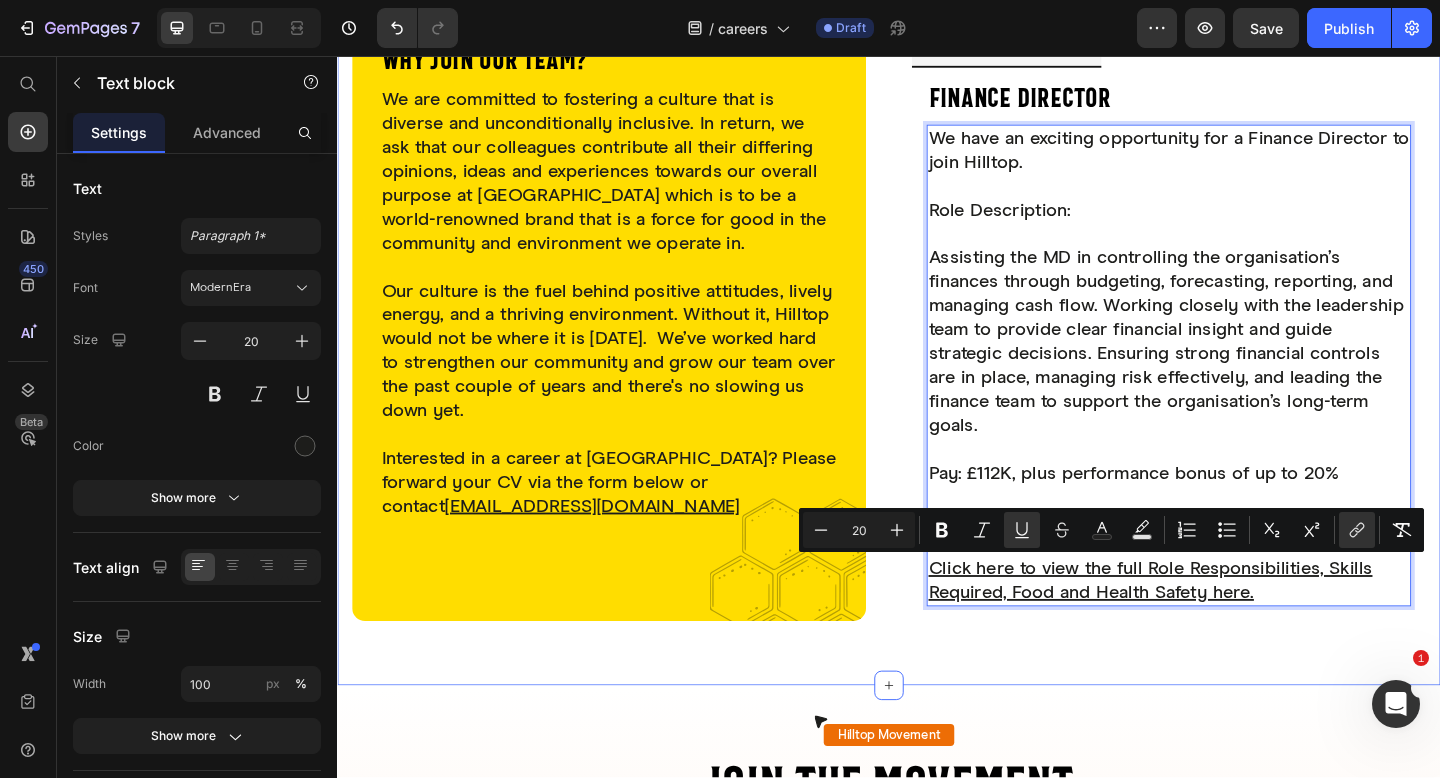 click on "Why join our team? Heading We are committed to fostering a culture that is diverse and unconditionally inclusive. In return, we ask that our colleagues contribute all their differing opinions, ideas and experiences towards our overall purpose at [GEOGRAPHIC_DATA] which is to be a world-renowned brand that is a force for good in the community and environment we operate in.    Our culture is the fuel behind positive attitudes, lively energy, and a thriving environment. Without it, Hilltop would not be where it is [DATE].  We’ve worked hard to strengthen our community and grow our team over the past couple of years and there's no slowing us down yet.    Interested in a career at [GEOGRAPHIC_DATA]? Please forward your CV via the form below or contact  [EMAIL_ADDRESS][DOMAIN_NAME] Text block Row Image Row Current Vacancies Button Apply [DATE] Button Row Current Vacancies Apply [DATE] Finance Director Heading We have an exciting opportunity for a Finance Director to join Hilltop.  Role Description:  Text block   0 NAME Text block" at bounding box center [937, 321] 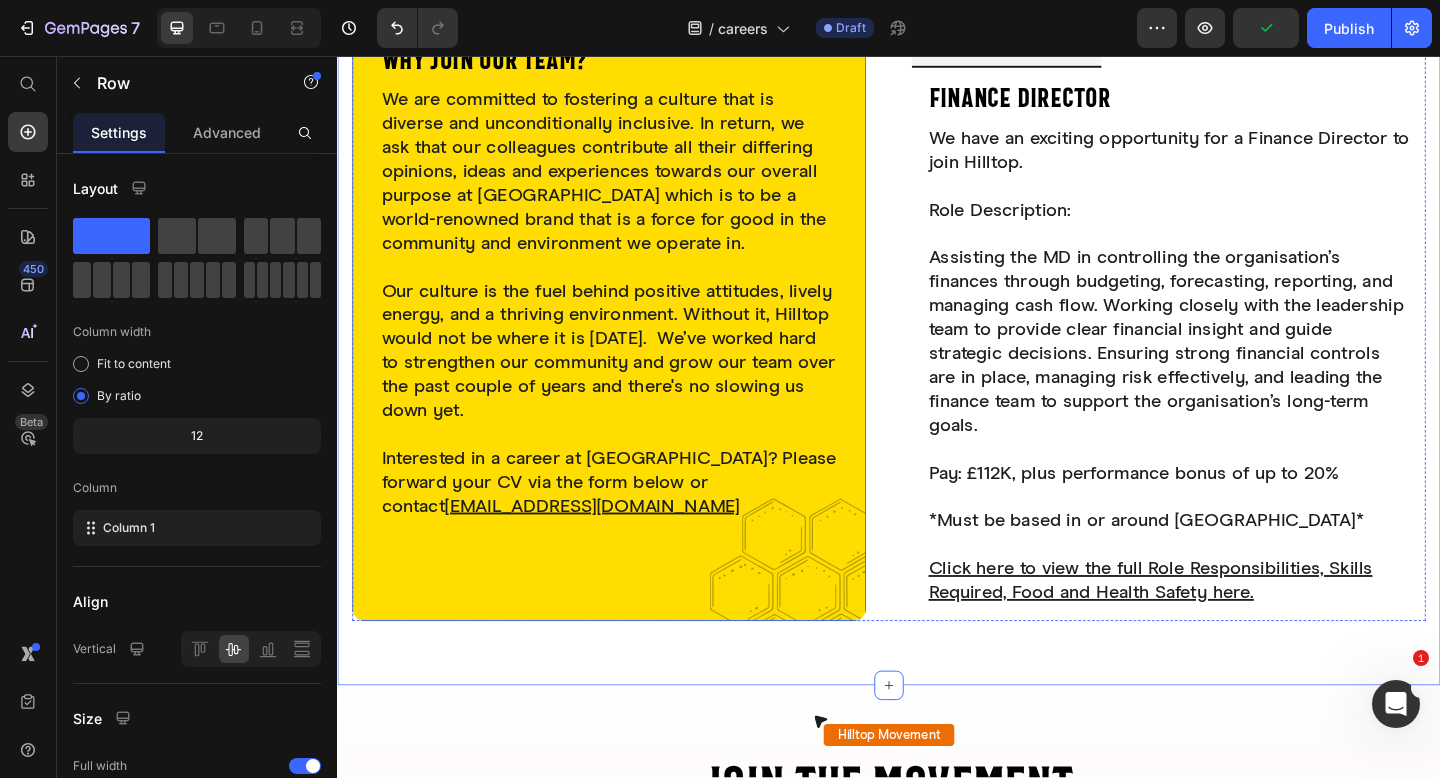 click on "Why join our team? Heading We are committed to fostering a culture that is diverse and unconditionally inclusive. In return, we ask that our colleagues contribute all their differing opinions, ideas and experiences towards our overall purpose at [GEOGRAPHIC_DATA] which is to be a world-renowned brand that is a force for good in the community and environment we operate in.    Our culture is the fuel behind positive attitudes, lively energy, and a thriving environment. Without it, Hilltop would not be where it is [DATE].  We’ve worked hard to strengthen our community and grow our team over the past couple of years and there's no slowing us down yet.    Interested in a career at [GEOGRAPHIC_DATA]? Please forward your CV via the form below or contact  [EMAIL_ADDRESS][DOMAIN_NAME] Text block Row Image" at bounding box center (632, 302) 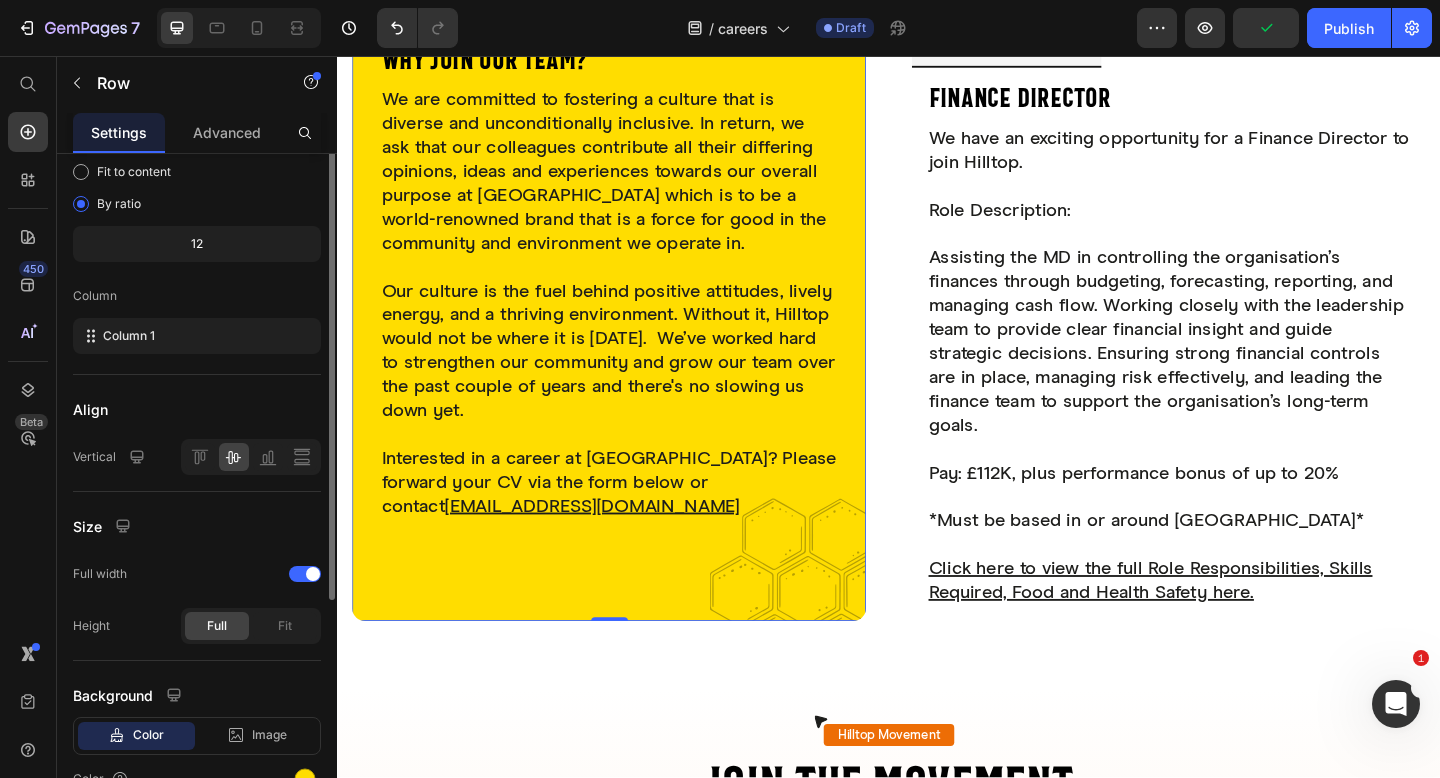scroll, scrollTop: 259, scrollLeft: 0, axis: vertical 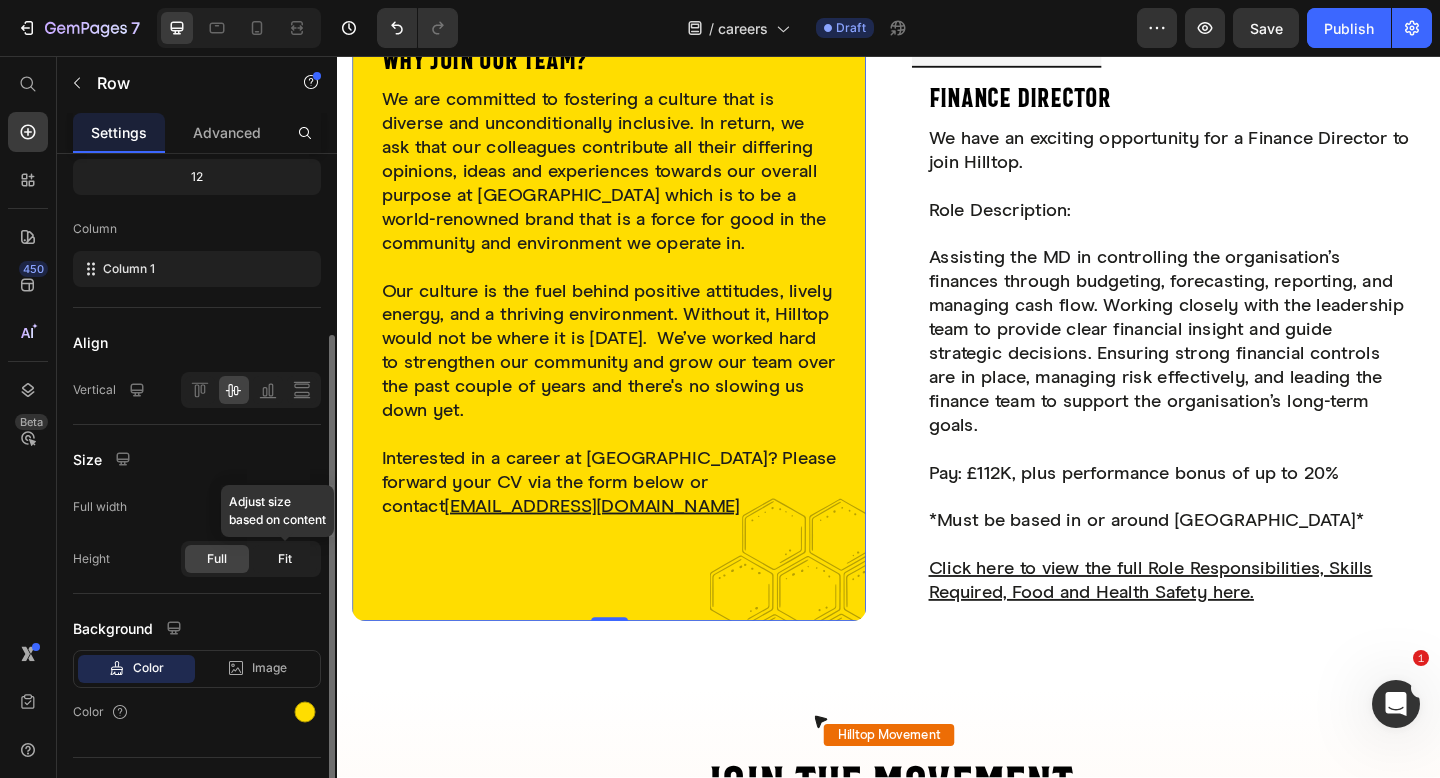 click on "Fit" 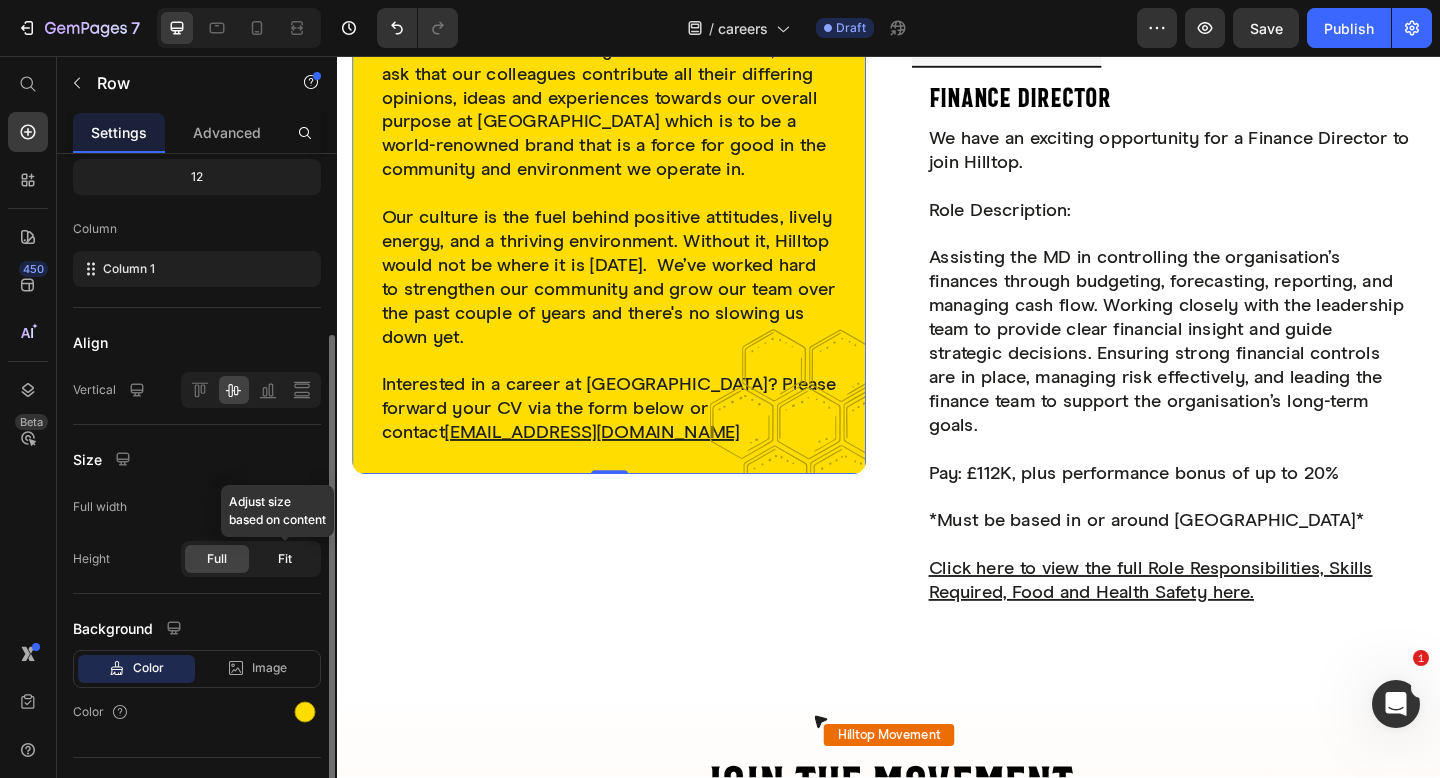 scroll, scrollTop: 179, scrollLeft: 0, axis: vertical 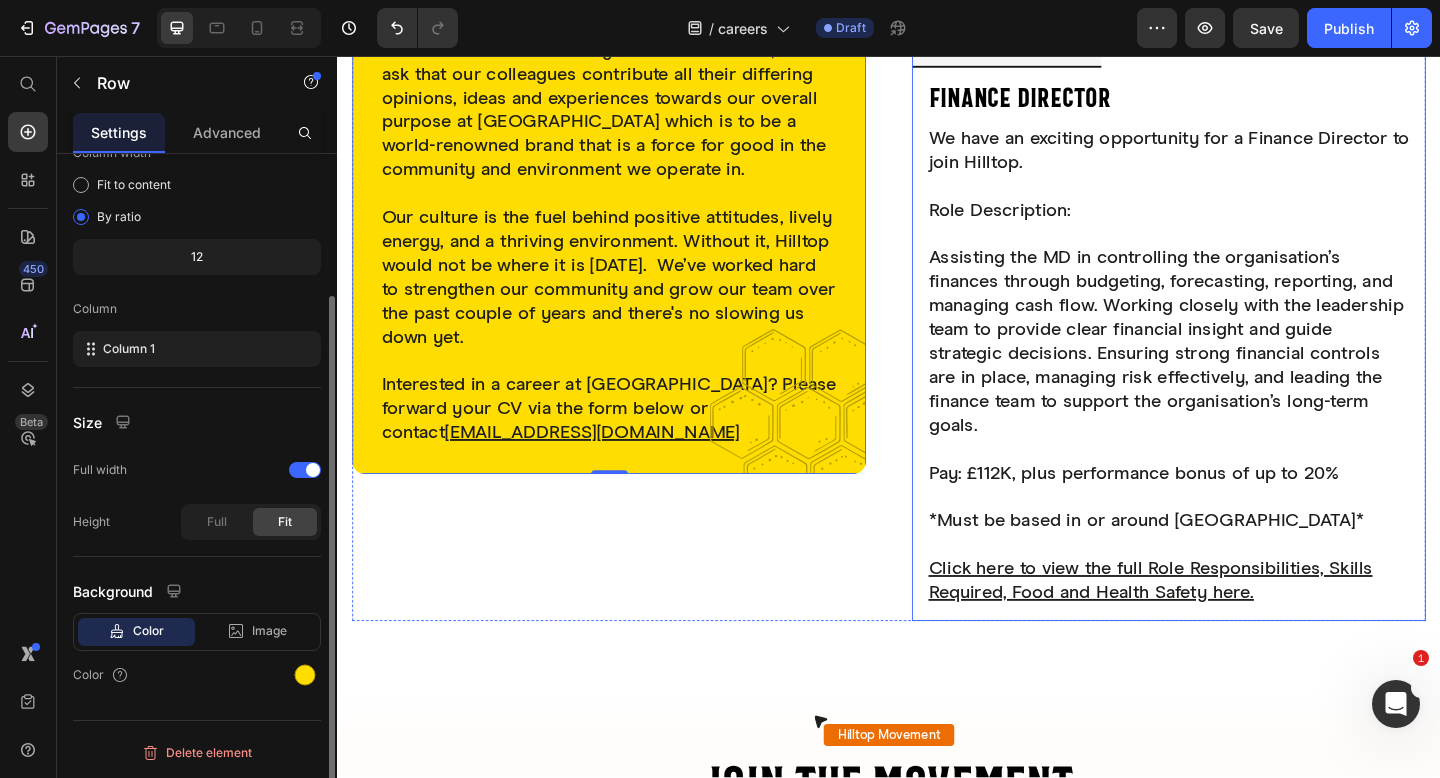 click on "Finance Director Heading We have an exciting opportunity for a Finance Director to join Hilltop.  Role Description:  Assisting the MD in controlling the organisation’s finances through budgeting, forecasting, reporting, and managing cash flow. Working closely with the leadership team to provide clear financial insight and guide strategic decisions. Ensuring strong financial controls are in place, managing risk effectively, and leading the finance team to support the organisation’s long-term goals.  Pay: £112K, plus performance bonus of up to 20%  *Must be based in or around [GEOGRAPHIC_DATA]*  Click here to view the full Role Responsibilities, Skills Required, Food and Health Safety here. Text block NAME Text block Text Field EMAIL Text block Email Field Row Type of query Text block General Sales Technical Orders Marketing Dropdown MESSAGE Text block Text Area Submit Submit Button Contact Form" at bounding box center (1241, 362) 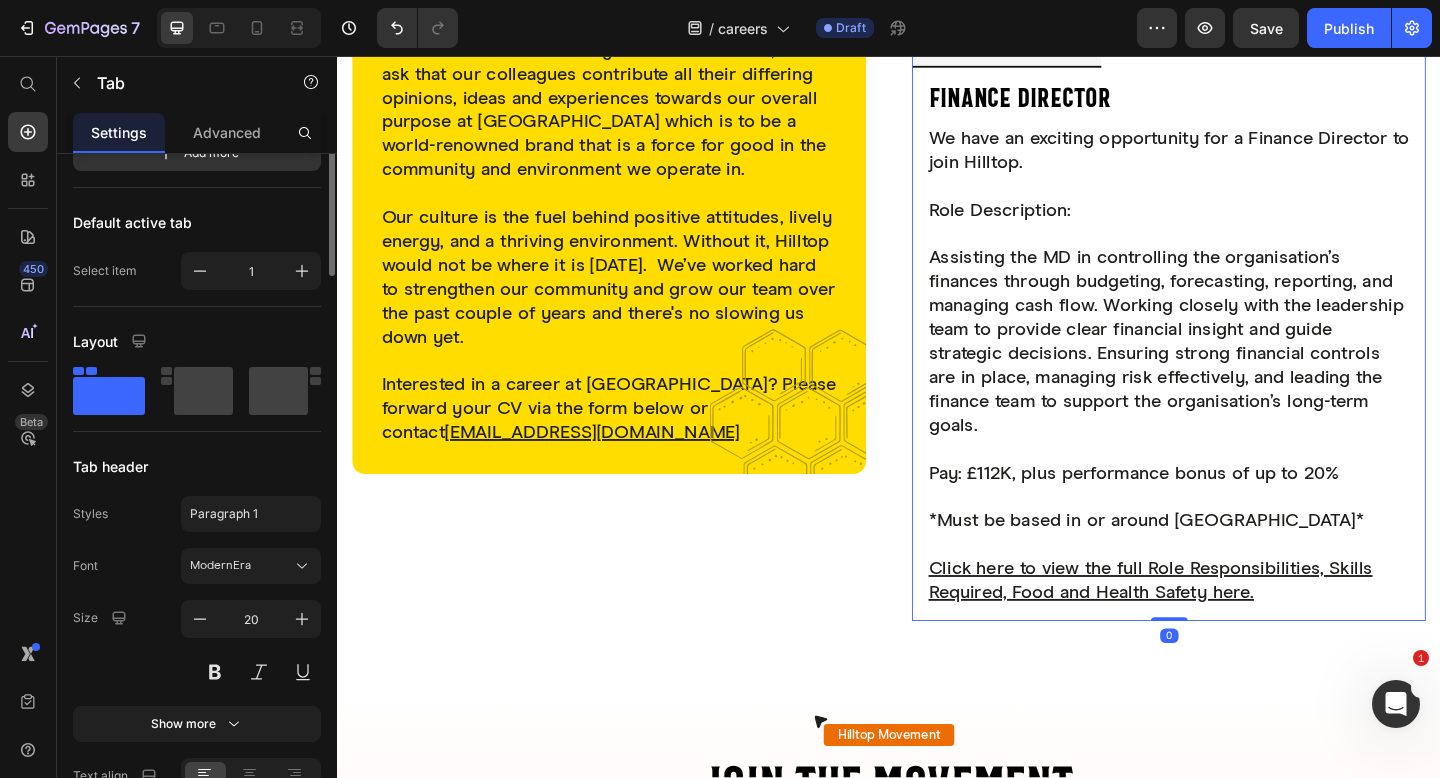 scroll, scrollTop: 0, scrollLeft: 0, axis: both 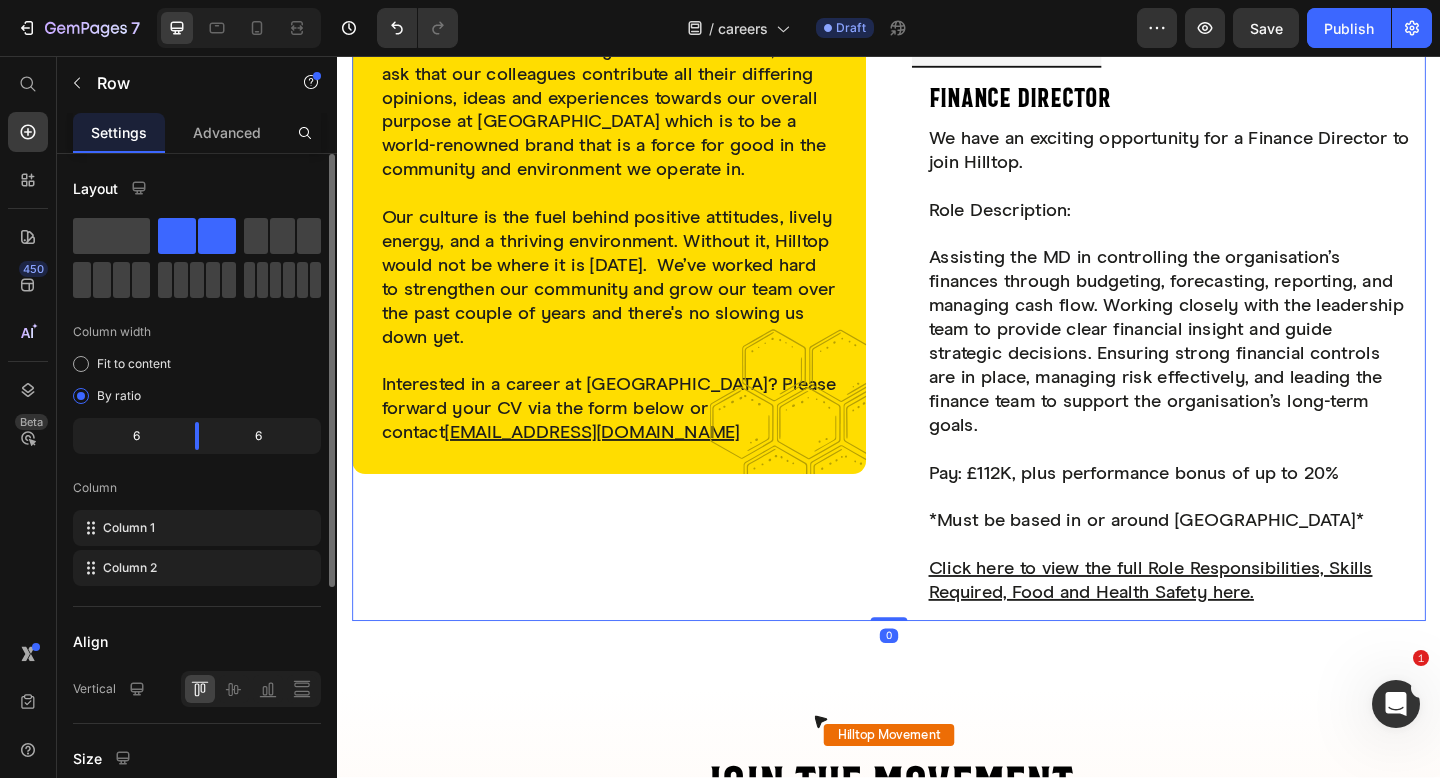 click on "Why join our team? Heading We are committed to fostering a culture that is diverse and unconditionally inclusive. In return, we ask that our colleagues contribute all their differing opinions, ideas and experiences towards our overall purpose at [GEOGRAPHIC_DATA] which is to be a world-renowned brand that is a force for good in the community and environment we operate in.    Our culture is the fuel behind positive attitudes, lively energy, and a thriving environment. Without it, Hilltop would not be where it is [DATE].  We’ve worked hard to strengthen our community and grow our team over the past couple of years and there's no slowing us down yet.    Interested in a career at [GEOGRAPHIC_DATA]? Please forward your CV via the form below or contact  [EMAIL_ADDRESS][DOMAIN_NAME] Text block Row Image Row Current Vacancies Button Apply [DATE] Button Row Current Vacancies Apply [DATE] Finance Director Heading We have an exciting opportunity for a Finance Director to join Hilltop.  Role Description:  Text block NAME Text block Row" at bounding box center [937, 302] 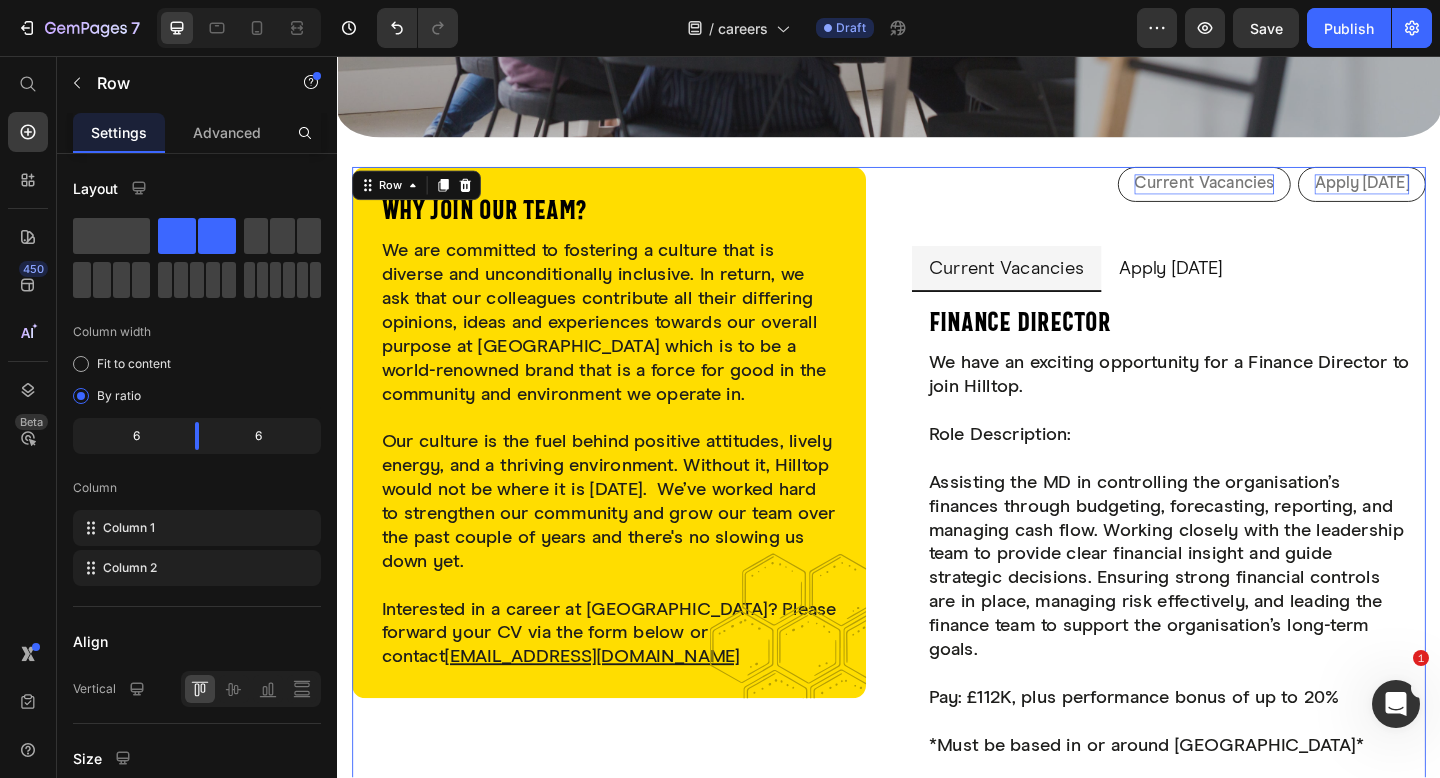 scroll, scrollTop: 698, scrollLeft: 0, axis: vertical 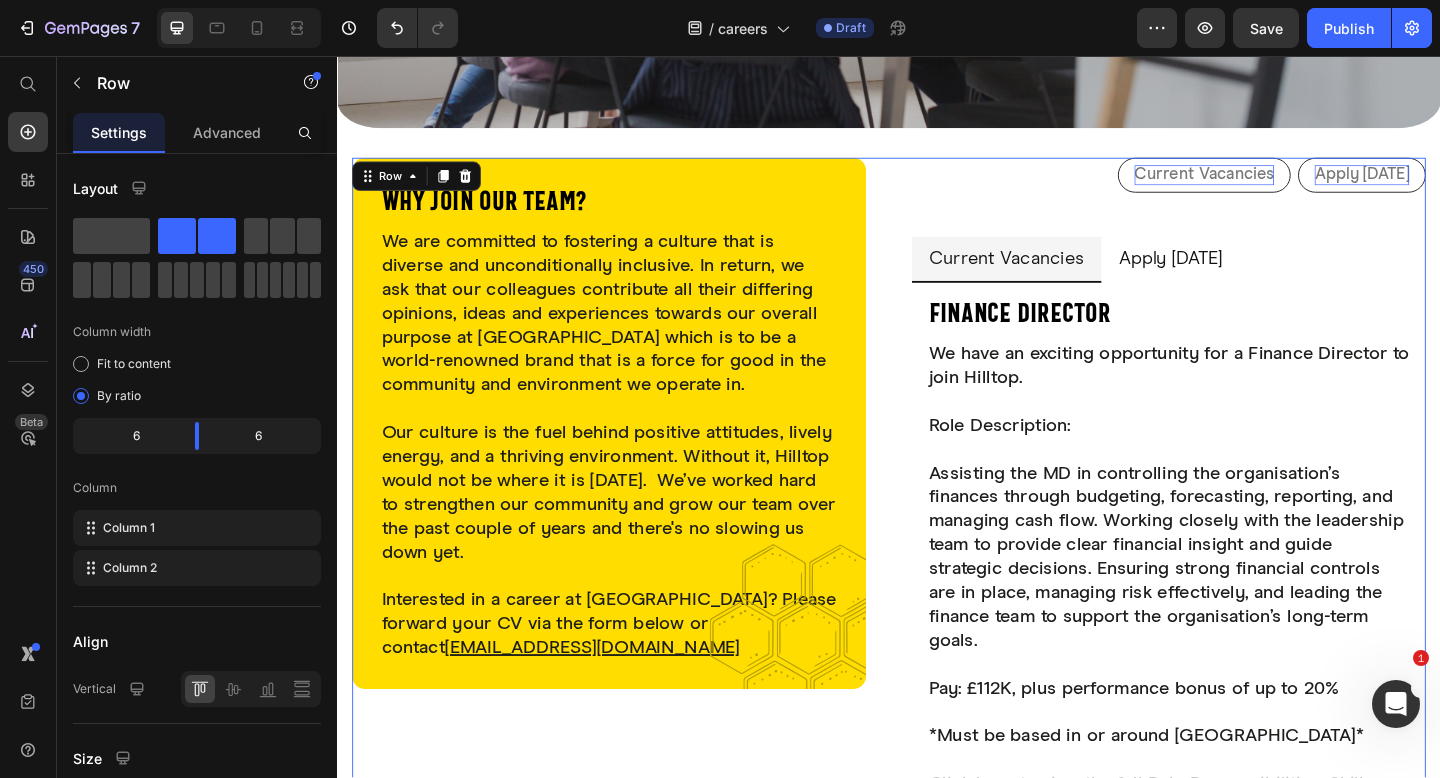click on "Why join our team? Heading We are committed to fostering a culture that is diverse and unconditionally inclusive. In return, we ask that our colleagues contribute all their differing opinions, ideas and experiences towards our overall purpose at [GEOGRAPHIC_DATA] which is to be a world-renowned brand that is a force for good in the community and environment we operate in.    Our culture is the fuel behind positive attitudes, lively energy, and a thriving environment. Without it, Hilltop would not be where it is [DATE].  We’ve worked hard to strengthen our community and grow our team over the past couple of years and there's no slowing us down yet.    Interested in a career at [GEOGRAPHIC_DATA]? Please forward your CV via the form below or contact  [EMAIL_ADDRESS][DOMAIN_NAME] Text block Row Image Row Current Vacancies Button Apply [DATE] Button Row Current Vacancies Apply [DATE] Finance Director Heading We have an exciting opportunity for a Finance Director to join Hilltop.  Role Description:  Text block NAME Text block Row" at bounding box center [937, 536] 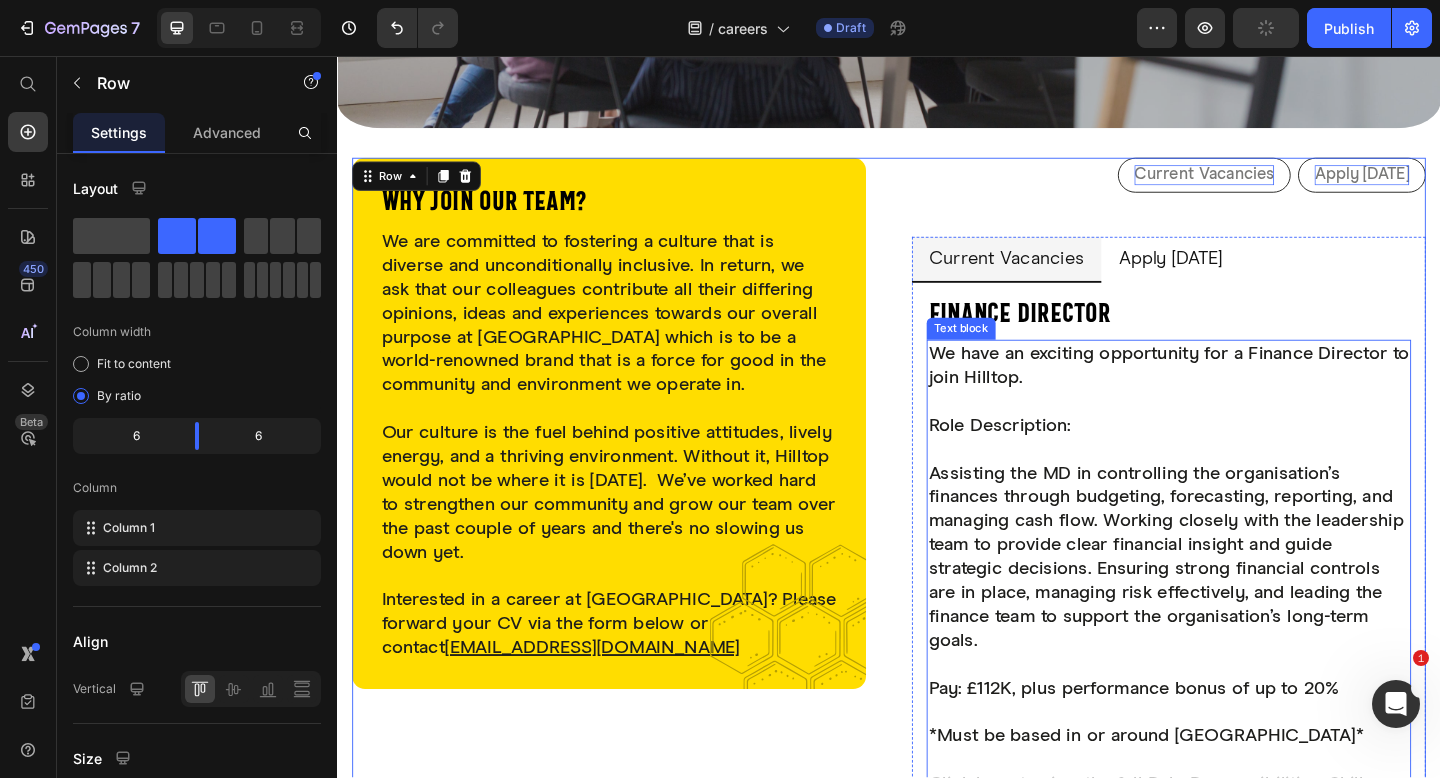 click on "Finance Director Heading We have an exciting opportunity for a Finance Director to join Hilltop.  Role Description:  Assisting the MD in controlling the organisation’s finances through budgeting, forecasting, reporting, and managing cash flow. Working closely with the leadership team to provide clear financial insight and guide strategic decisions. Ensuring strong financial controls are in place, managing risk effectively, and leading the finance team to support the organisation’s long-term goals.  Pay: £112K, plus performance bonus of up to 20%  *Must be based in or around [GEOGRAPHIC_DATA]*  Click here to view the full Role Responsibilities, Skills Required, Food and Health Safety here. Text block NAME Text block Text Field EMAIL Text block Email Field Row Type of query Text block General Sales Technical Orders Marketing Dropdown MESSAGE Text block Text Area Submit Submit Button Contact Form" at bounding box center [1241, 596] 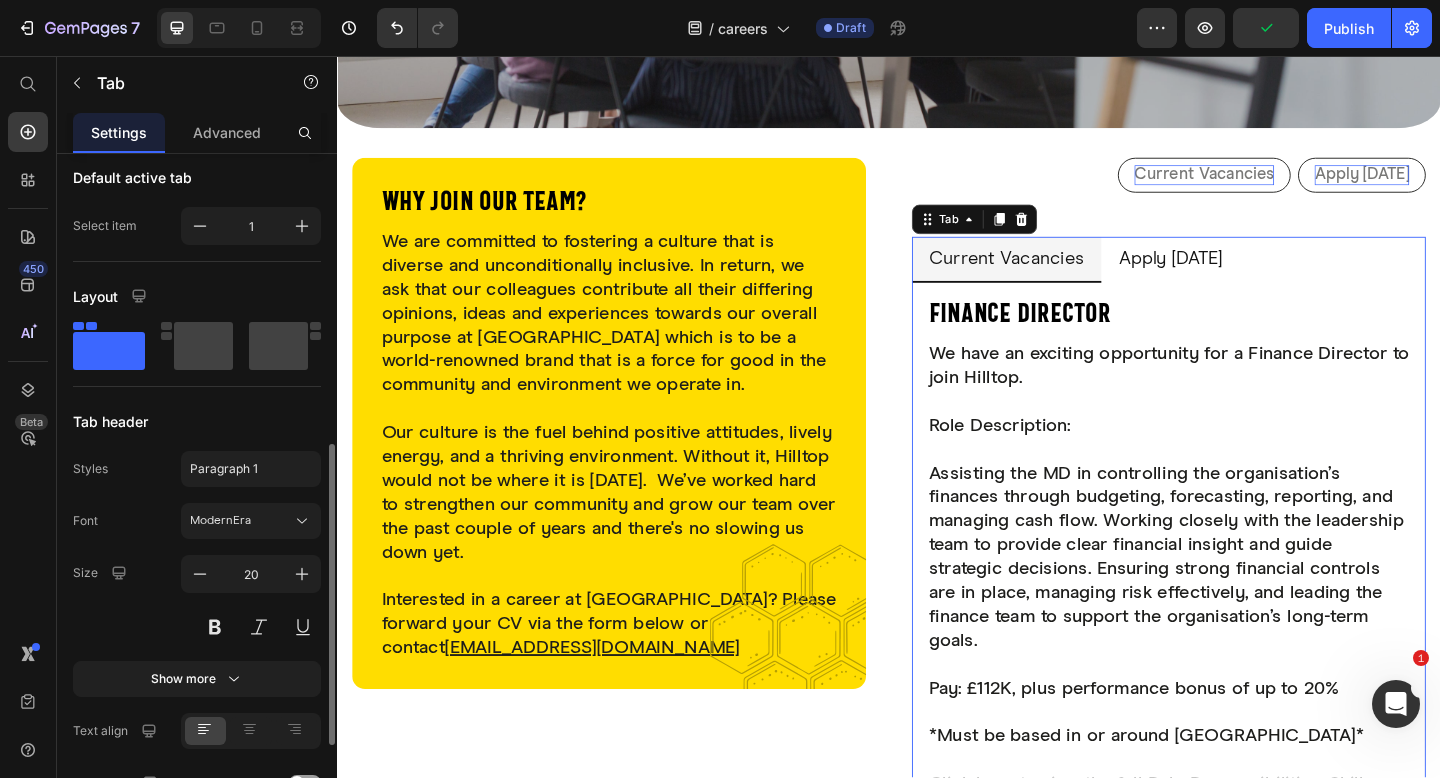 scroll, scrollTop: 356, scrollLeft: 0, axis: vertical 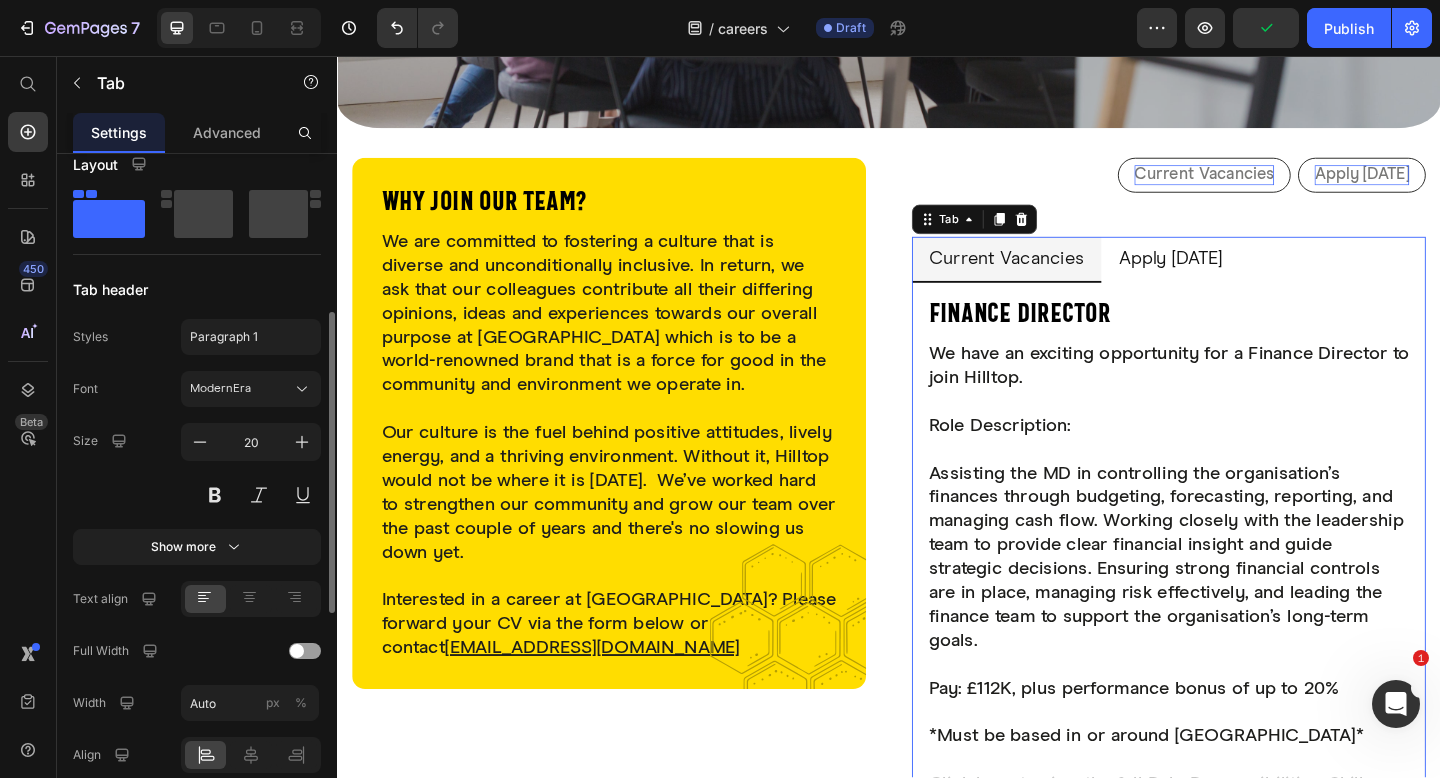 click on "Font ModernEra Size 20 Show more" at bounding box center [197, 468] 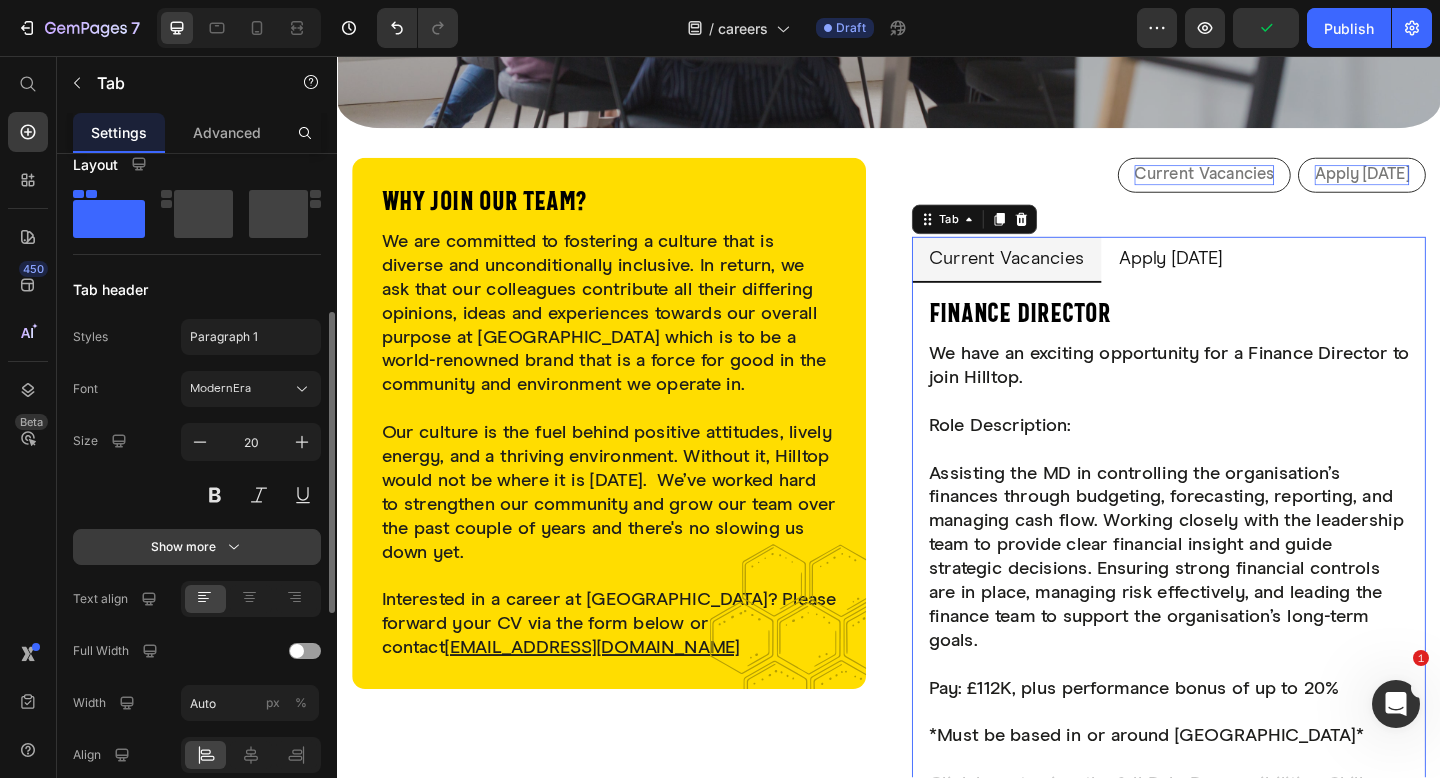 click 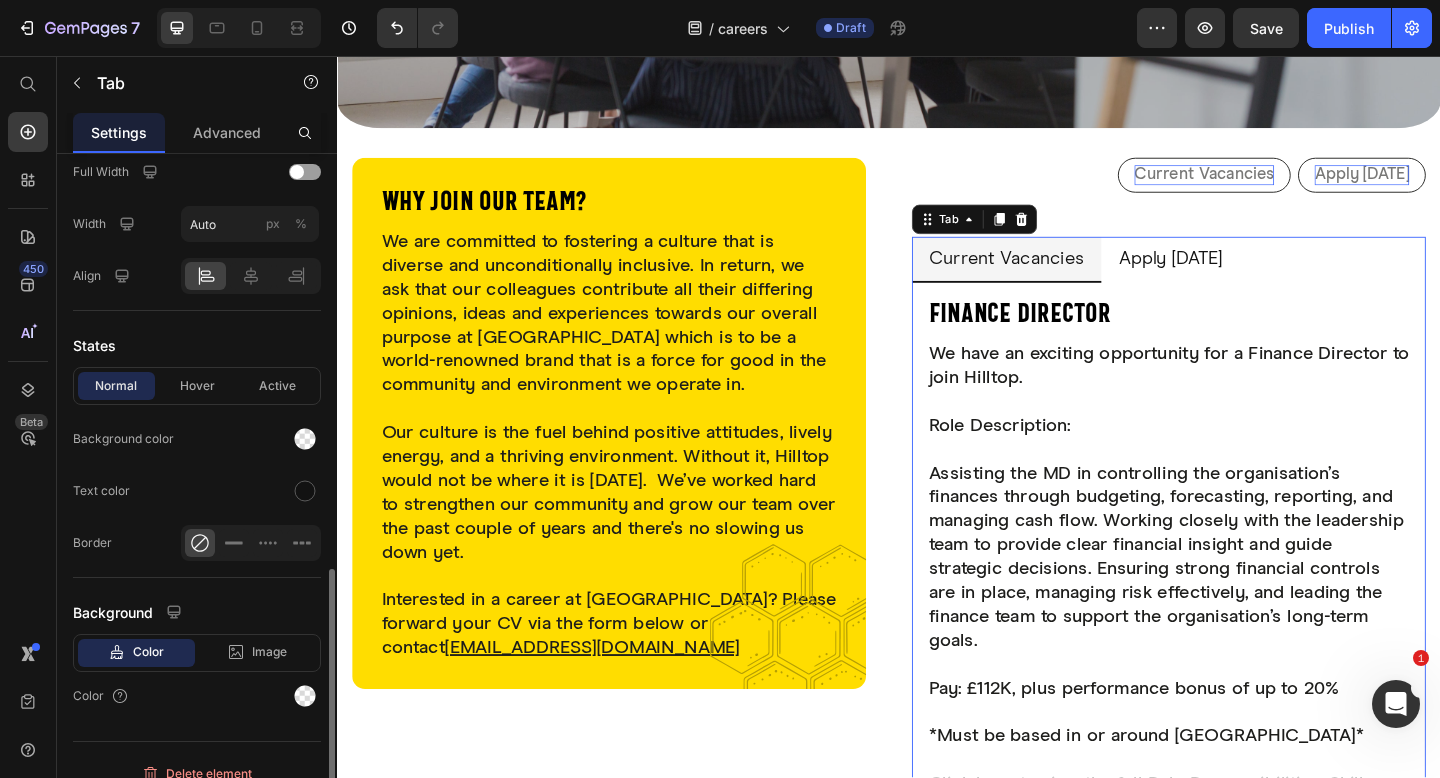 scroll, scrollTop: 1116, scrollLeft: 0, axis: vertical 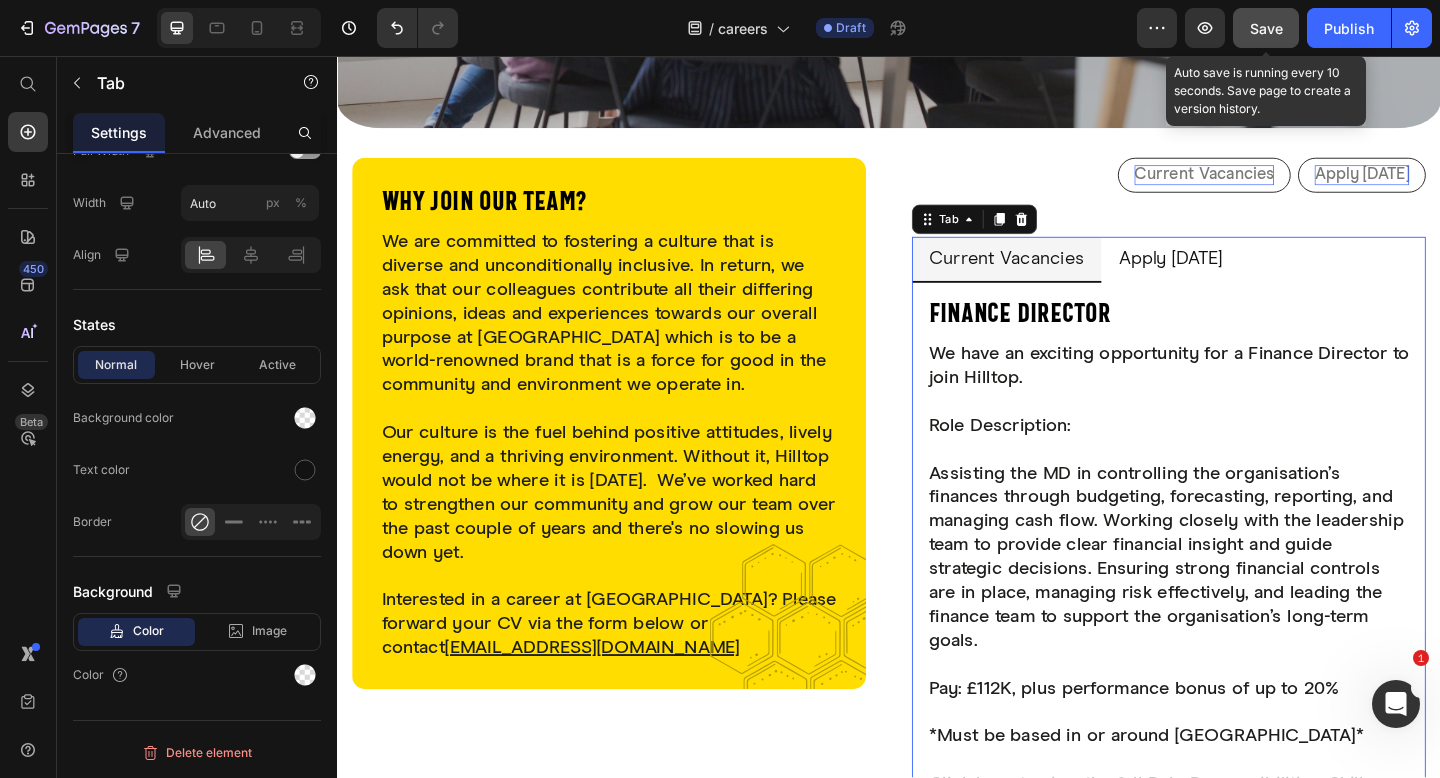 click on "Save" at bounding box center [1266, 28] 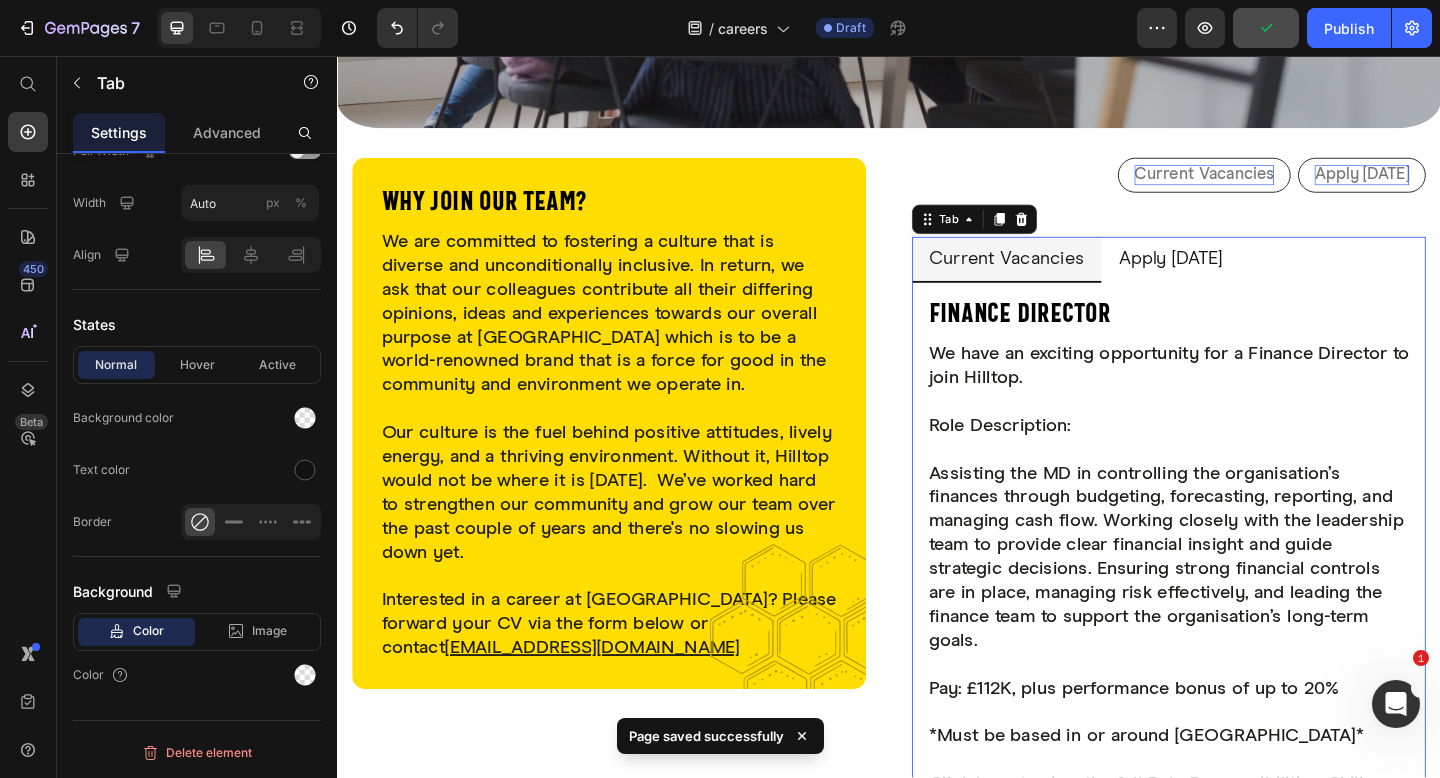 click on "Apply [DATE]" at bounding box center (1243, 278) 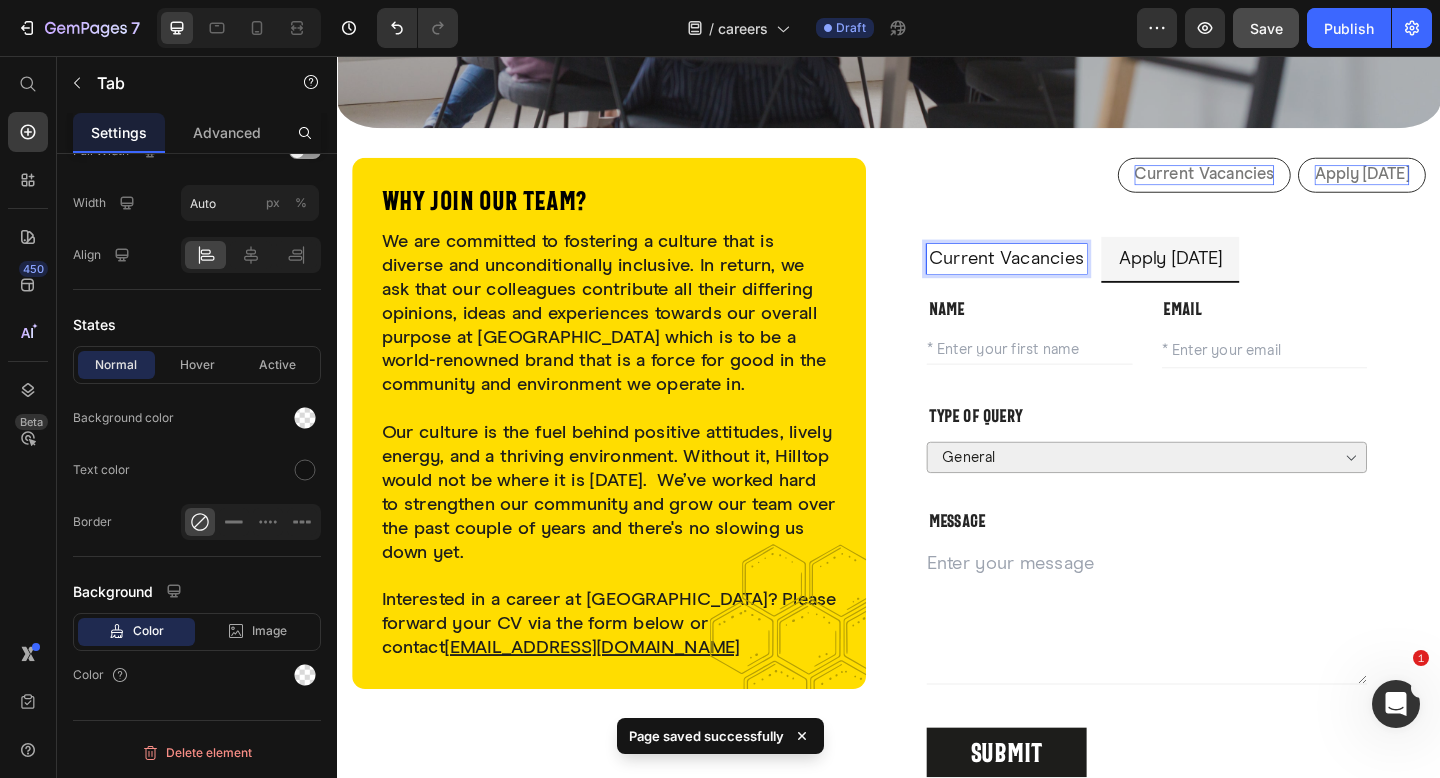 click on "Finance Director Heading We have an exciting opportunity for a Finance Director to join Hilltop.  Role Description:  Assisting the MD in controlling the organisation’s finances through budgeting, forecasting, reporting, and managing cash flow. Working closely with the leadership team to provide clear financial insight and guide strategic decisions. Ensuring strong financial controls are in place, managing risk effectively, and leading the finance team to support the organisation’s long-term goals.  Pay: £112K, plus performance bonus of up to 20%  *Must be based in or around [GEOGRAPHIC_DATA]*  Click here to view the full Role Responsibilities, Skills Required, Food and Health Safety here. Text block NAME Text block Text Field EMAIL Text block Email Field Row Type of query Text block General Sales Technical Orders Marketing Dropdown MESSAGE Text block Text Area Submit Submit Button Contact Form" at bounding box center (1241, 572) 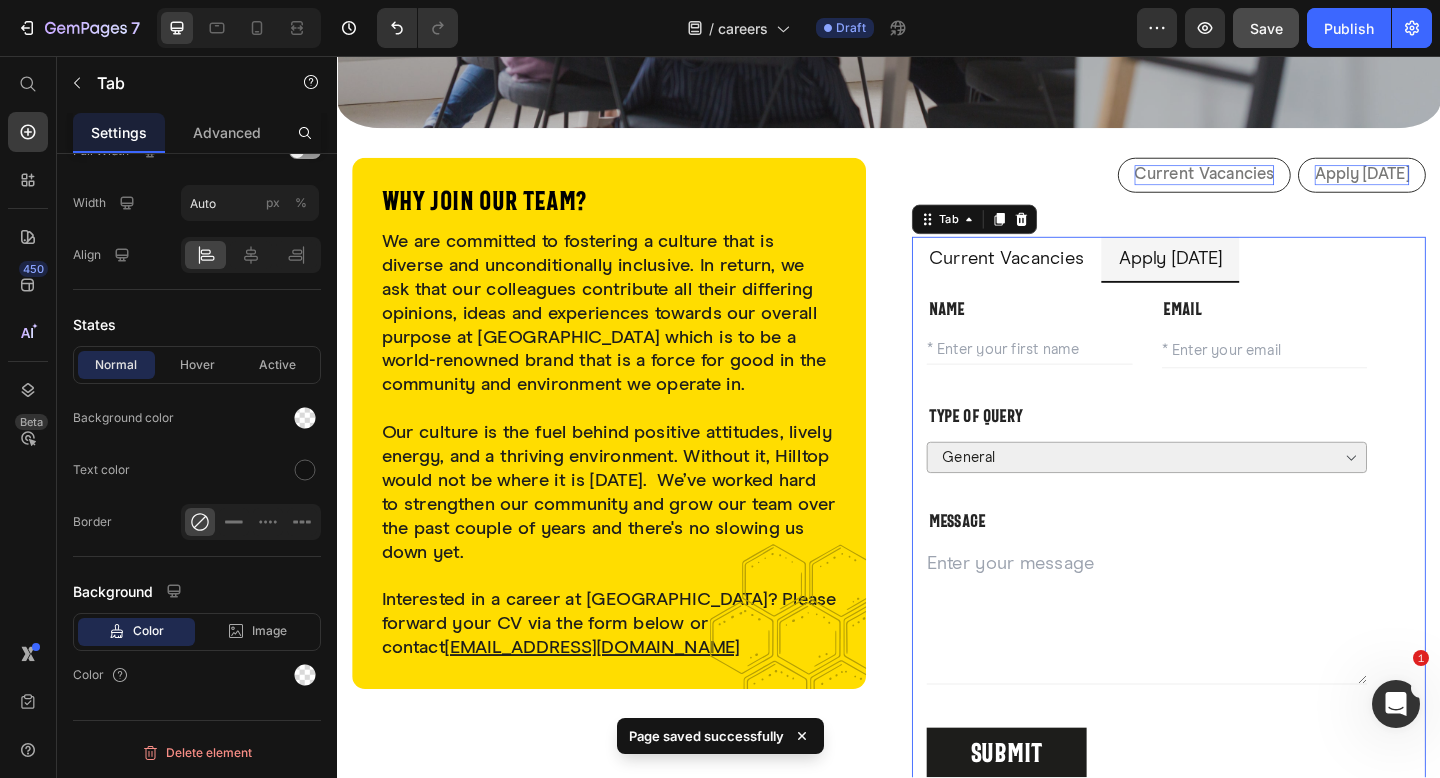 click on "Current Vacancies" at bounding box center (1065, 278) 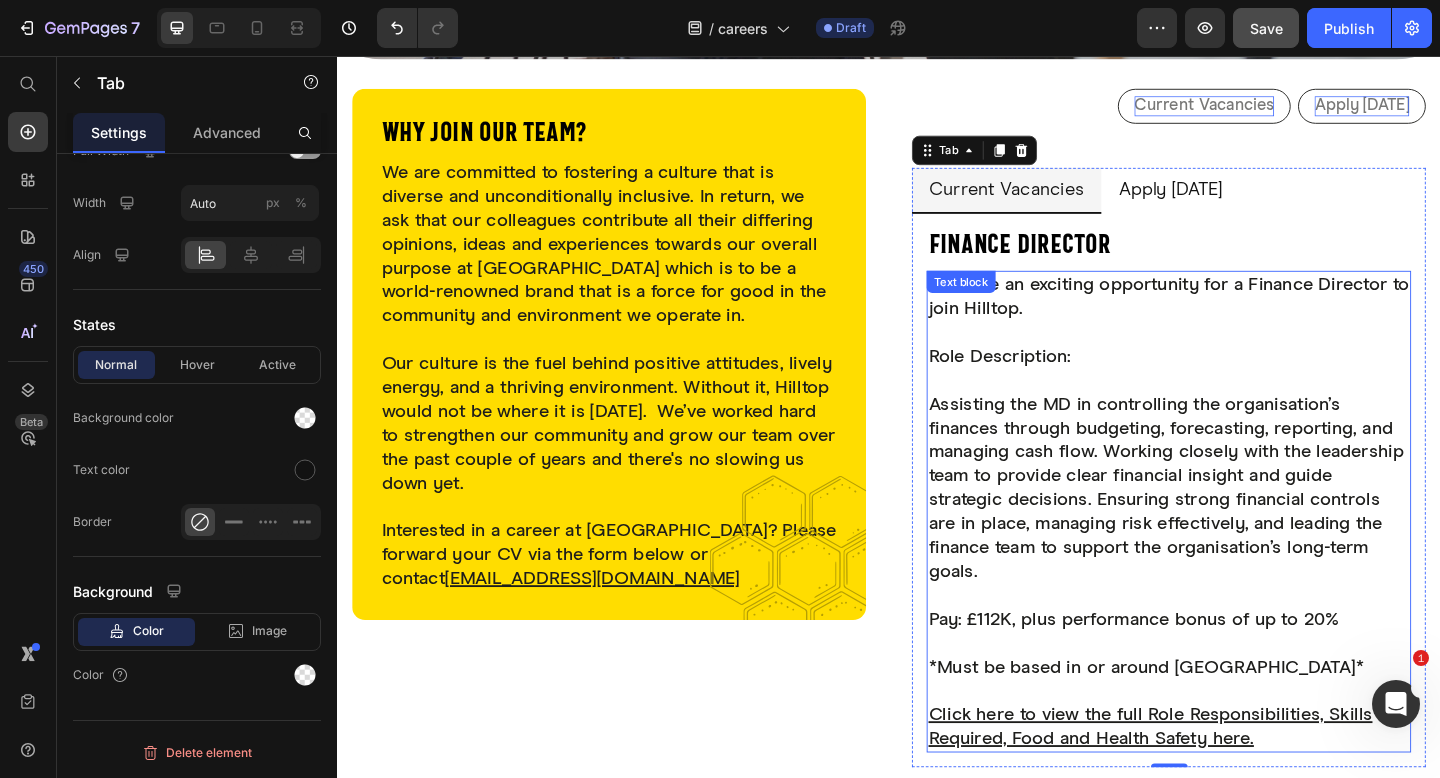 scroll, scrollTop: 762, scrollLeft: 0, axis: vertical 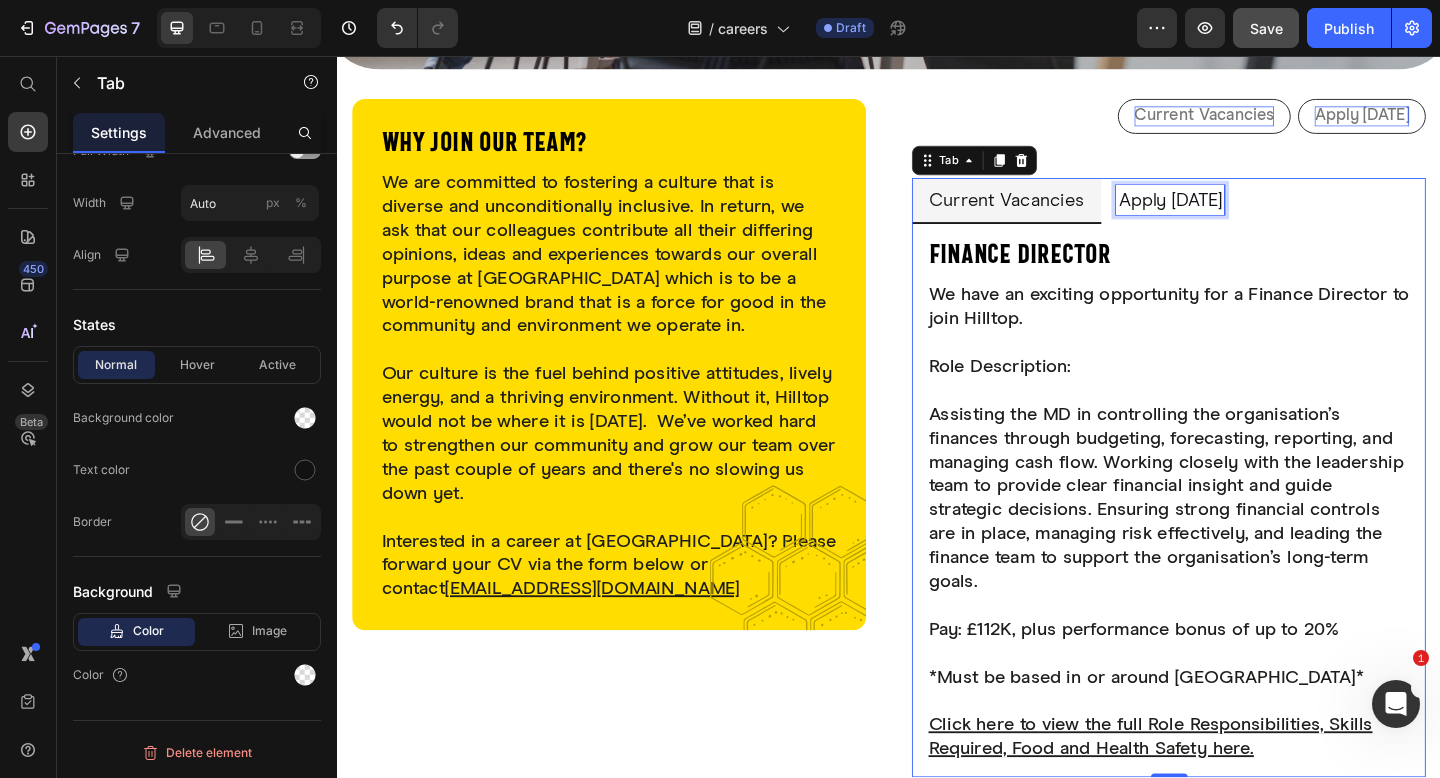 click on "Apply [DATE]" at bounding box center [1243, 213] 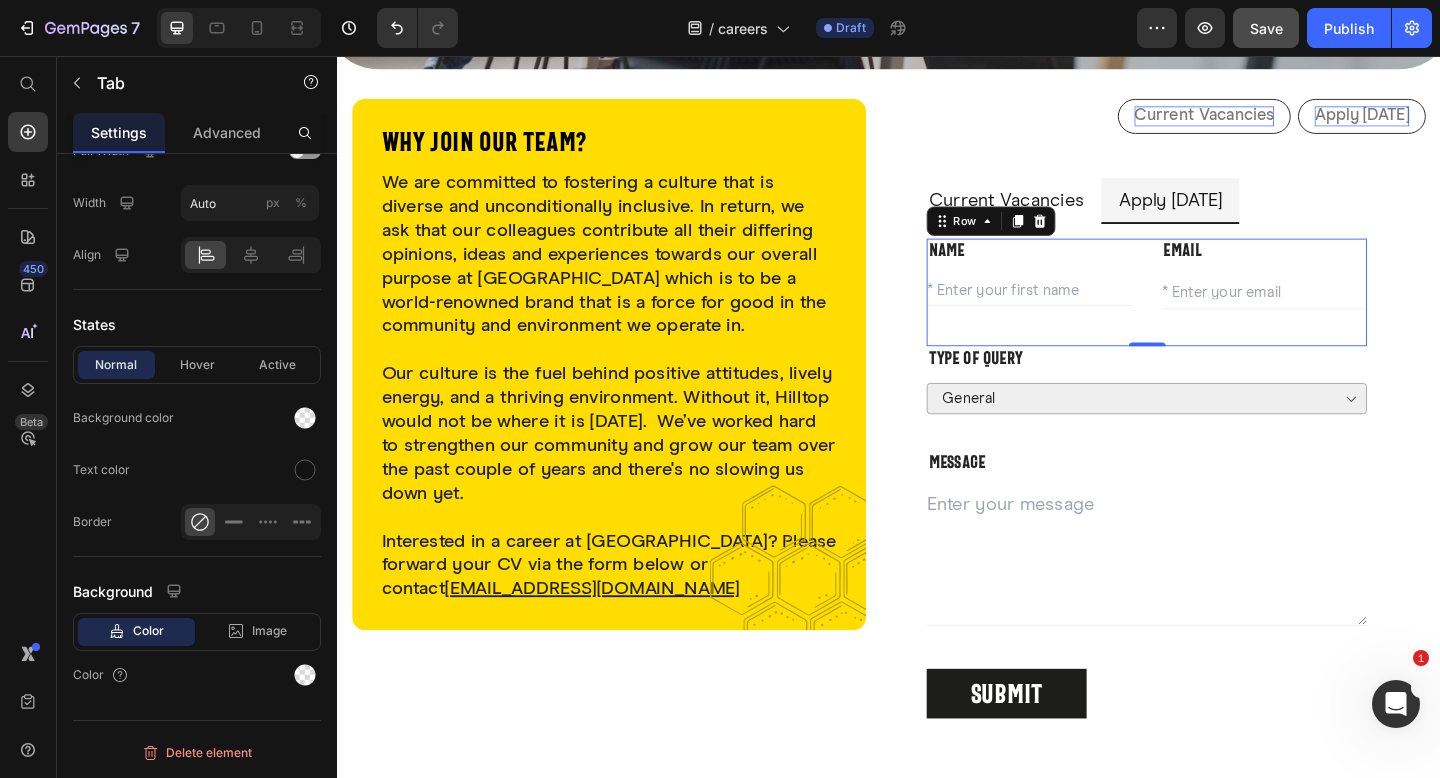 click on "NAME Text block Text Field" at bounding box center (1090, 314) 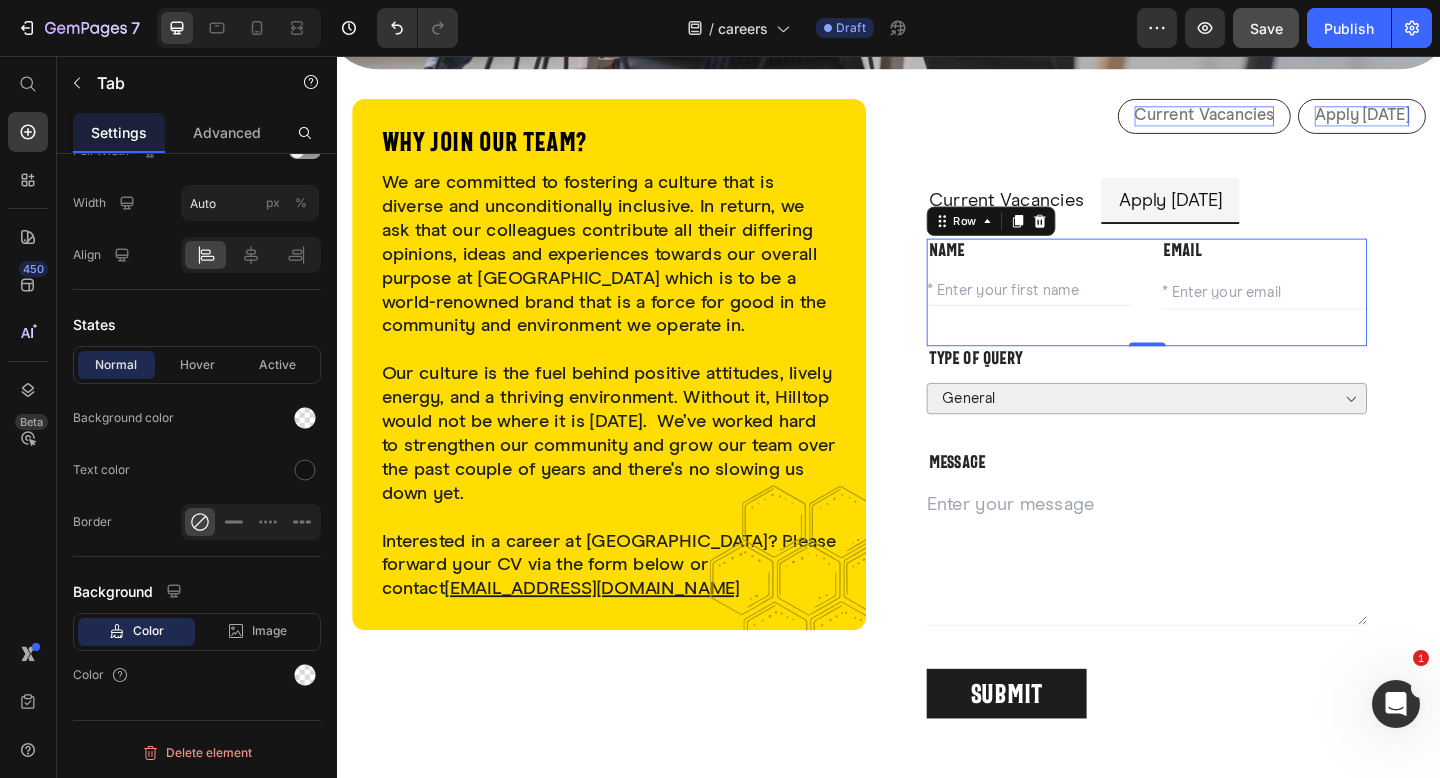 scroll, scrollTop: 0, scrollLeft: 0, axis: both 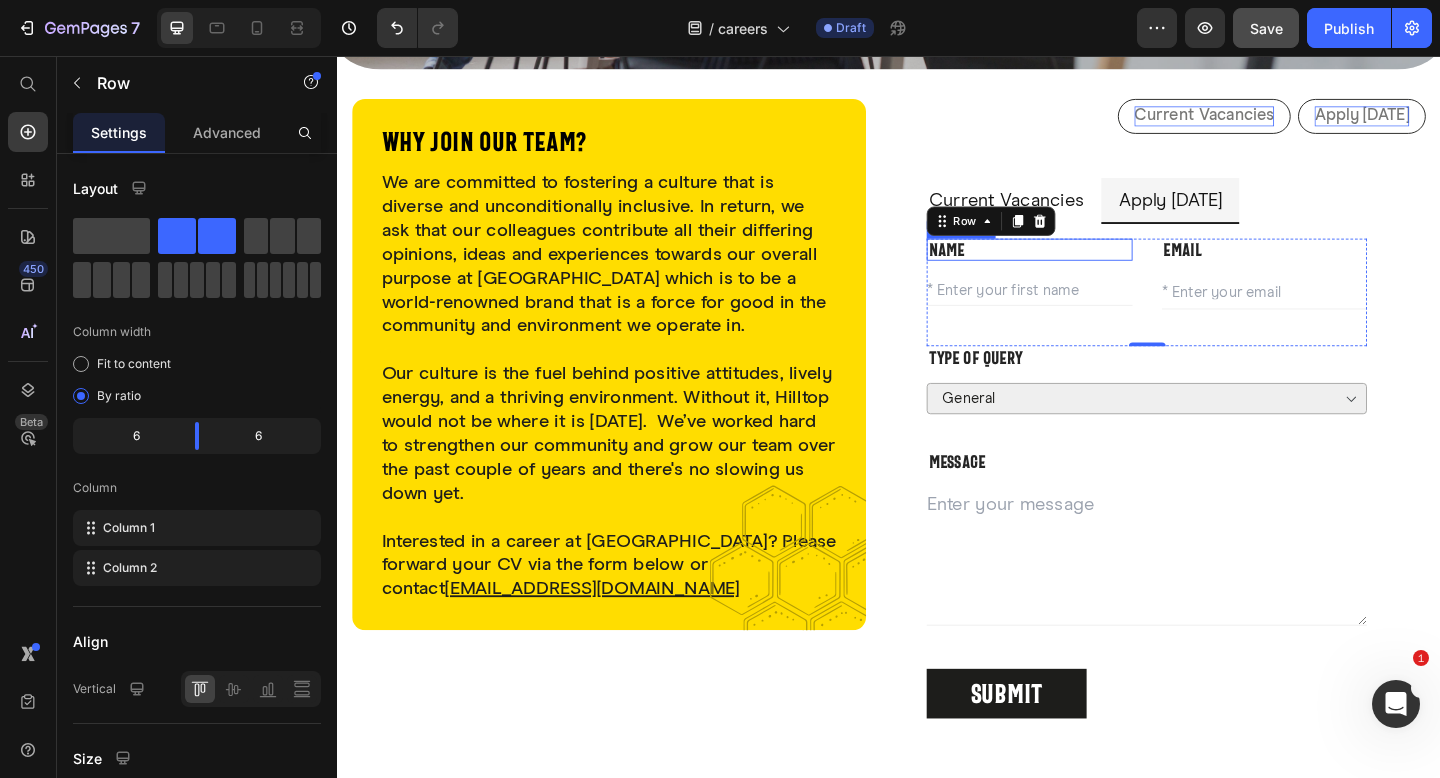 click on "NAME" at bounding box center [1090, 267] 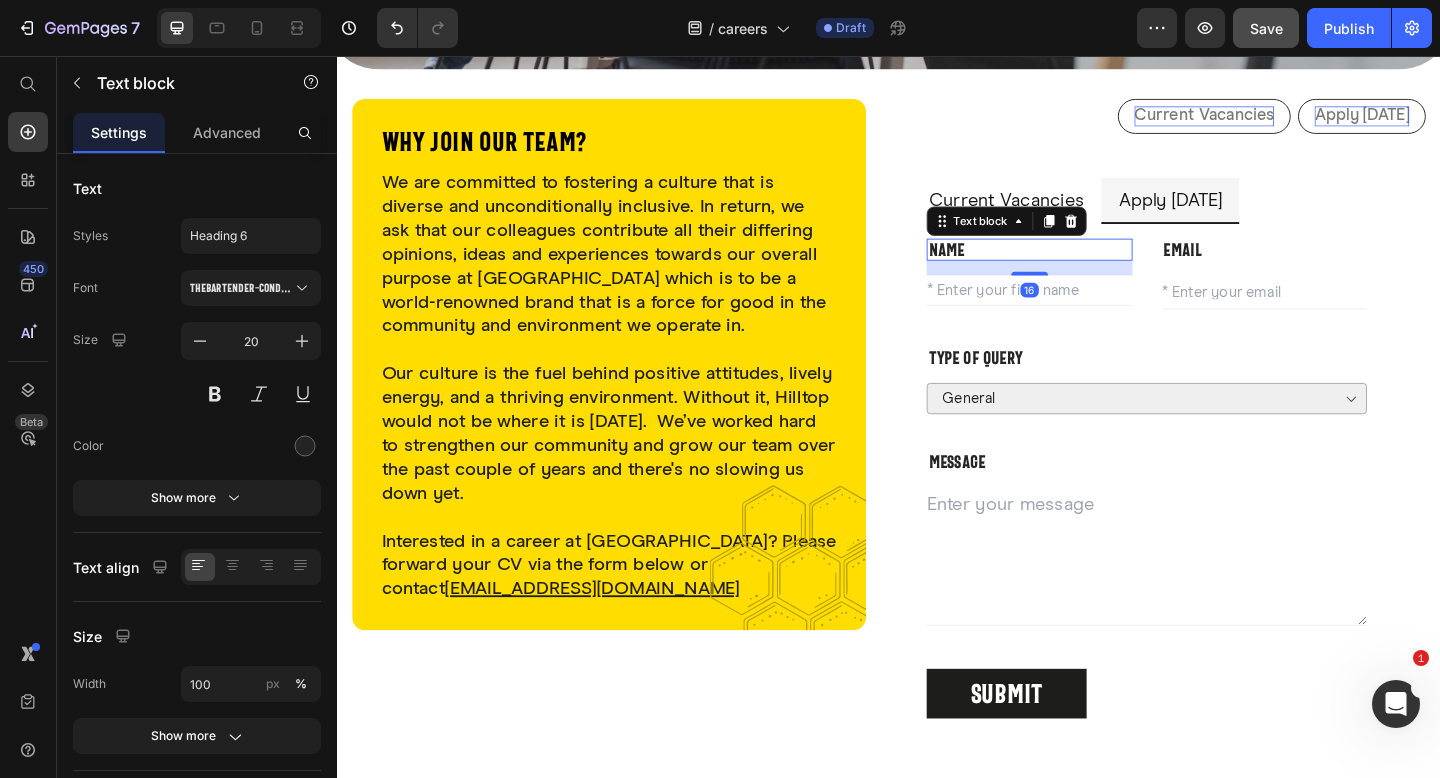 click on "NAME" at bounding box center (1090, 267) 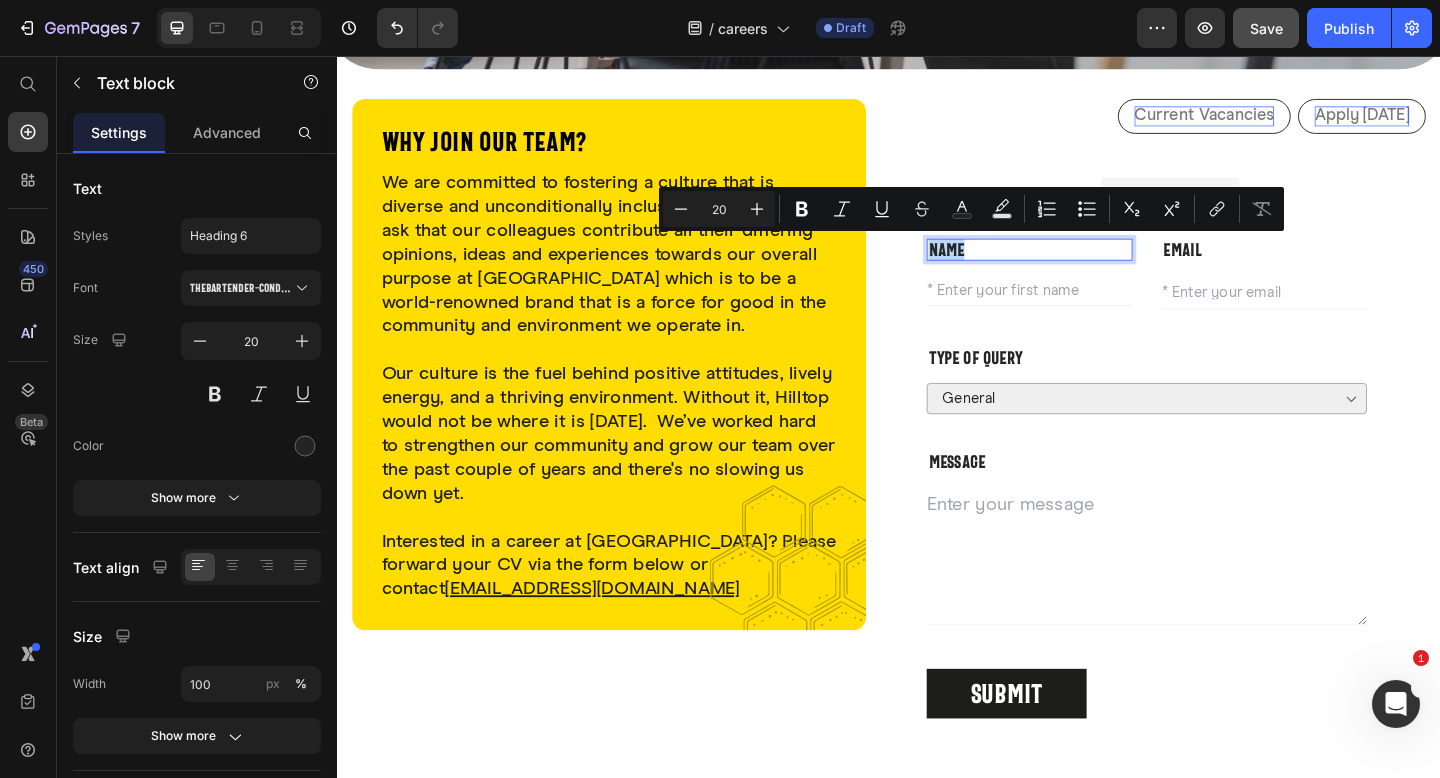 type on "16" 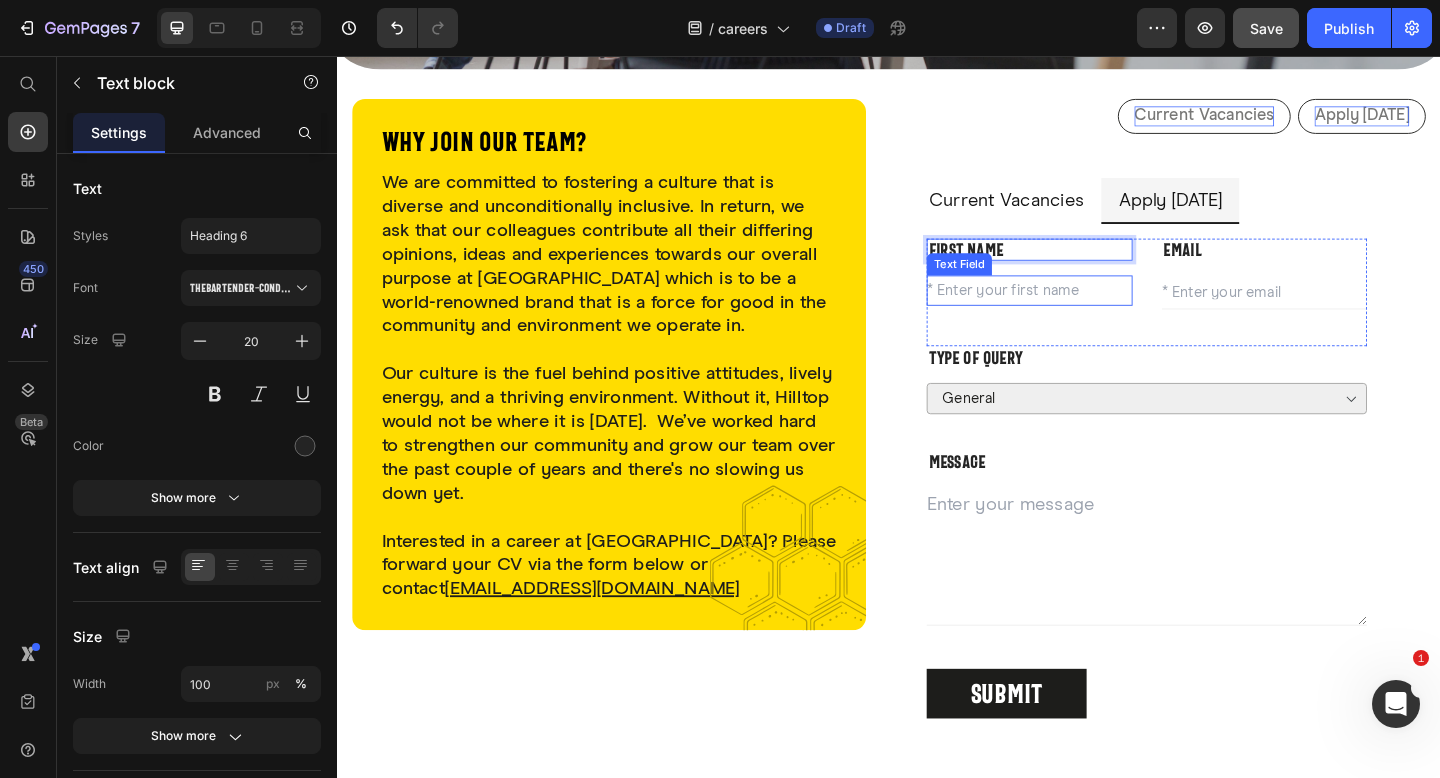 click at bounding box center (1090, 311) 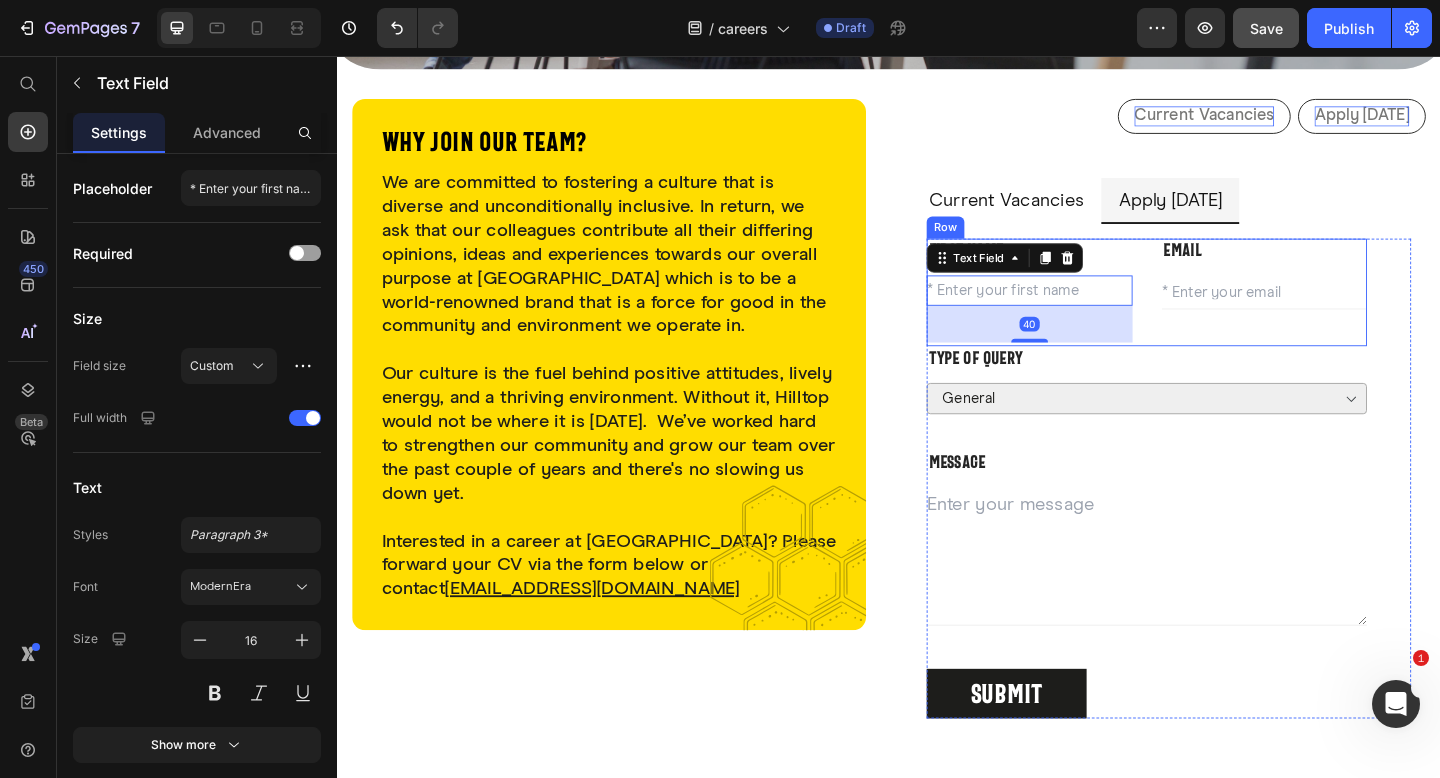 click on "First name Text block Text Field   40 EMAIL Text block Email Field Row" at bounding box center (1217, 314) 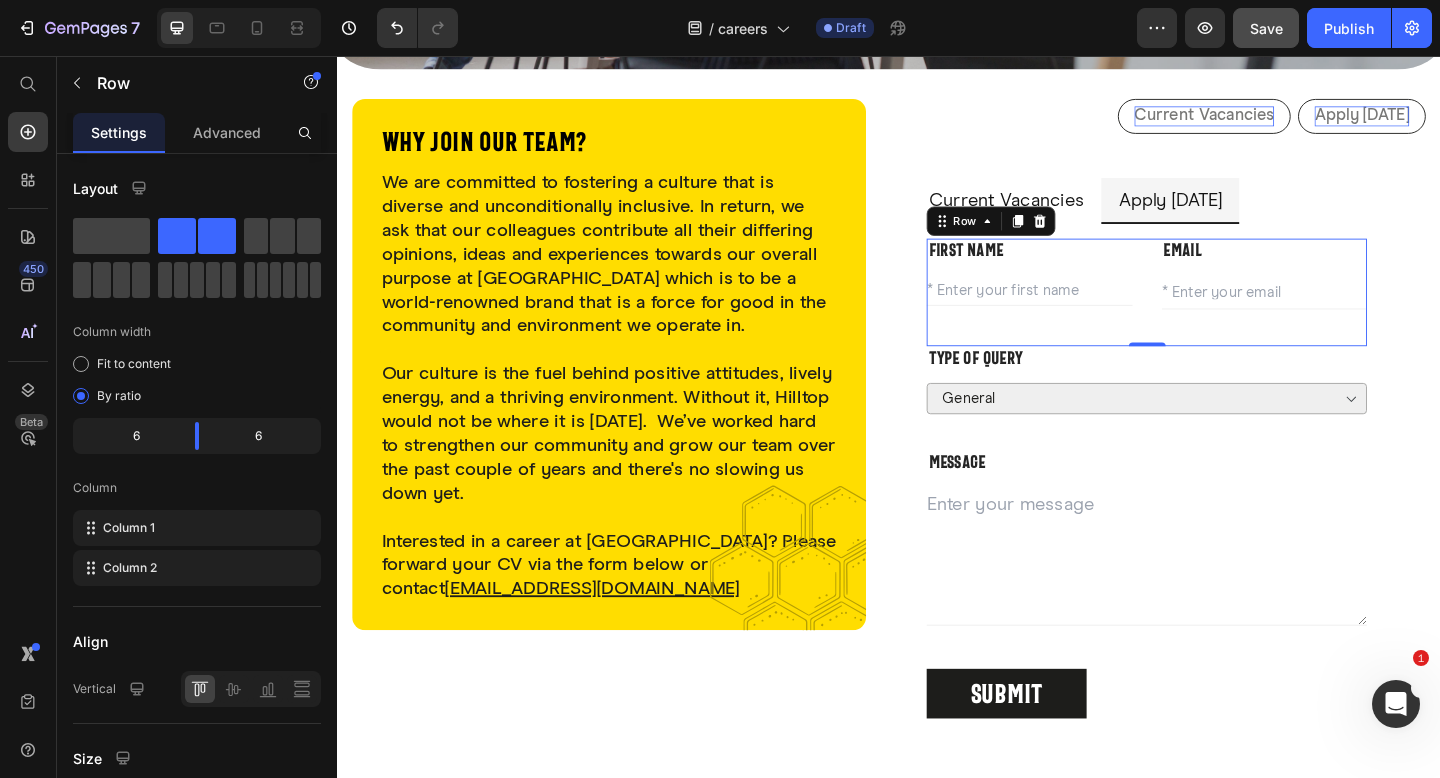 click on "First name" at bounding box center [1090, 267] 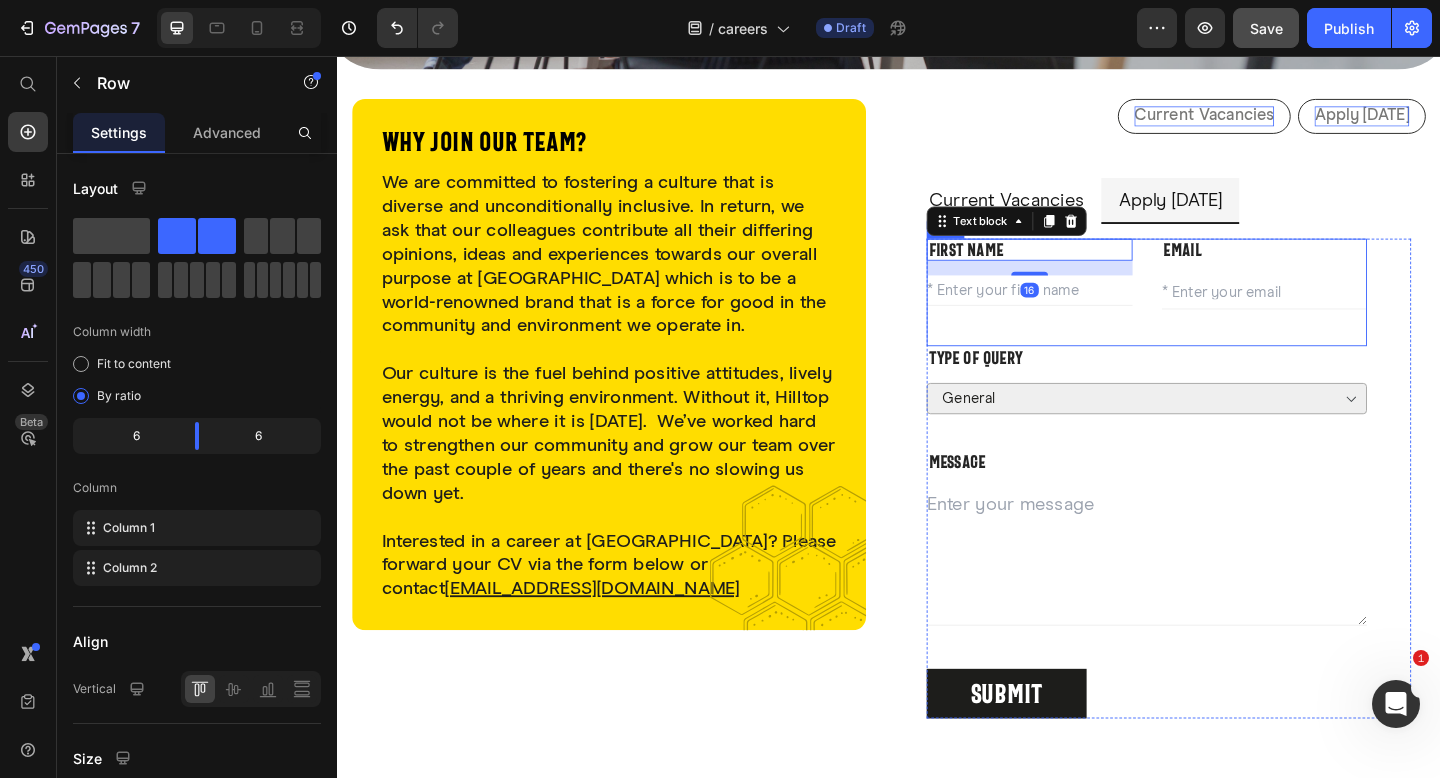 click on "First name Text block   16 Text Field" at bounding box center (1090, 314) 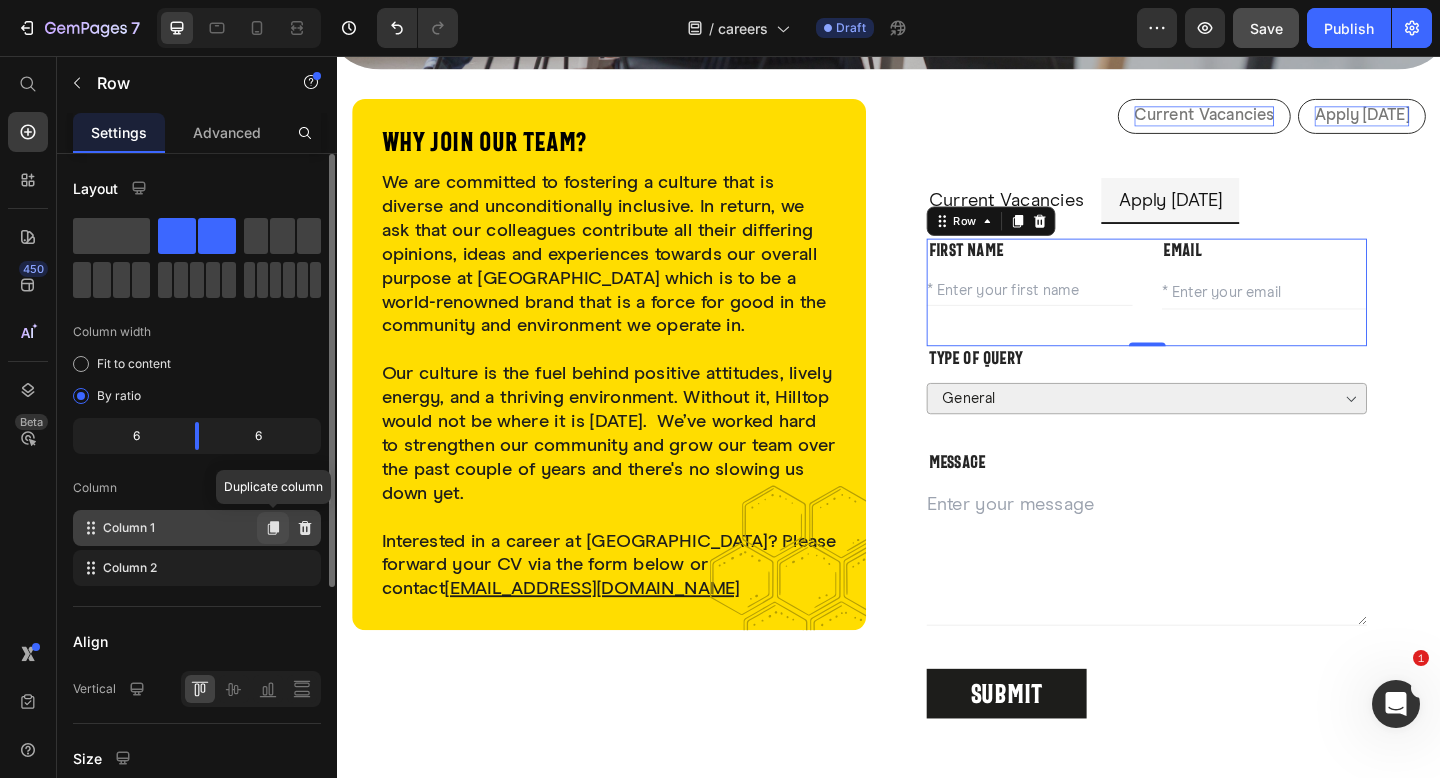 click 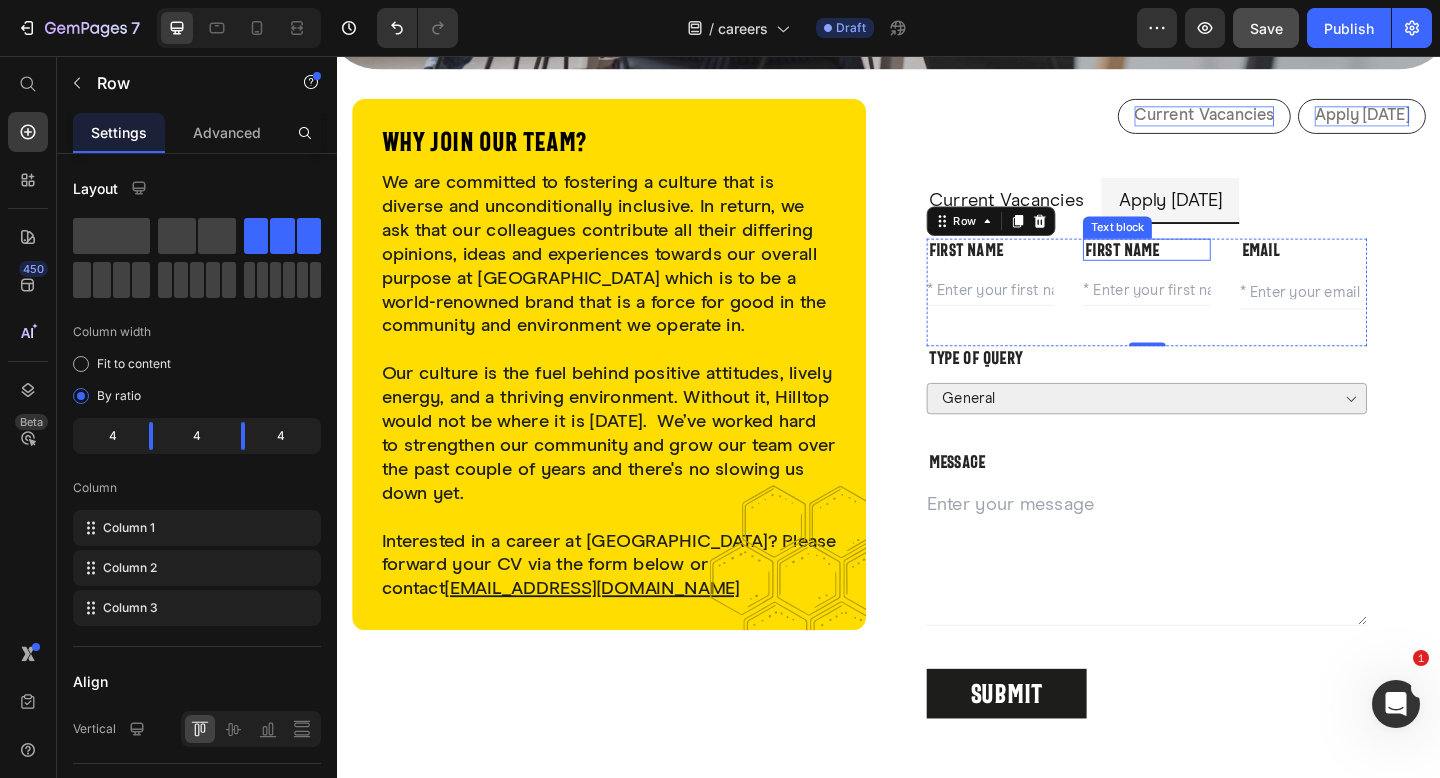 click on "First name" at bounding box center [1217, 267] 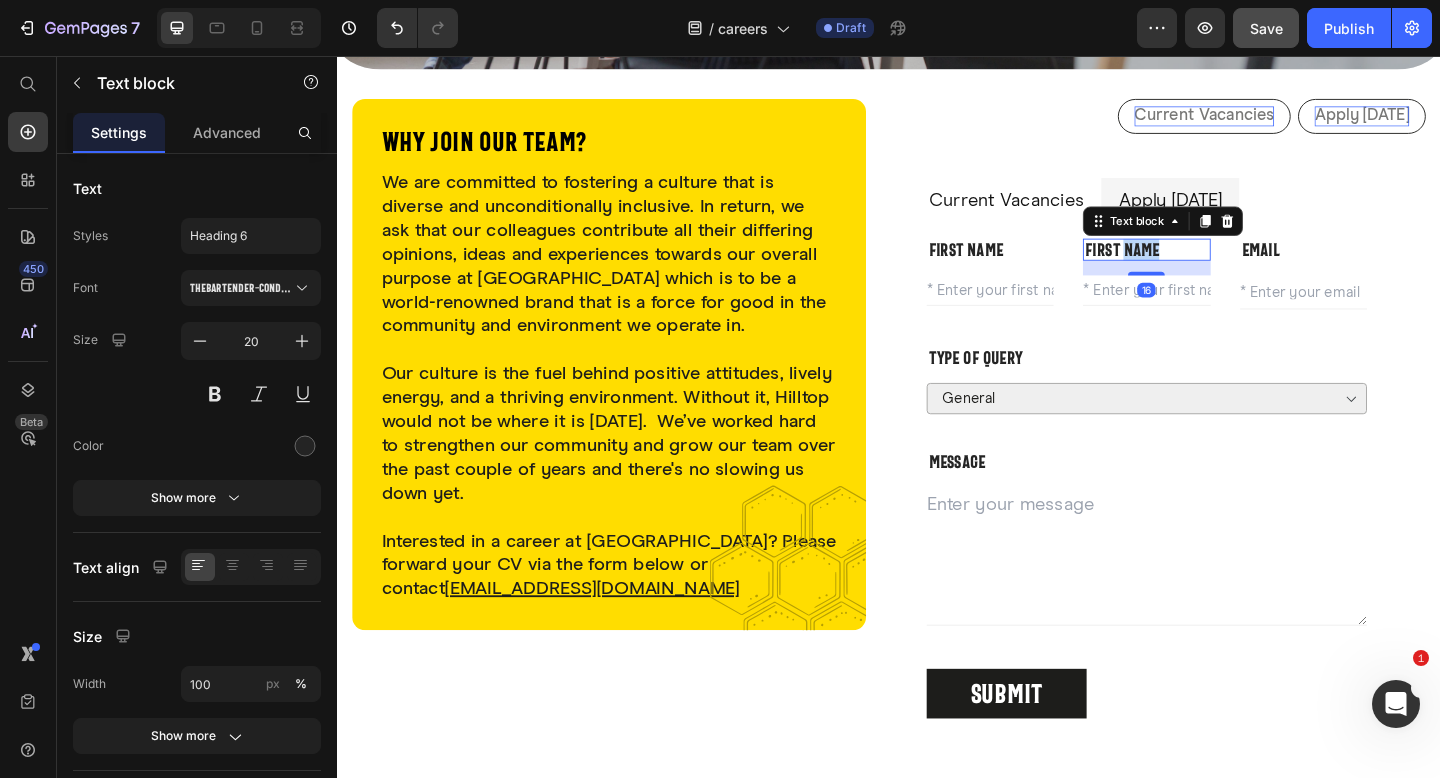 click on "First name" at bounding box center [1217, 267] 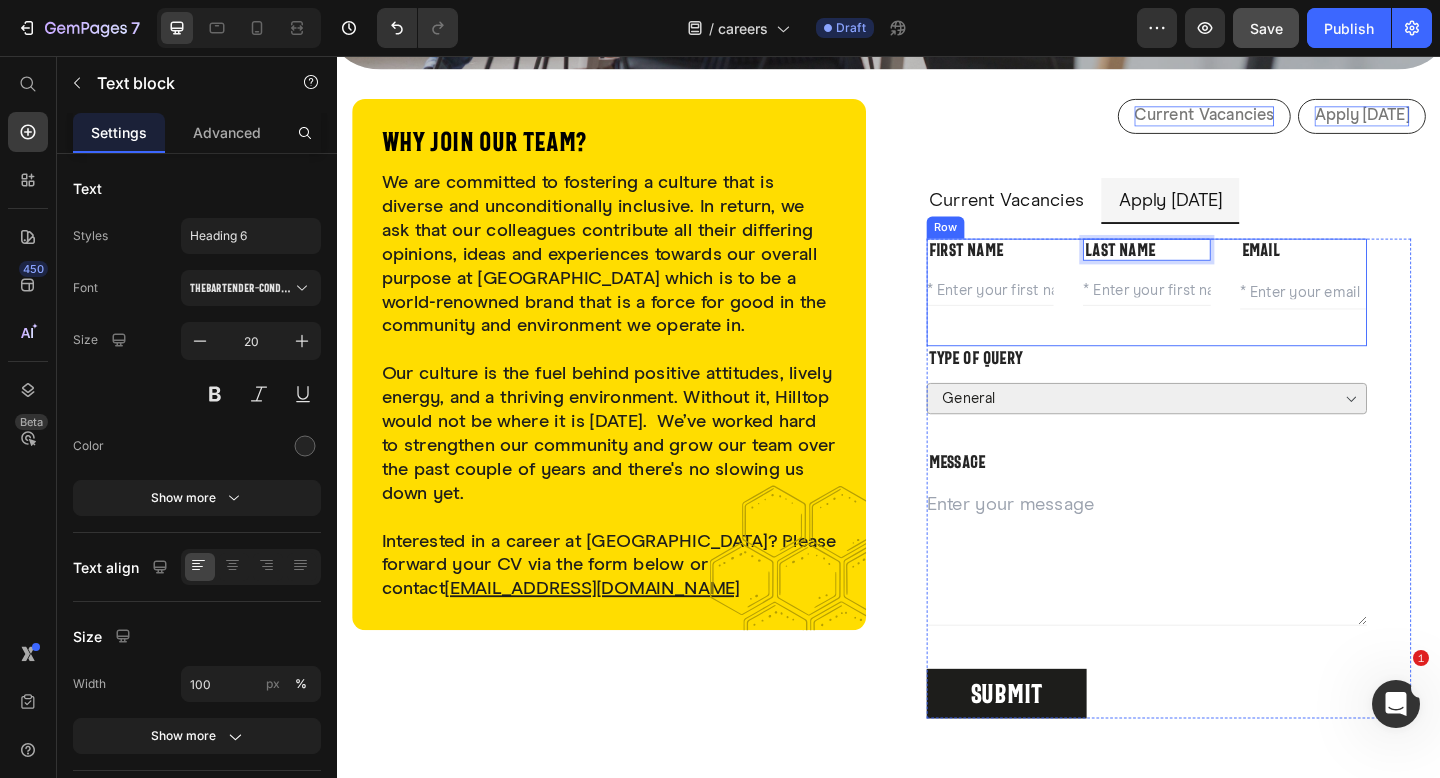 click at bounding box center [1047, 311] 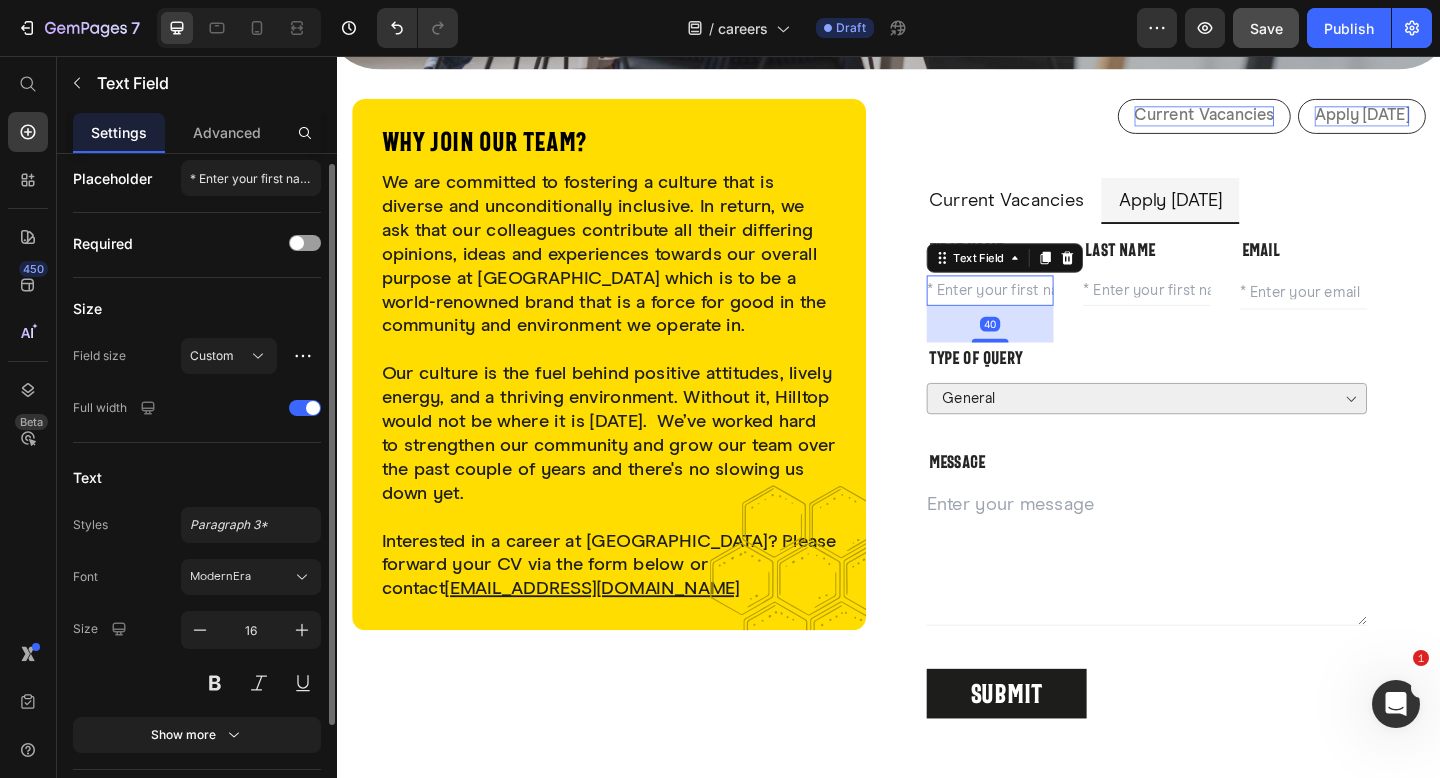 scroll, scrollTop: 11, scrollLeft: 0, axis: vertical 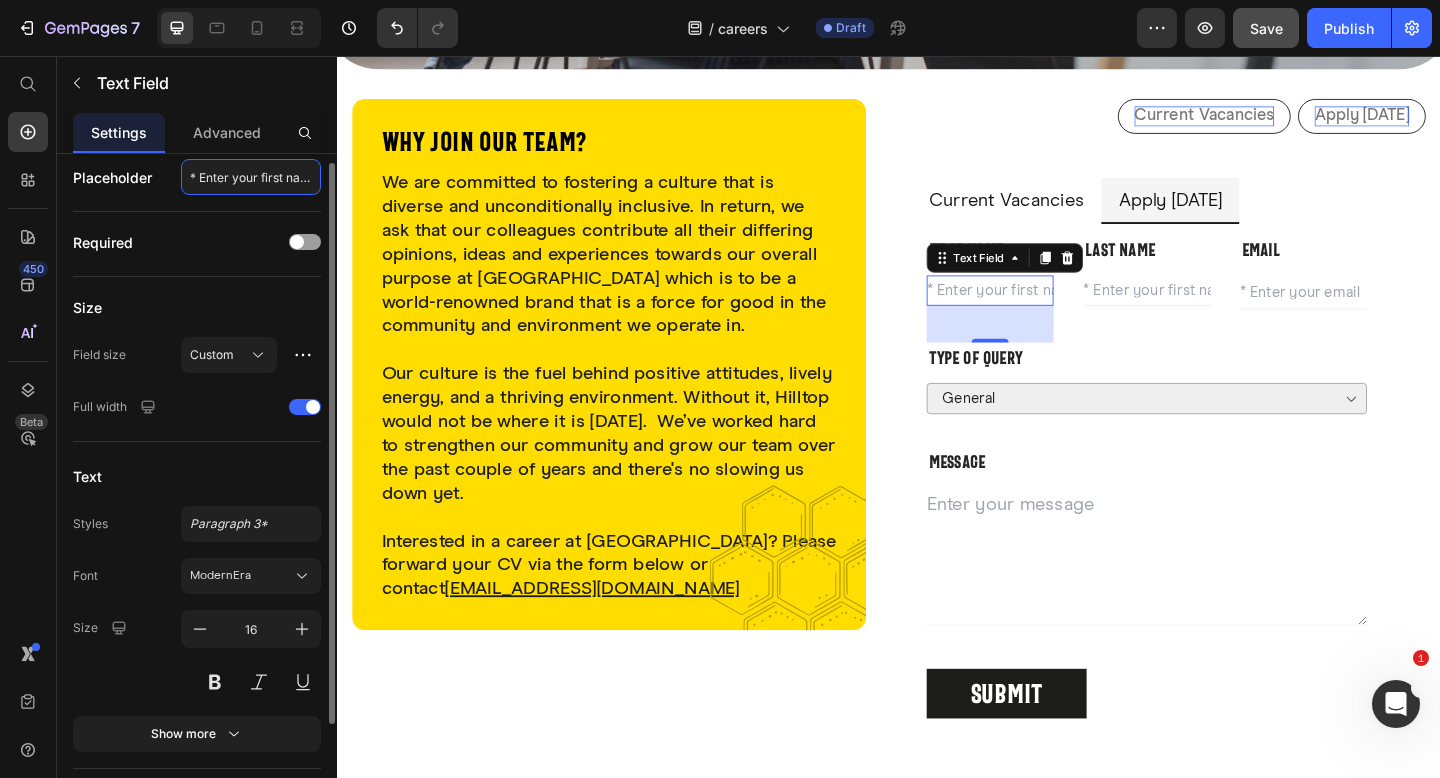 click on "* Enter your first name" 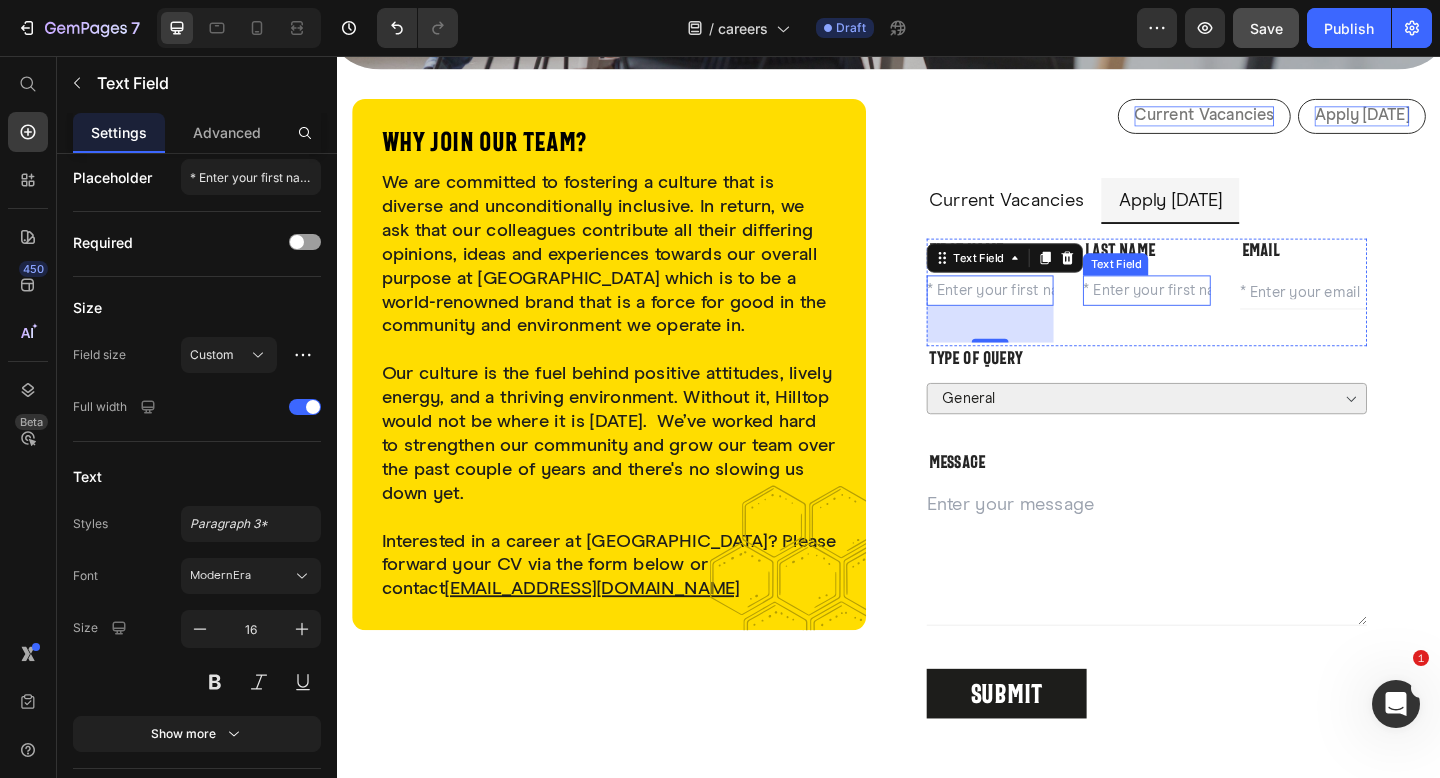 click at bounding box center (1217, 311) 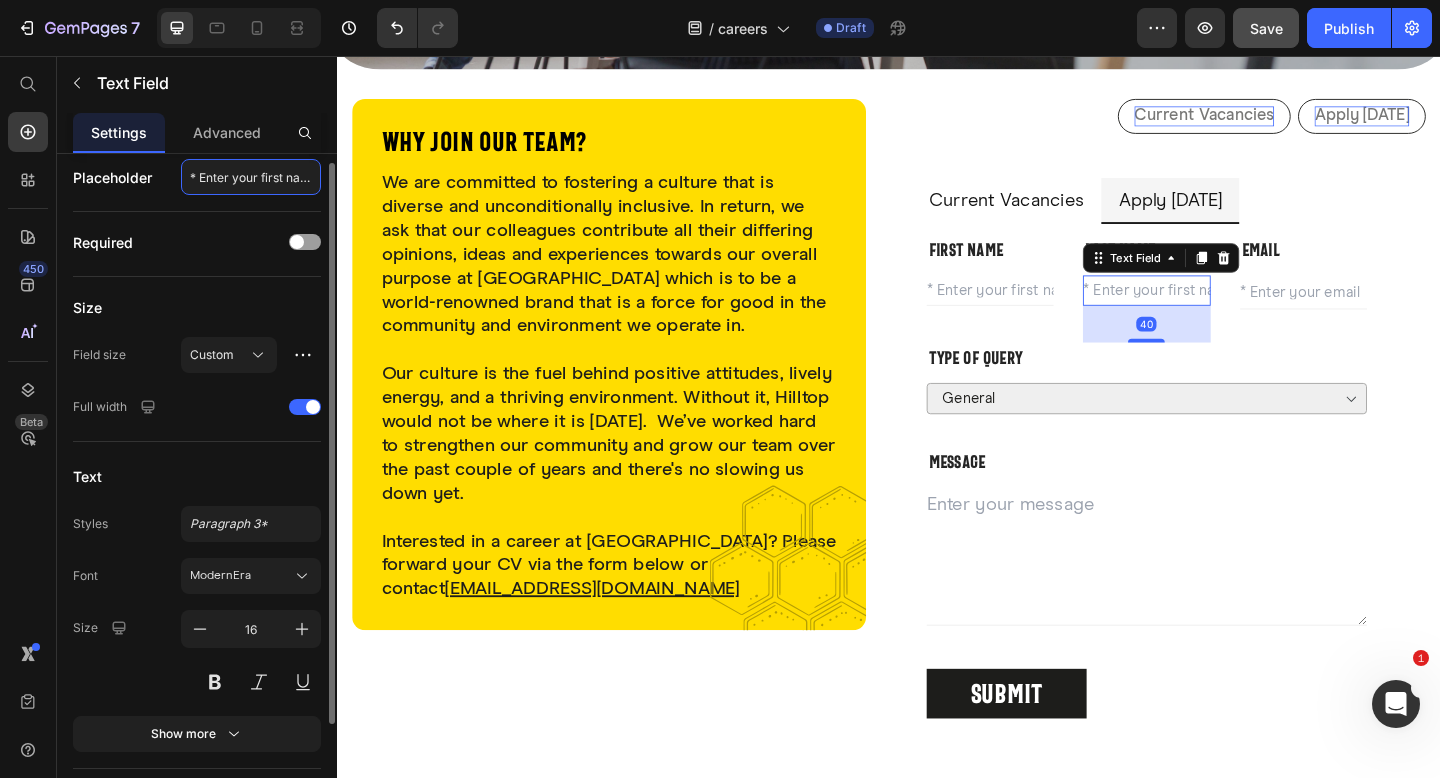 click on "* Enter your first name" 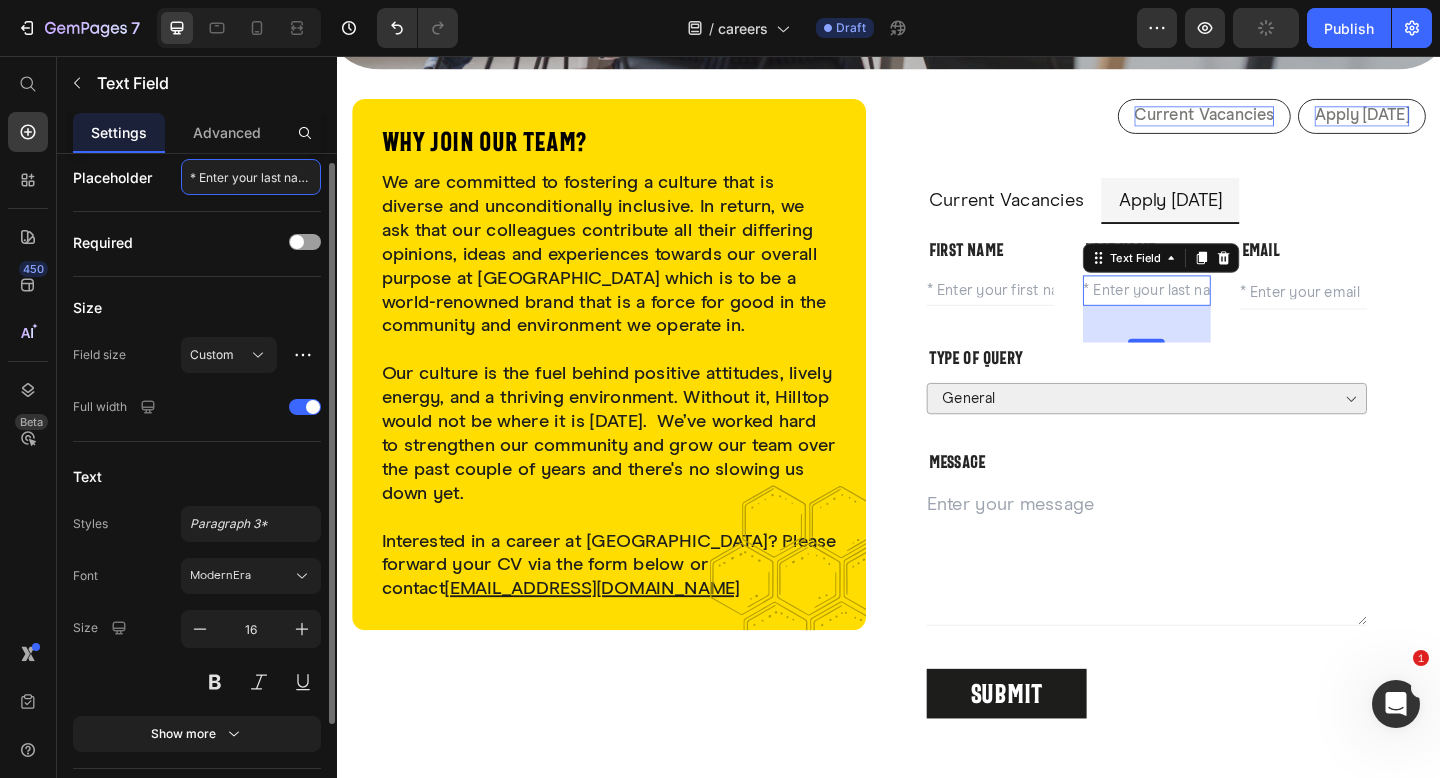 type on "* Enter your last name" 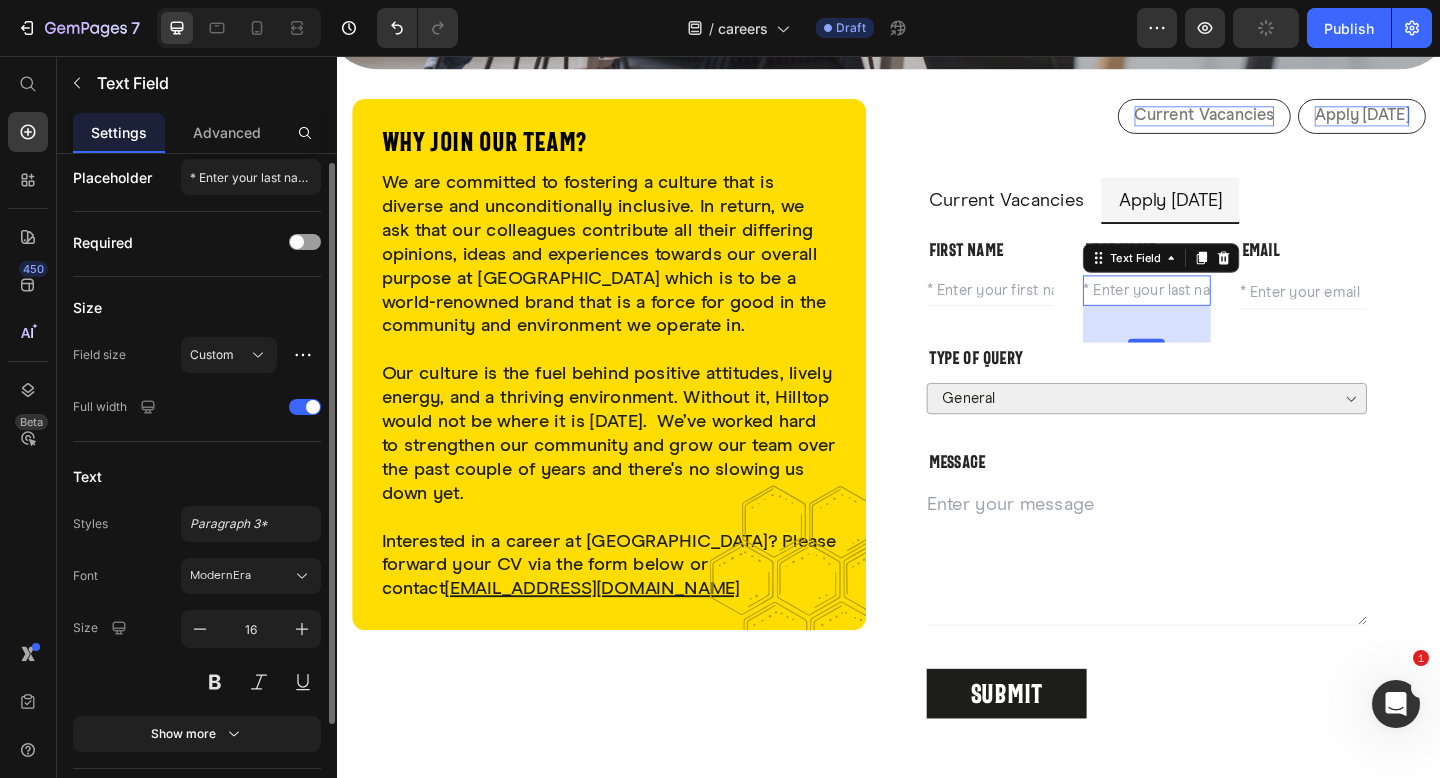 click on "Placeholder * Enter your last name Required Size Field size Custom Full width Text Styles Paragraph 3* Font ModernEra Size 16 Show more Name contact[name]" at bounding box center [197, 506] 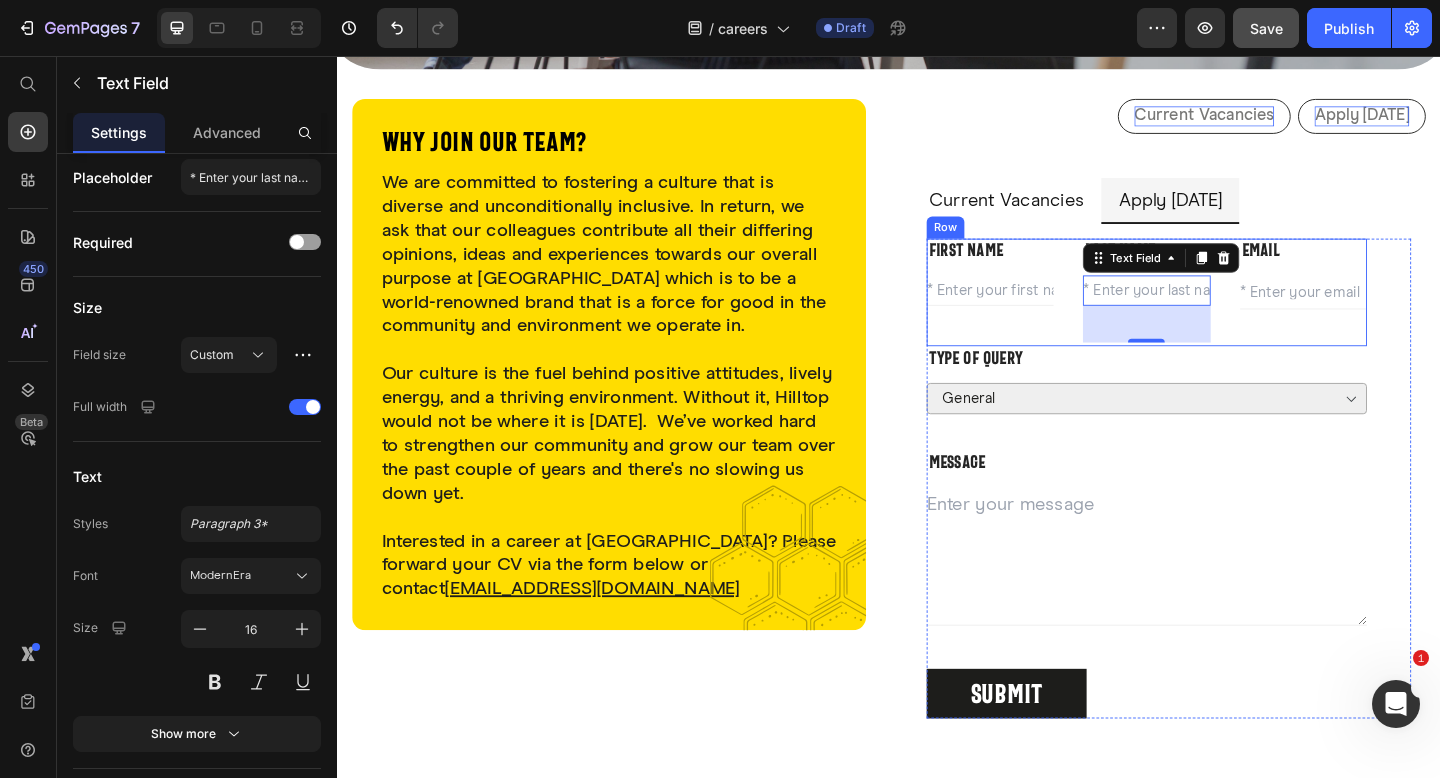 click on "First name Text block Text Field Last name Text block Text Field   40 EMAIL Text block Email Field Row" at bounding box center (1217, 314) 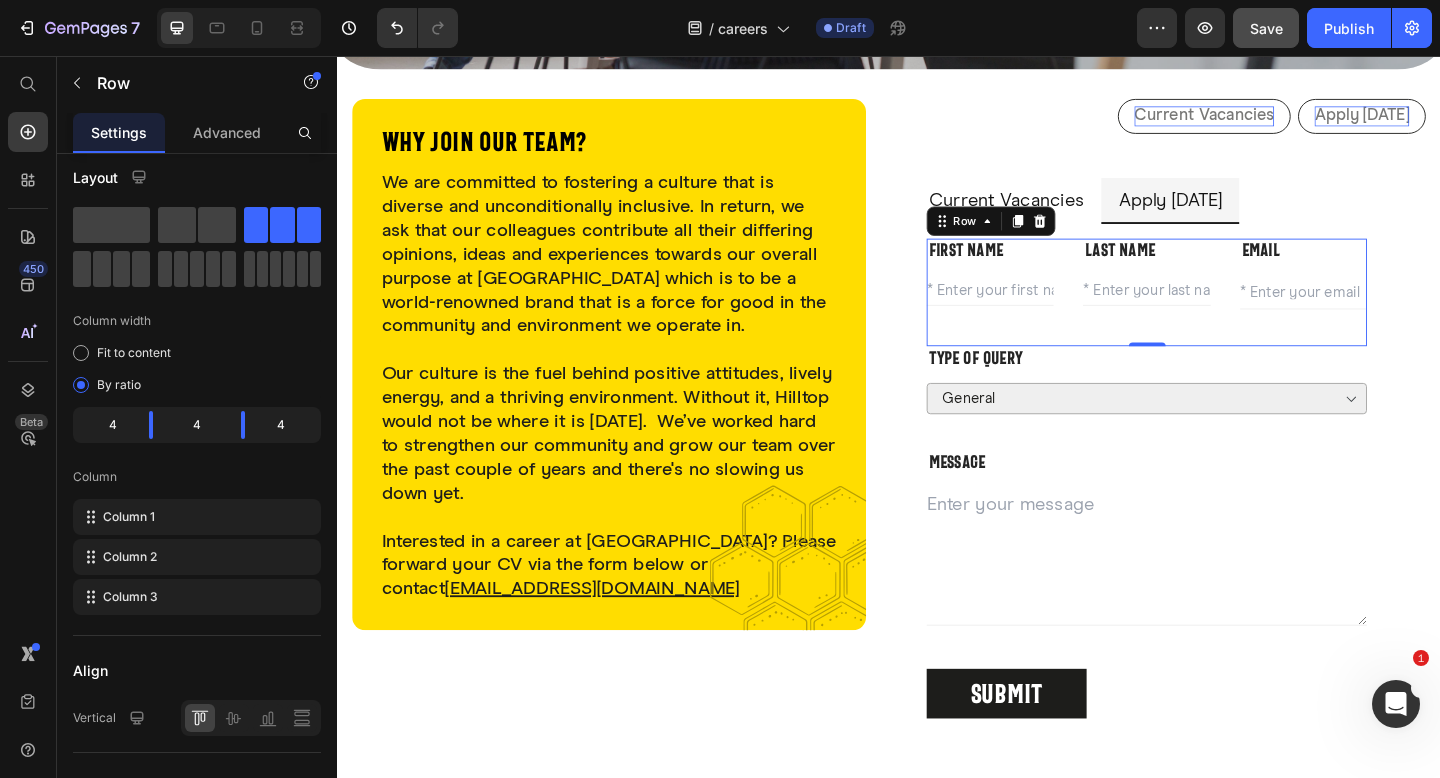 scroll, scrollTop: 0, scrollLeft: 0, axis: both 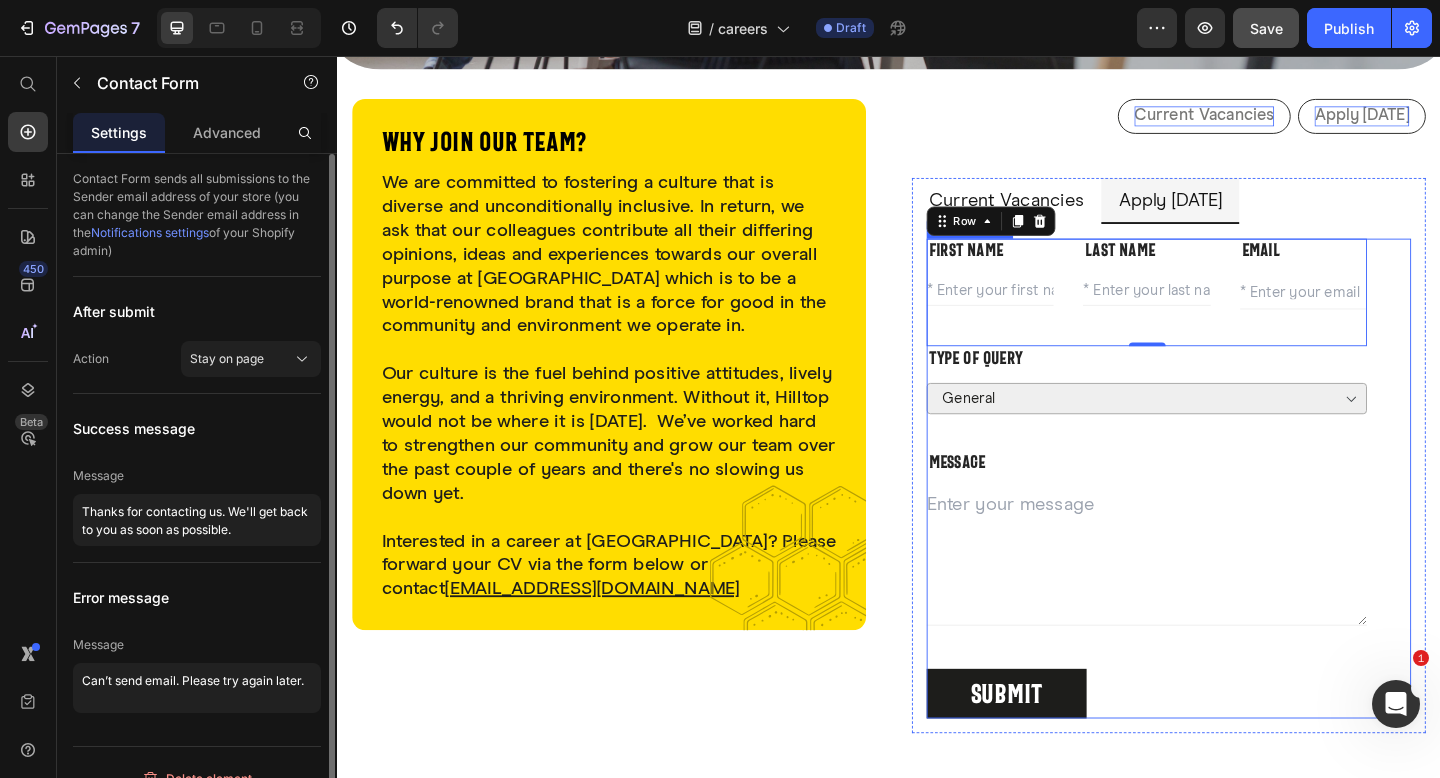 click on "First name Text block Text Field Last name Text block Text Field EMAIL Text block Email Field Row   0 Type of query Text block General Sales Technical Orders Marketing Dropdown MESSAGE Text block Text Area Submit Submit Button Contact Form" at bounding box center (1241, 516) 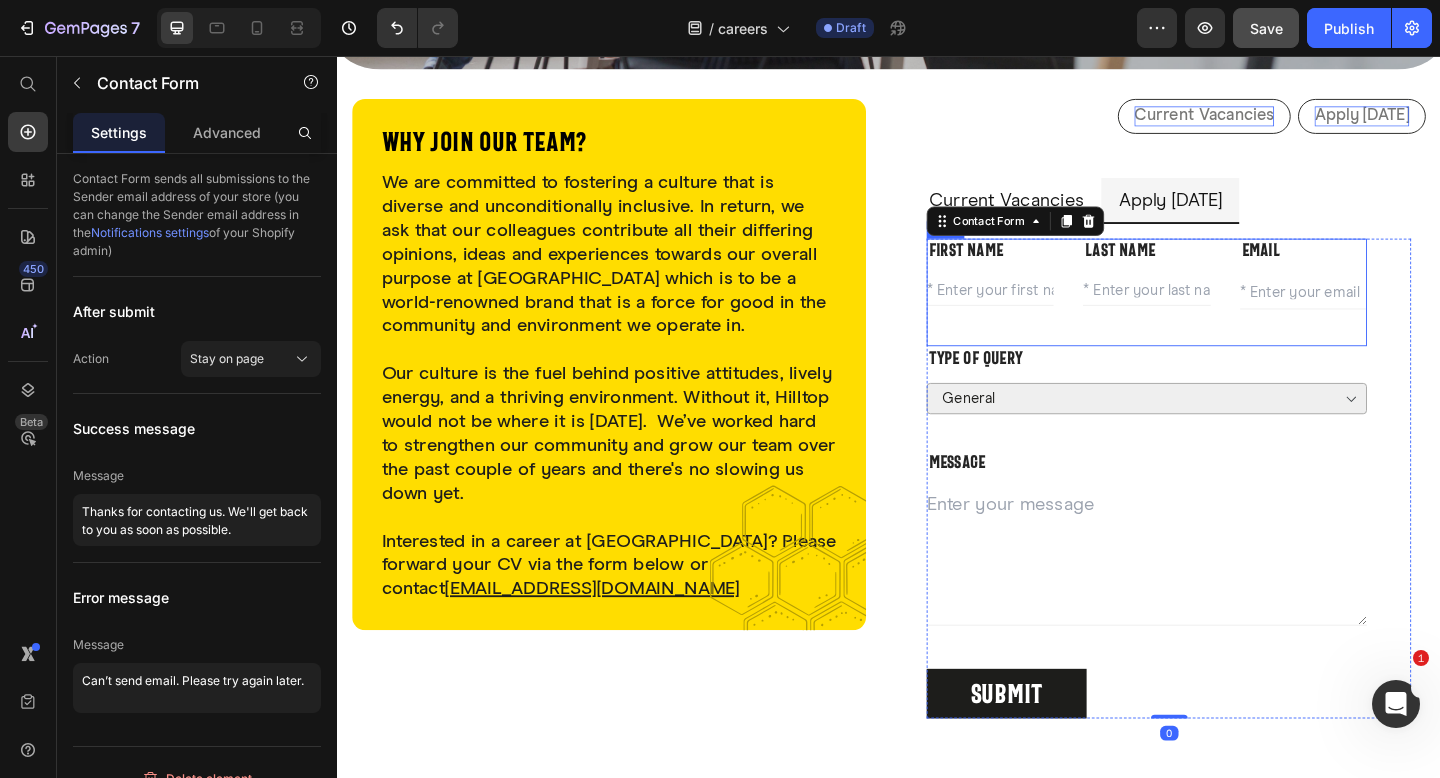 click on "EMAIL Text block Email Field" at bounding box center [1388, 314] 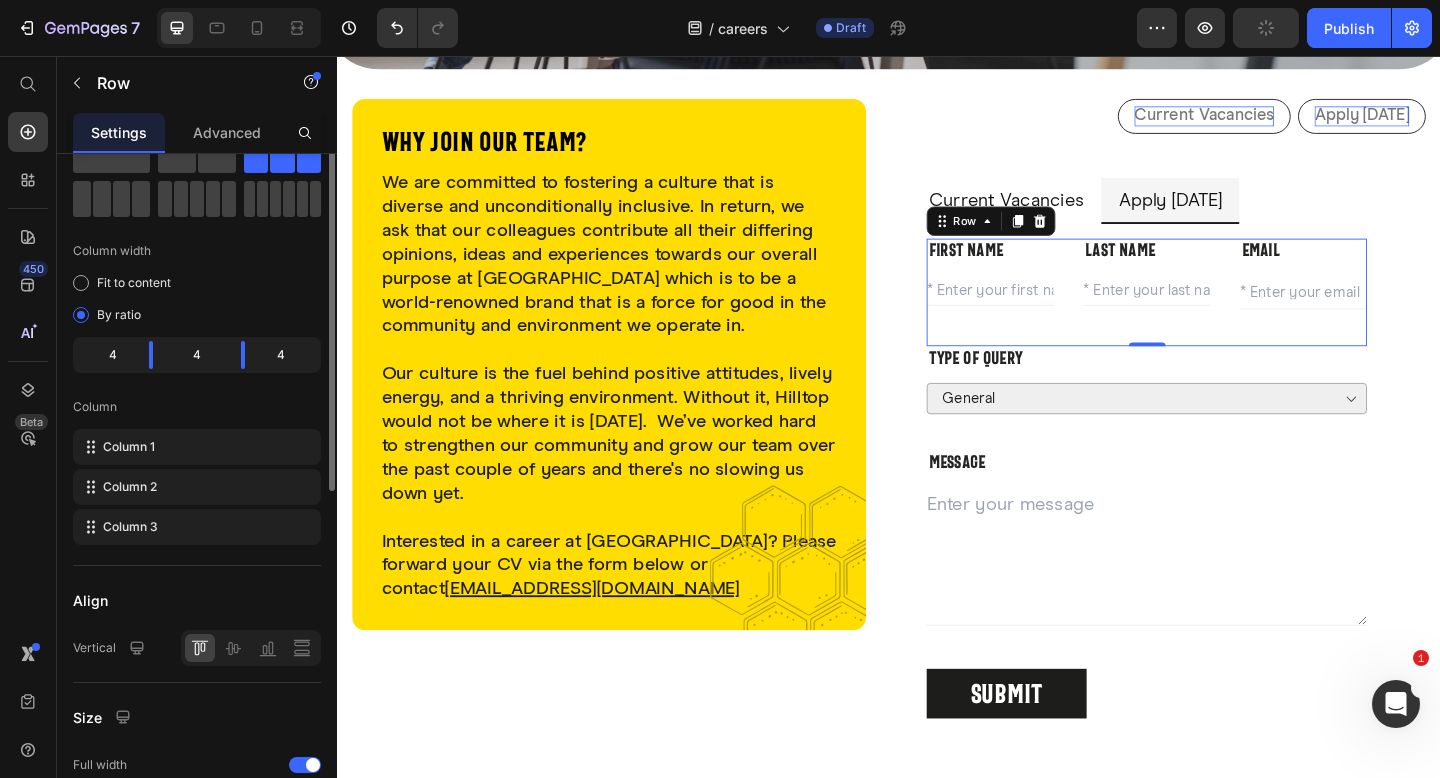 scroll, scrollTop: 0, scrollLeft: 0, axis: both 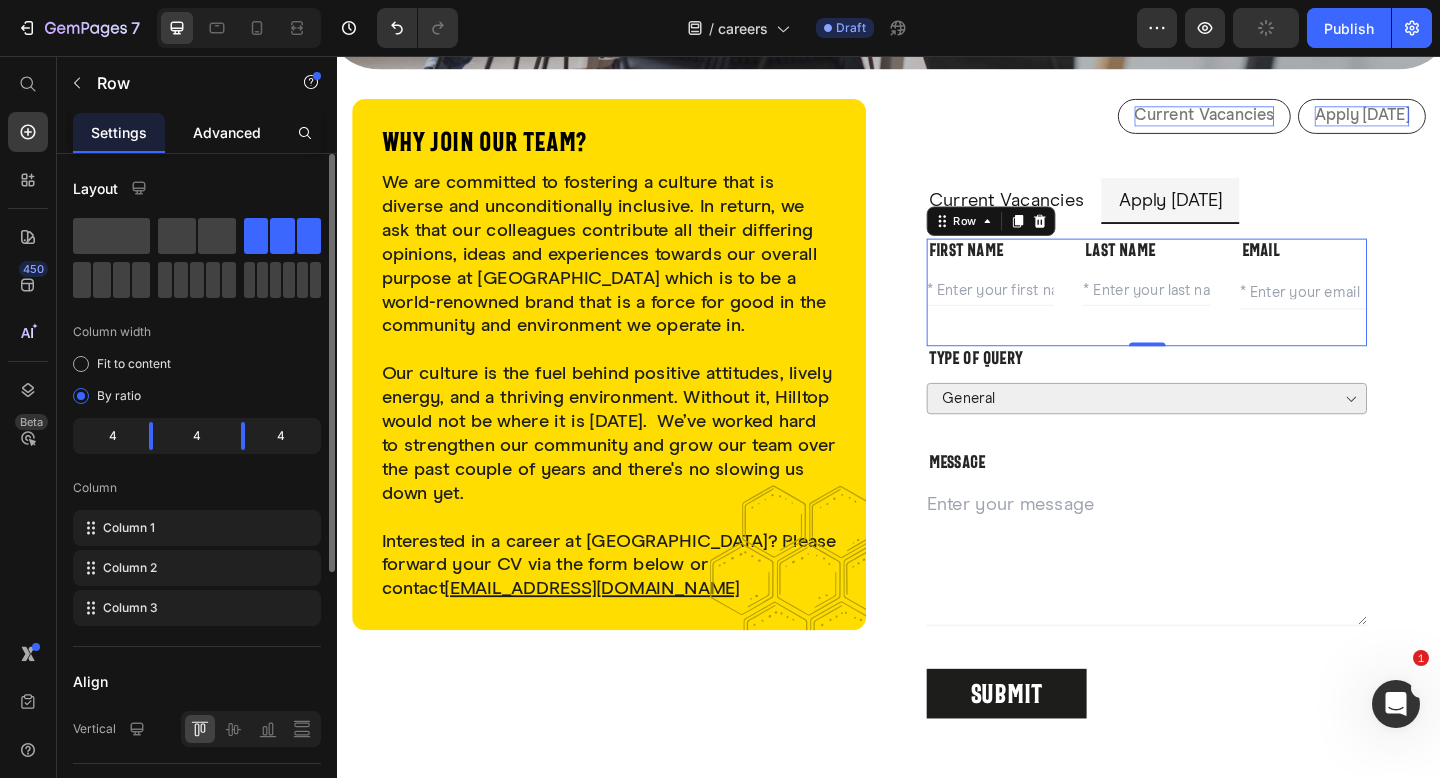 click on "Advanced" at bounding box center [227, 132] 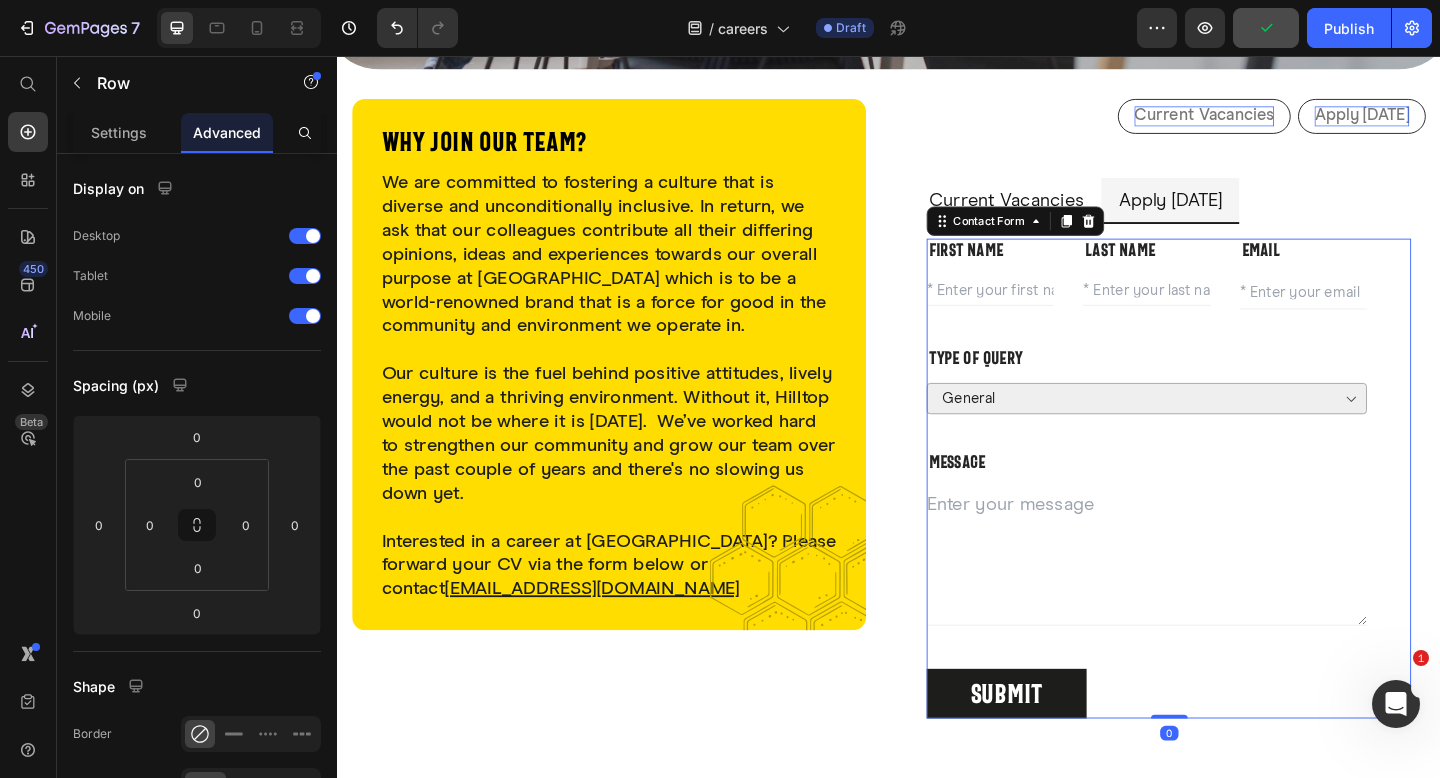 click on "First name Text block Text Field Last name Text block Text Field EMAIL Text block Email Field Row Type of query Text block General Sales Technical Orders Marketing Dropdown MESSAGE Text block Text Area Submit Submit Button Contact Form   0" at bounding box center (1241, 516) 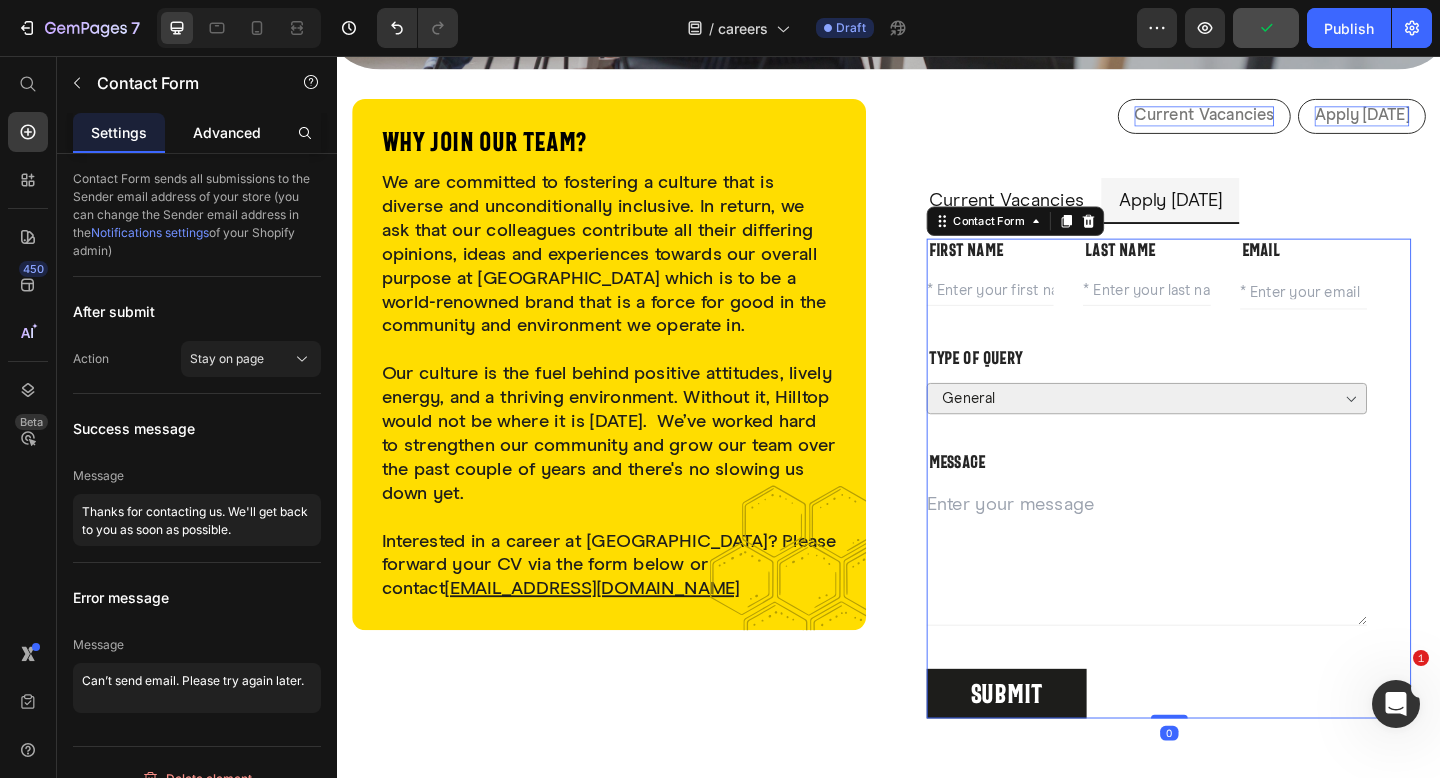 click on "Advanced" at bounding box center (227, 132) 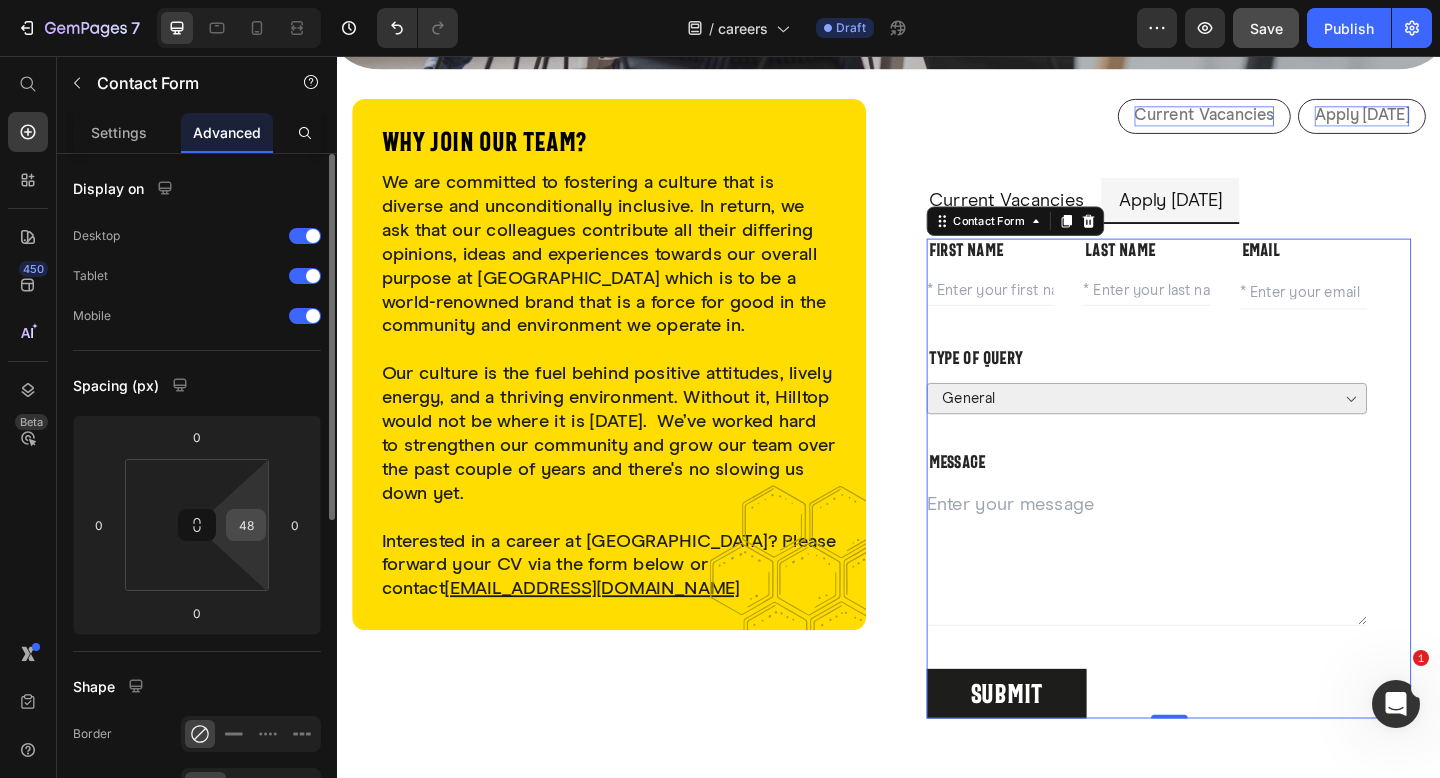 click on "48" at bounding box center (246, 525) 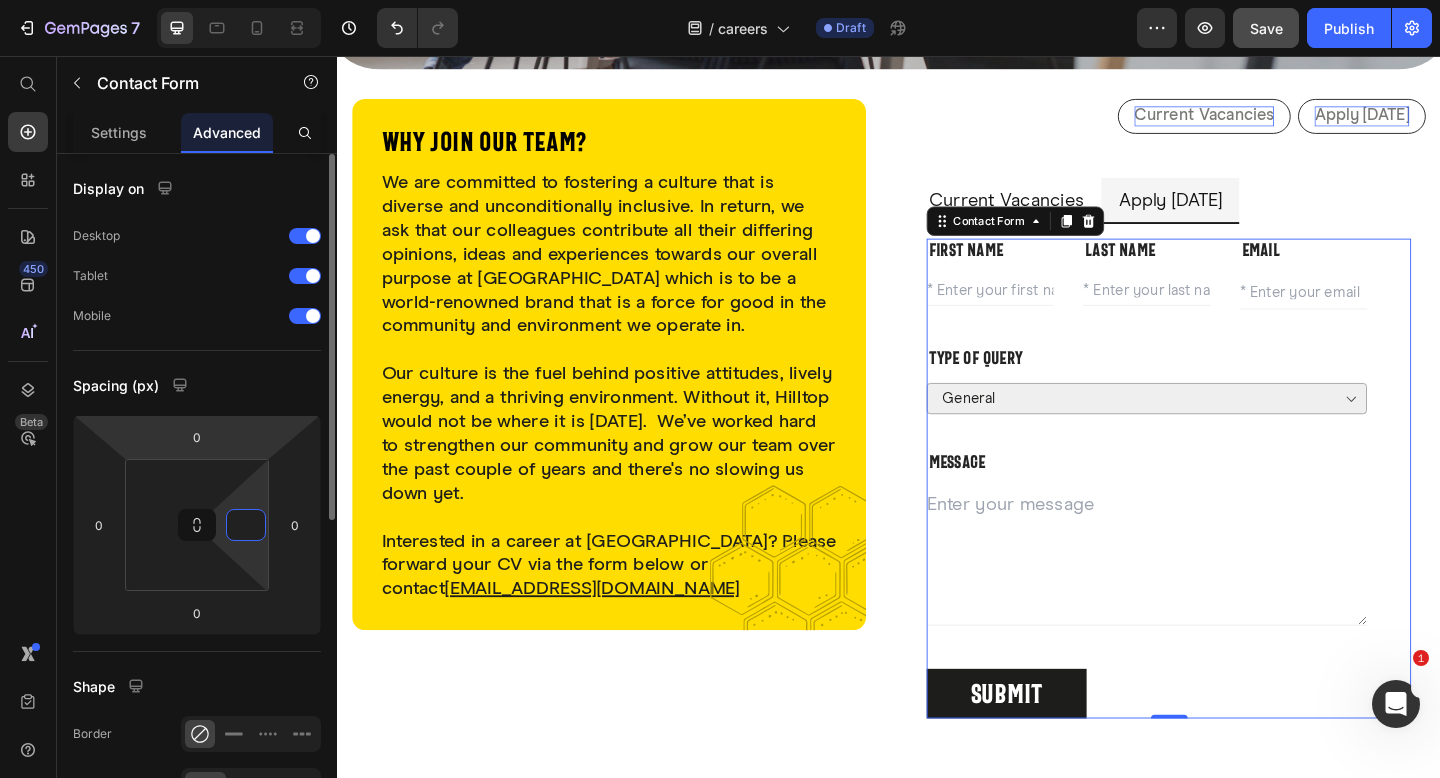 type on "0" 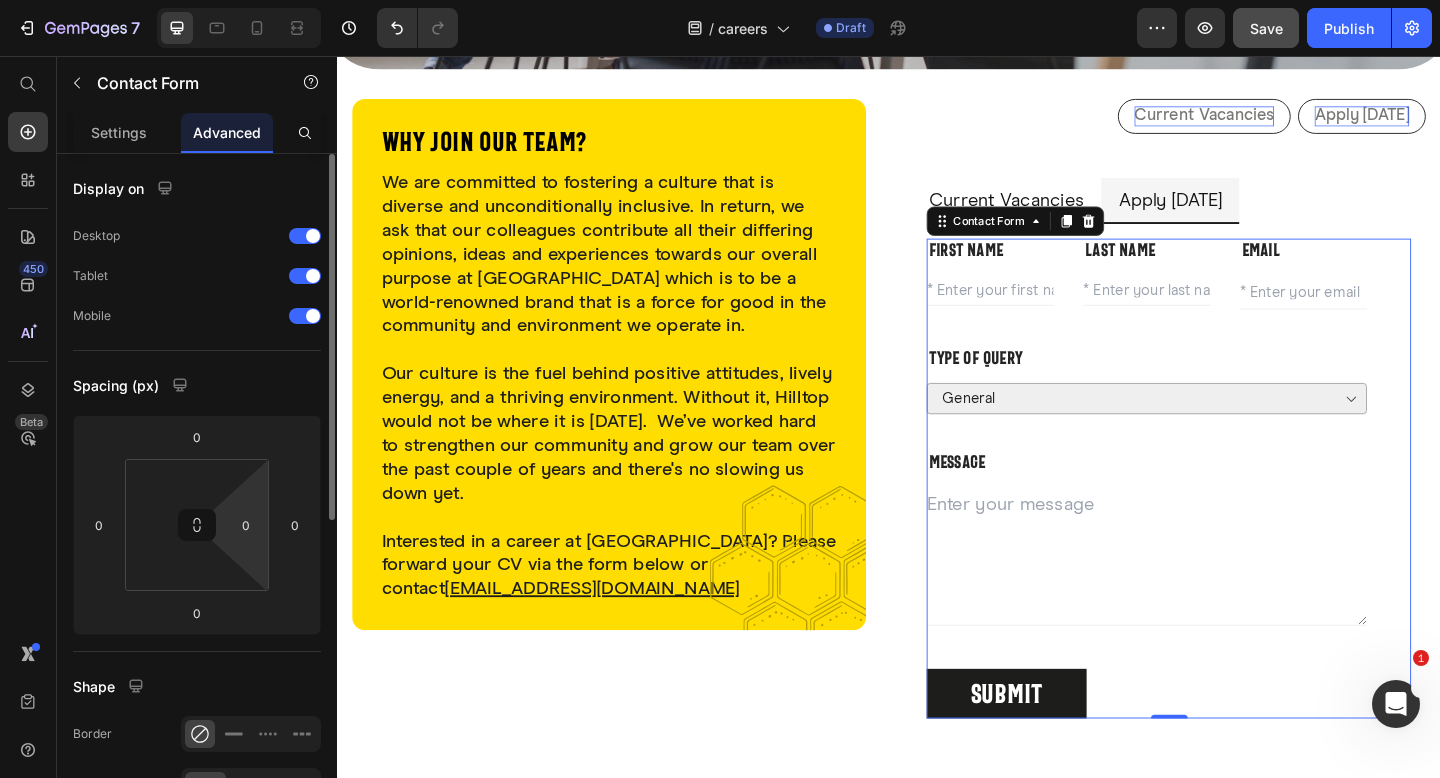 click on "Display on Desktop Tablet Mobile" 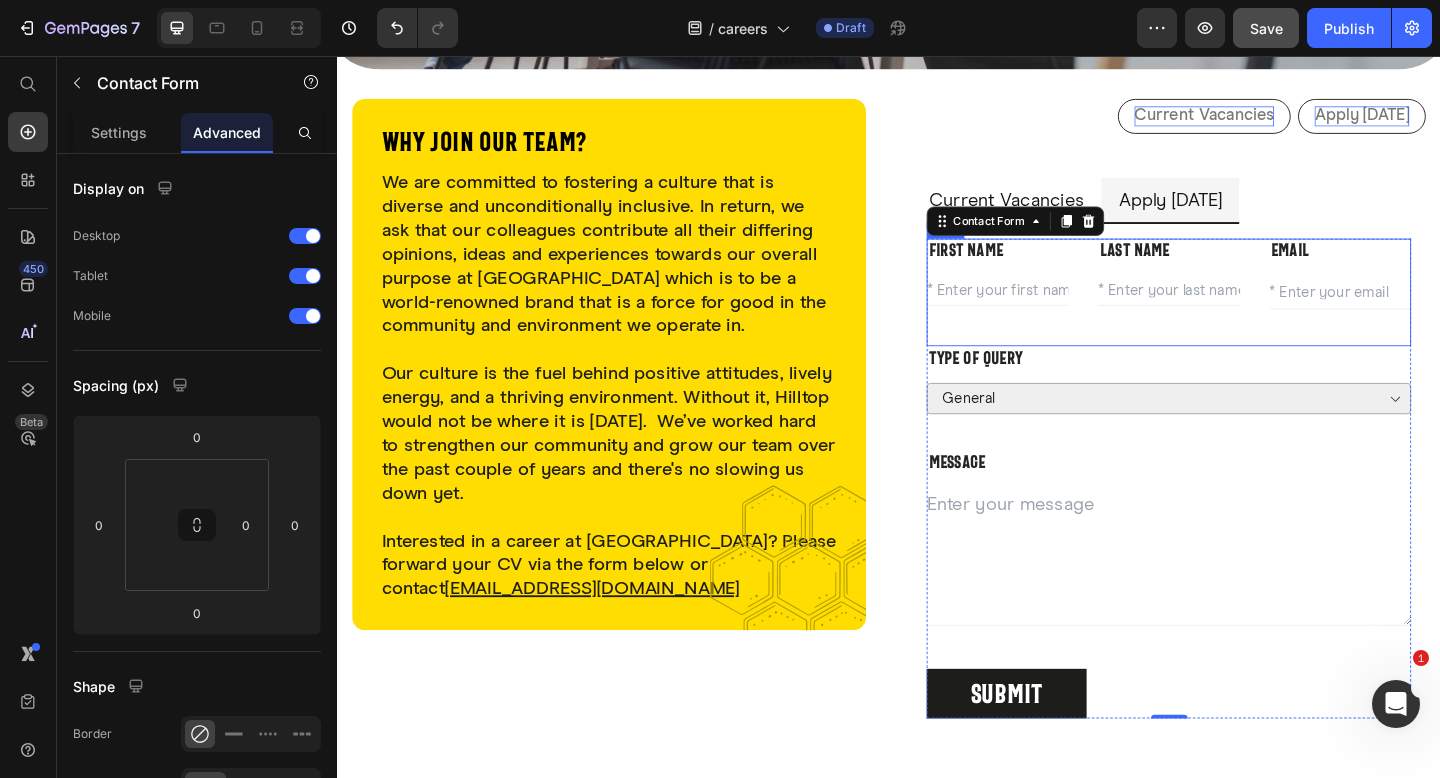 click on "First name Text block Text Field Last name Text block Text Field EMAIL Text block Email Field Row" at bounding box center [1241, 314] 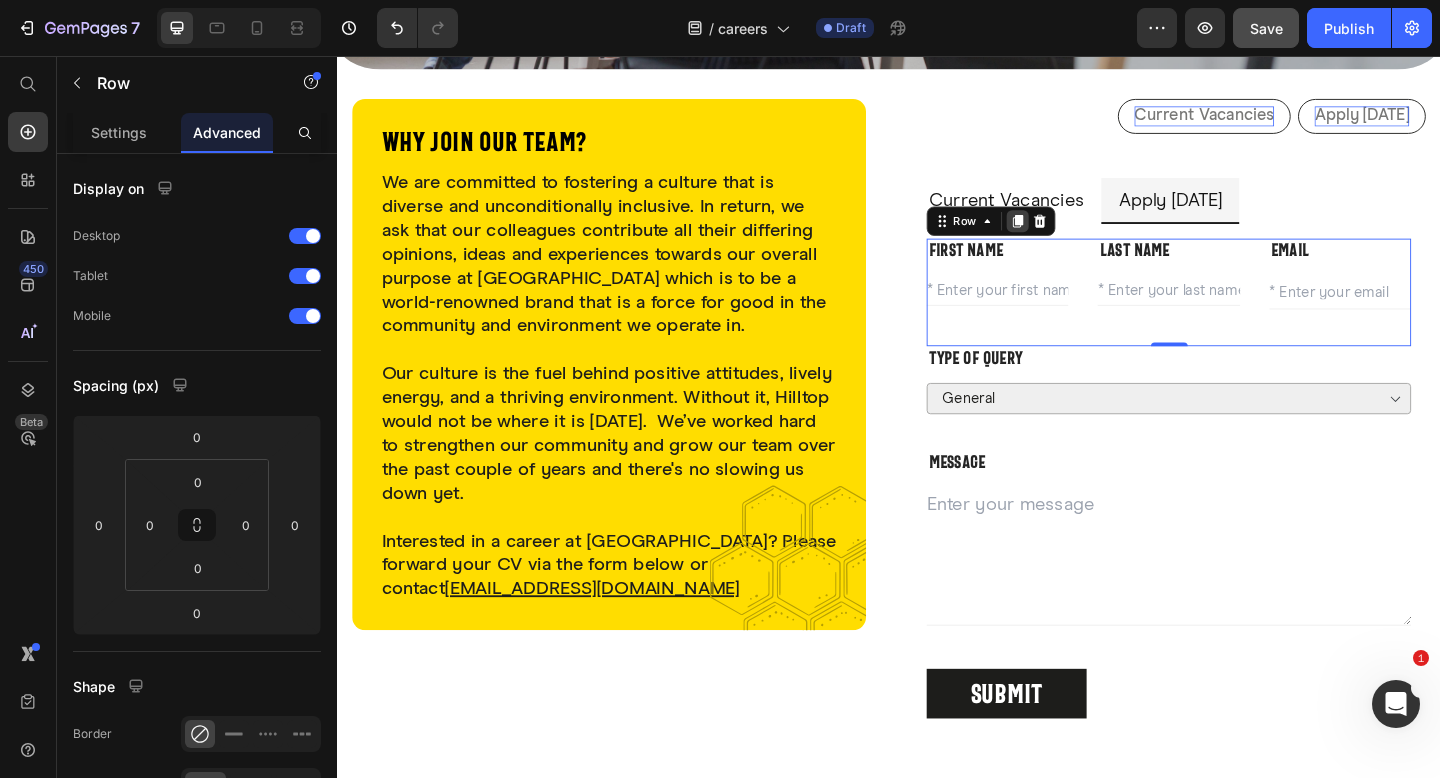 click 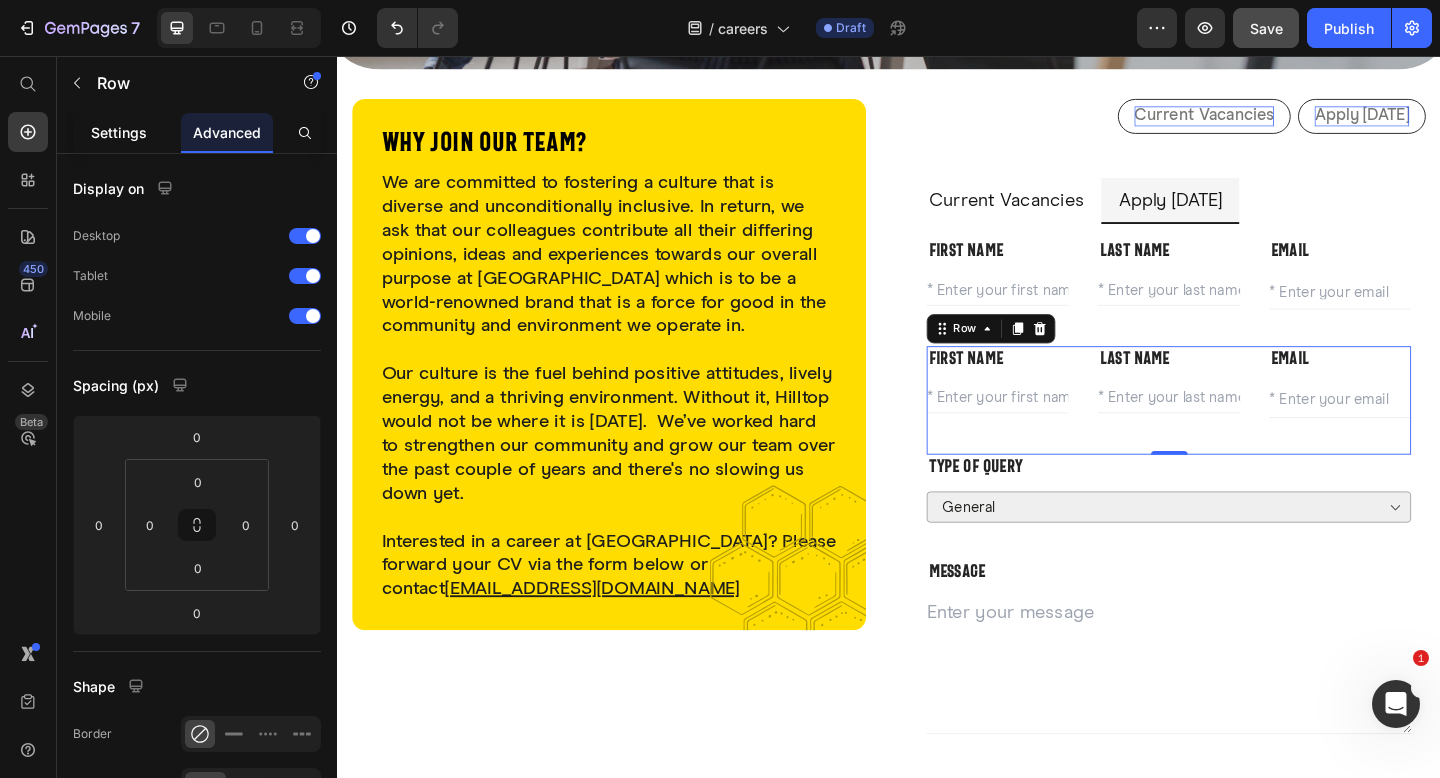 click on "Settings" at bounding box center [119, 132] 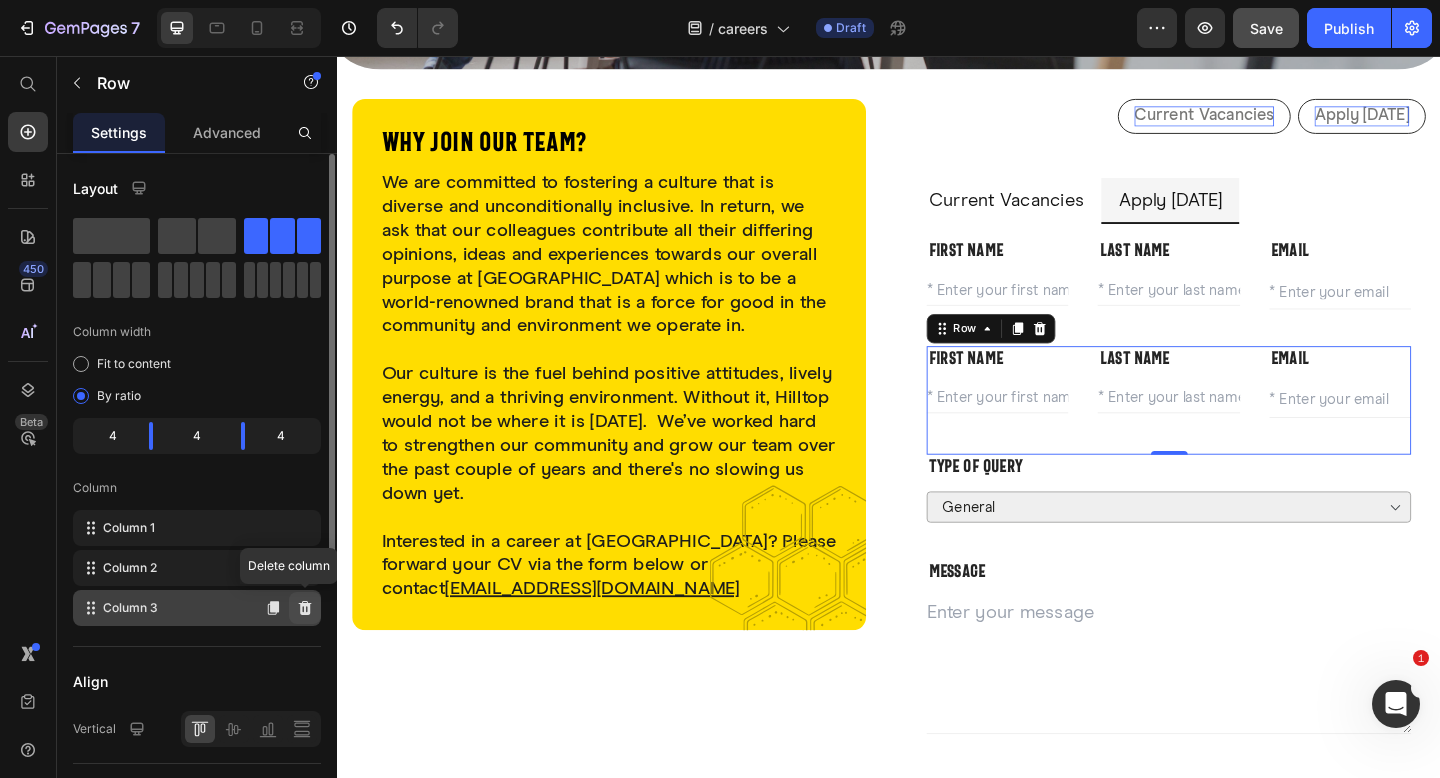 click 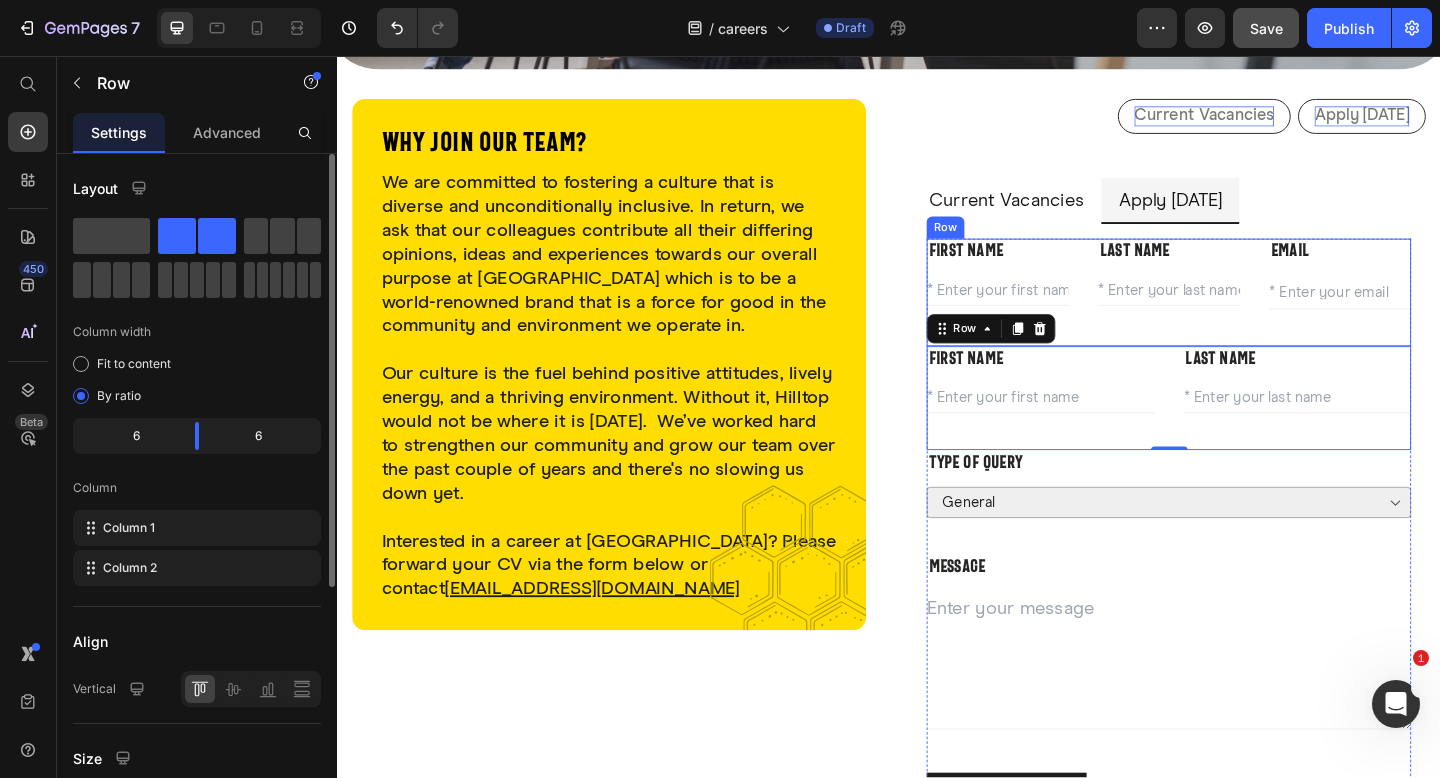 click on "First name Text block Text Field Last name Text block Text Field EMAIL Text block Email Field Row" at bounding box center (1241, 314) 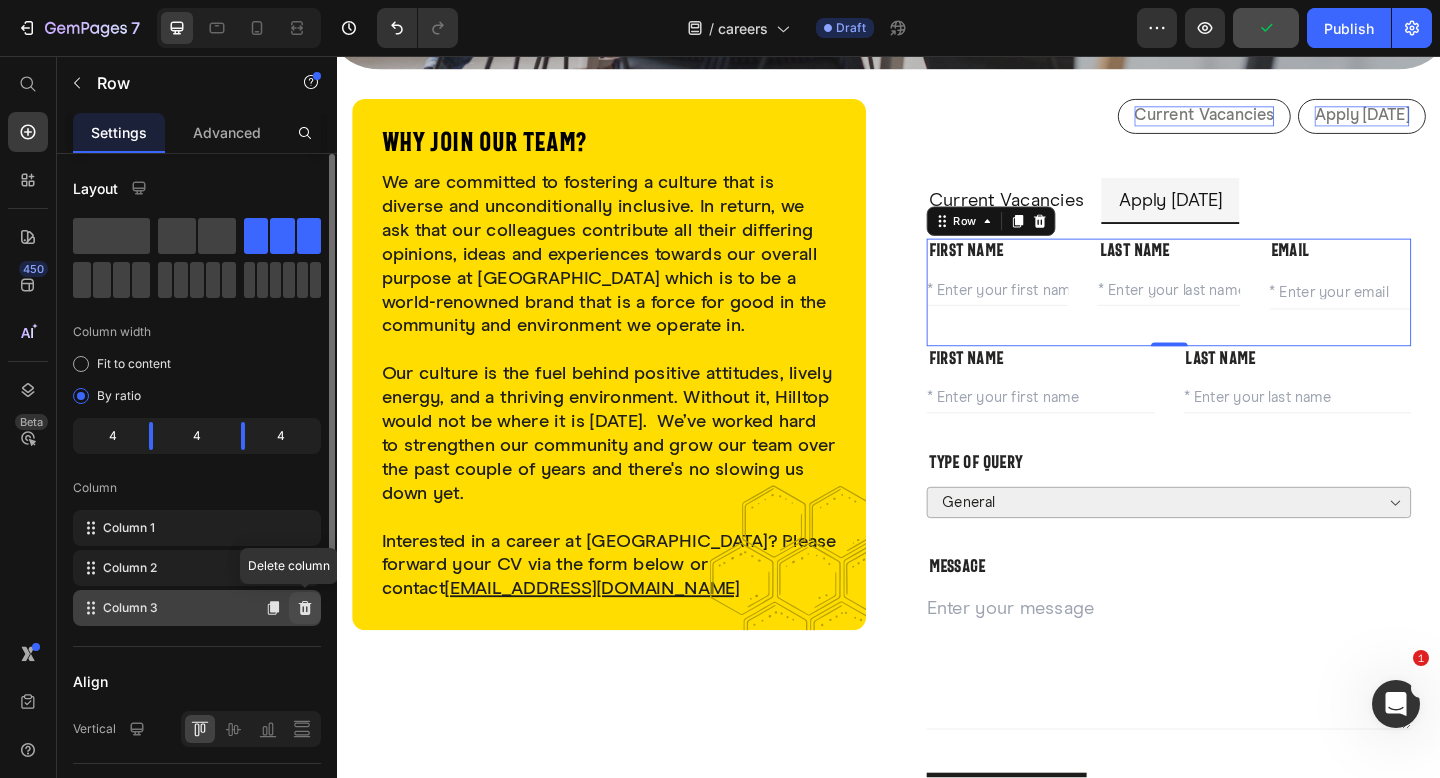 click 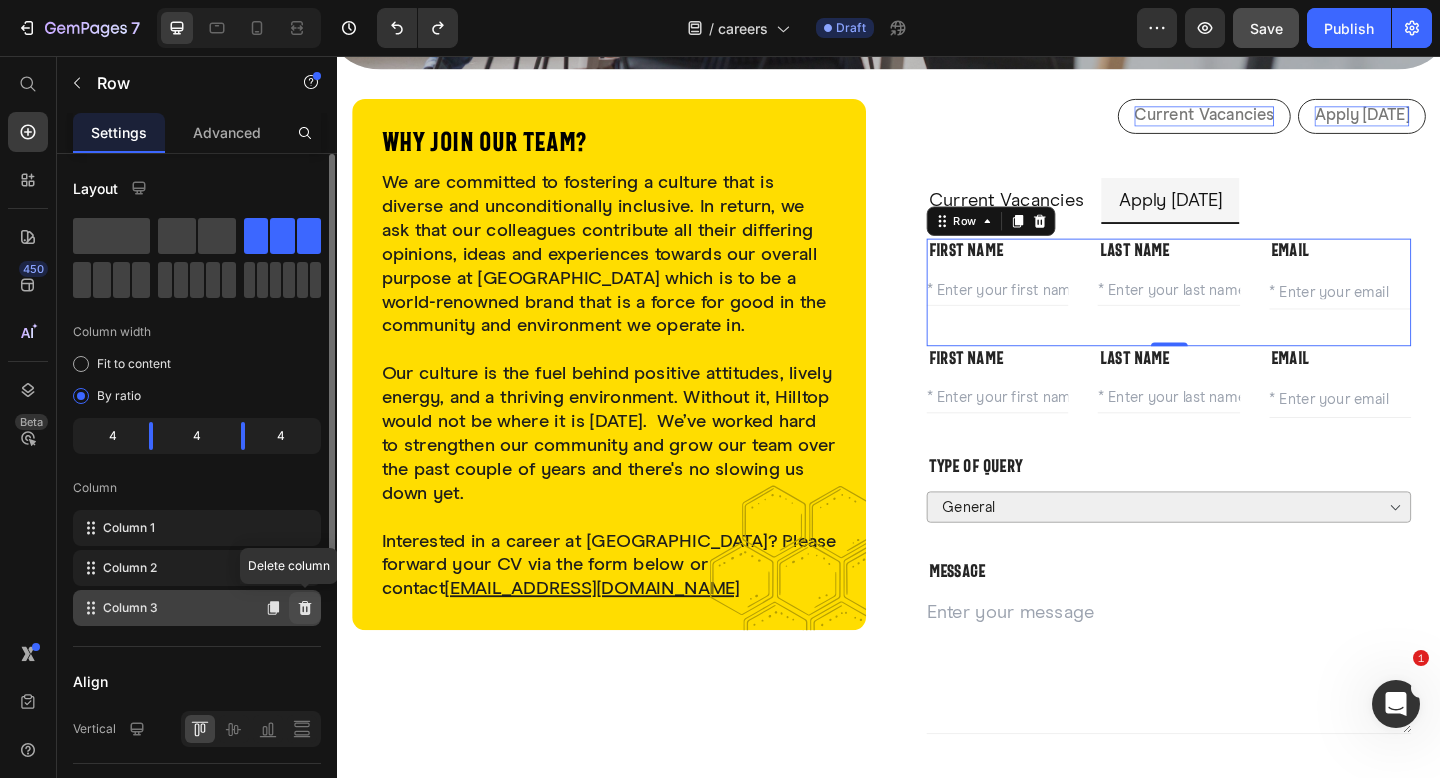 click 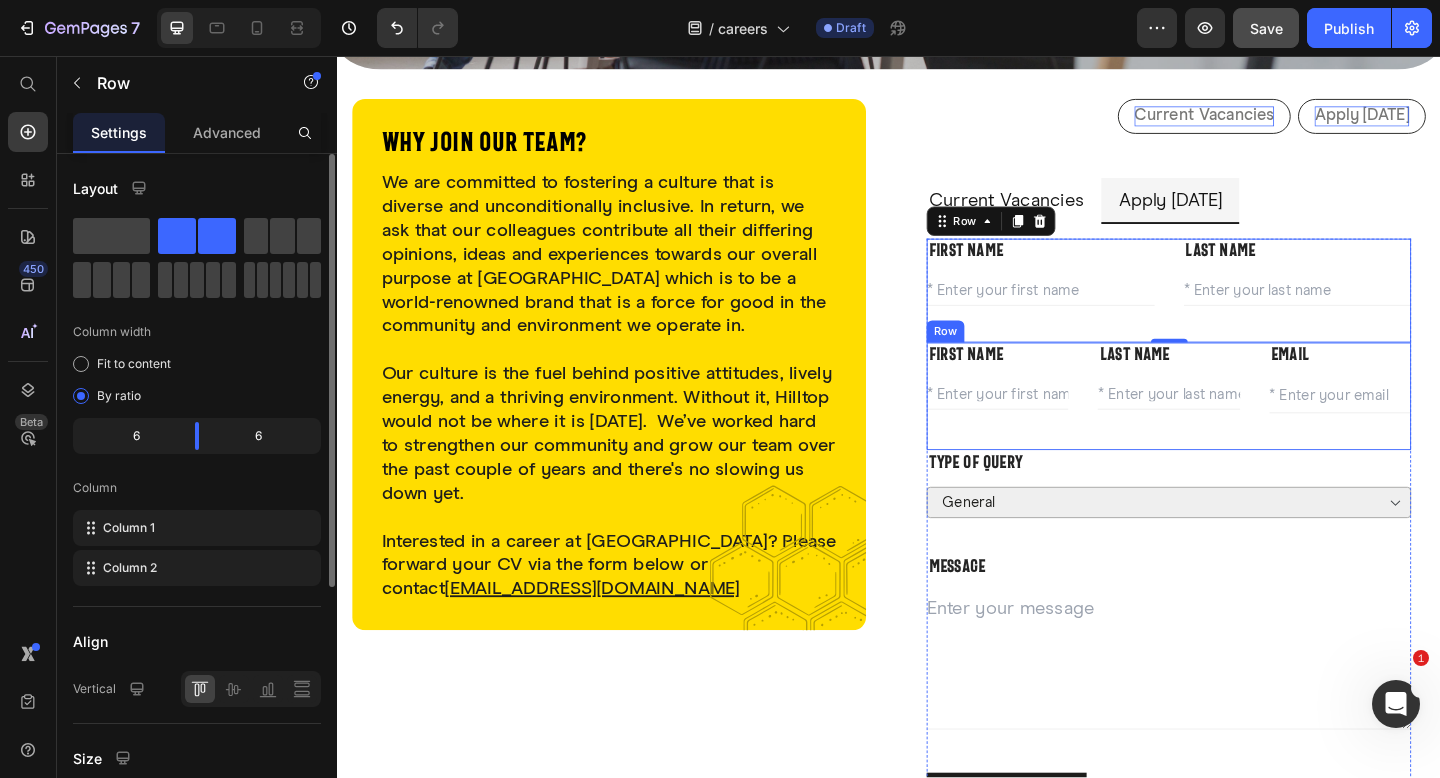 click on "First name Text block Text Field Last name Text block Text Field EMAIL Text block Email Field Row" at bounding box center [1241, 427] 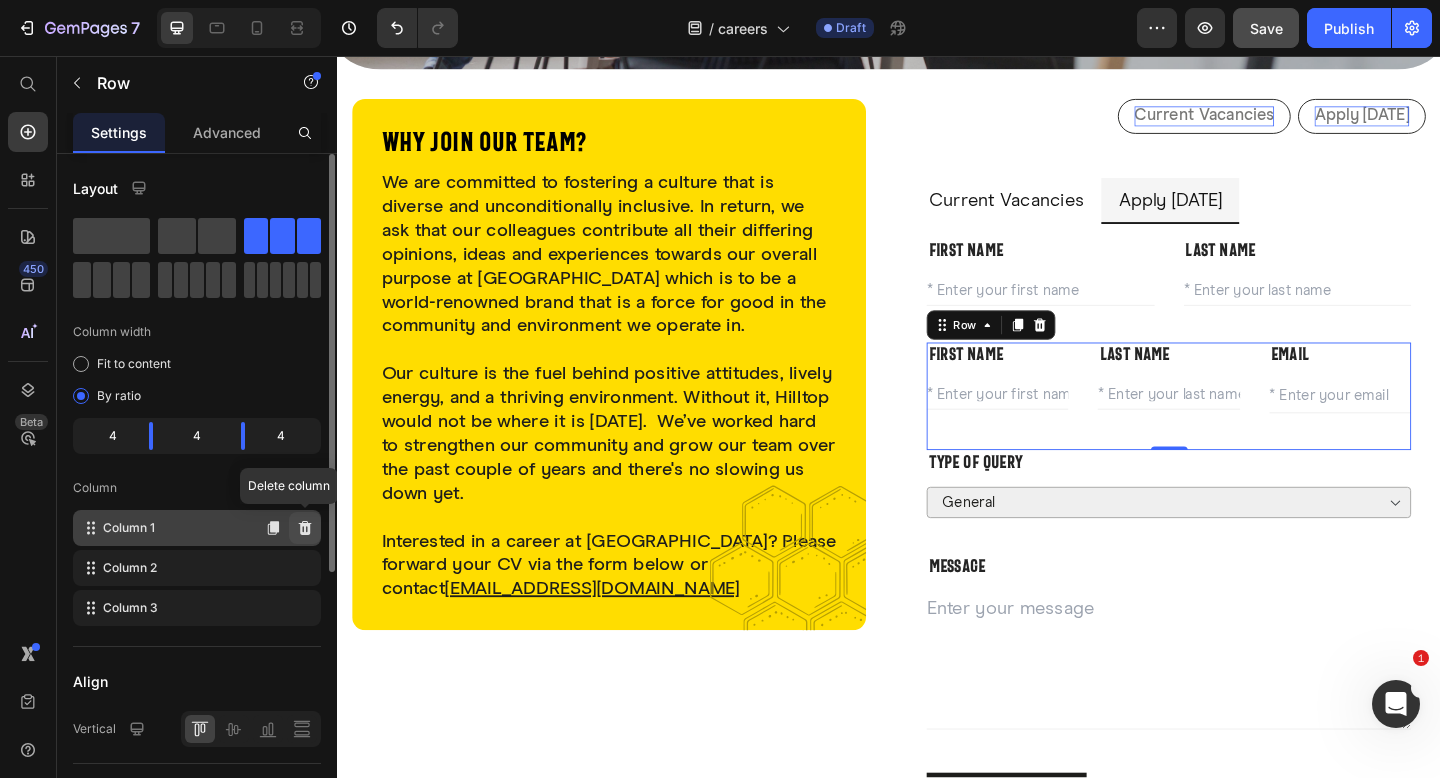 click 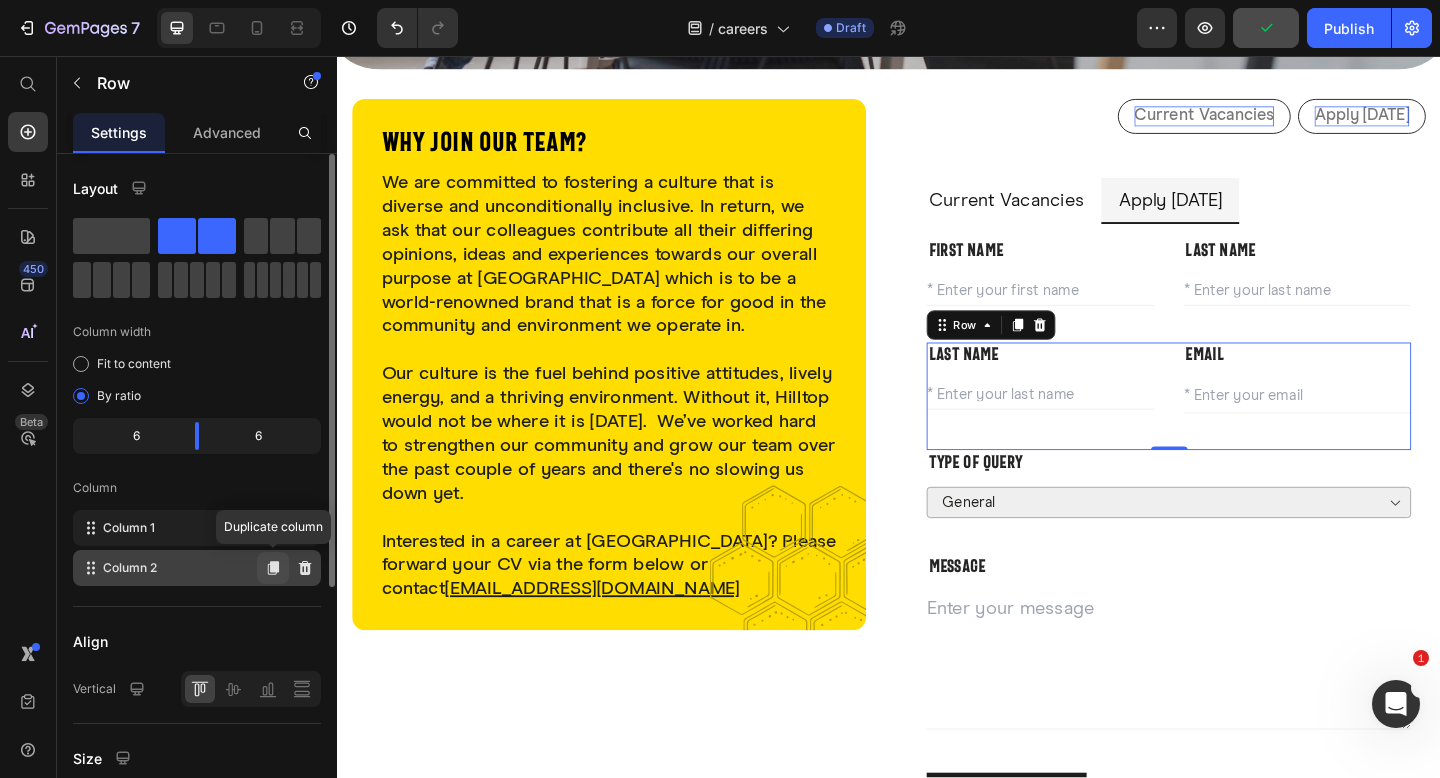 click 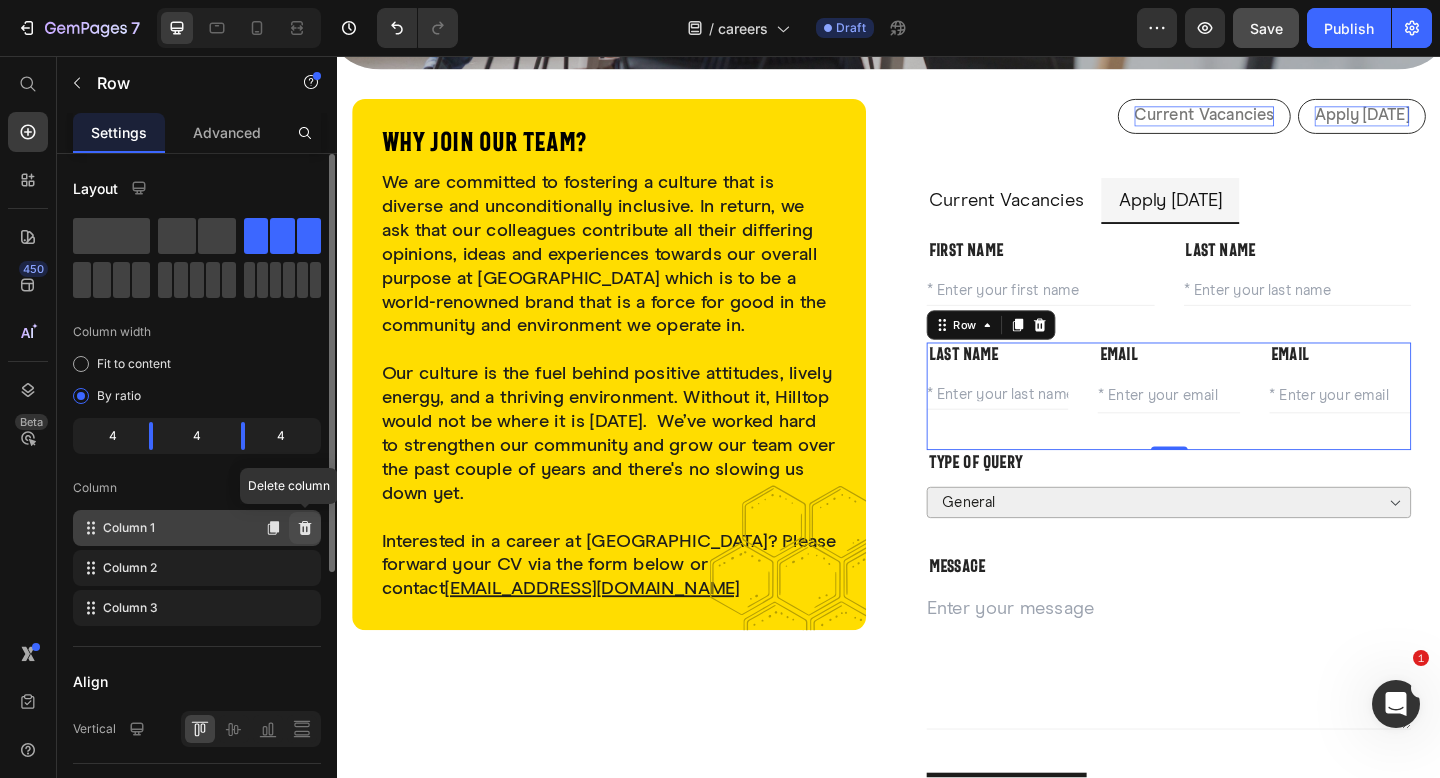 click 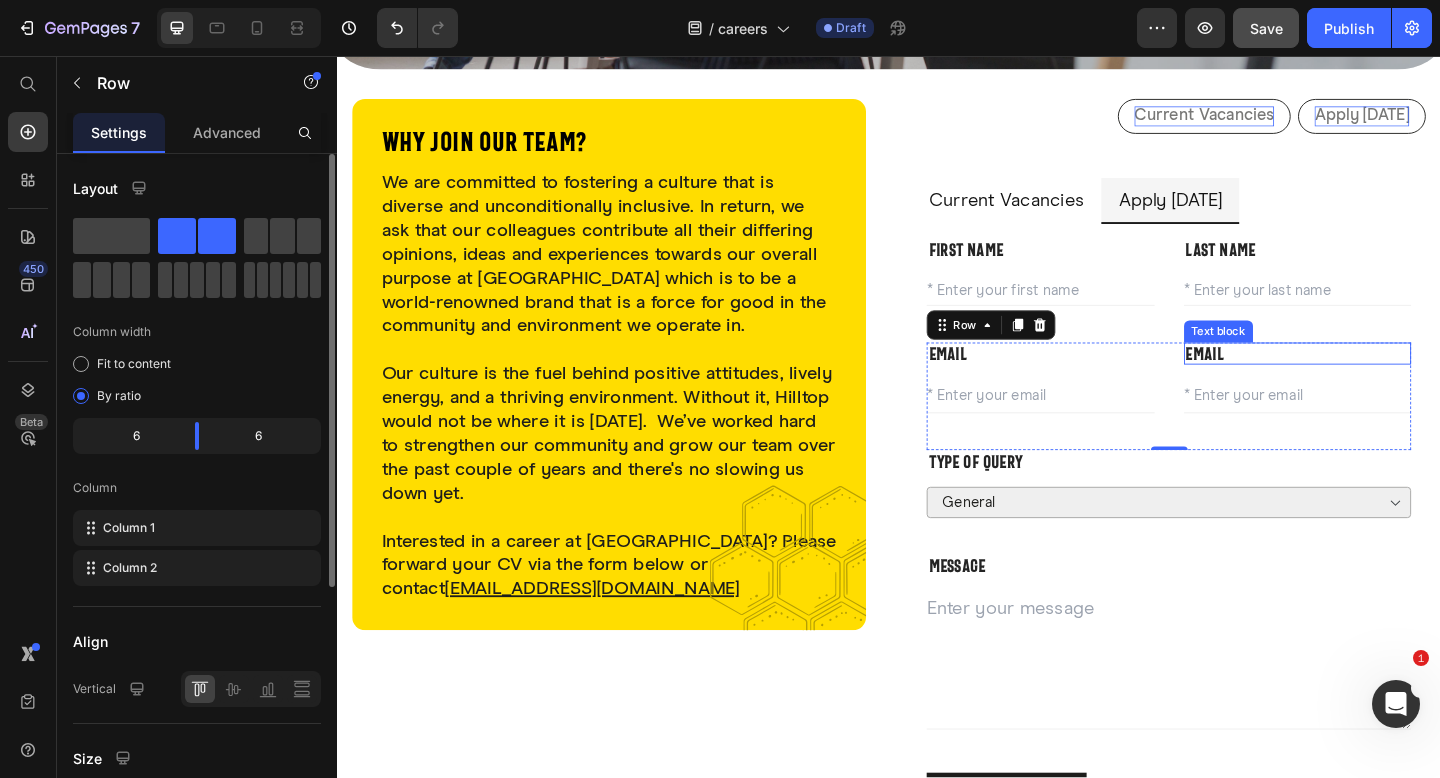 click on "EMAIL" at bounding box center [1382, 380] 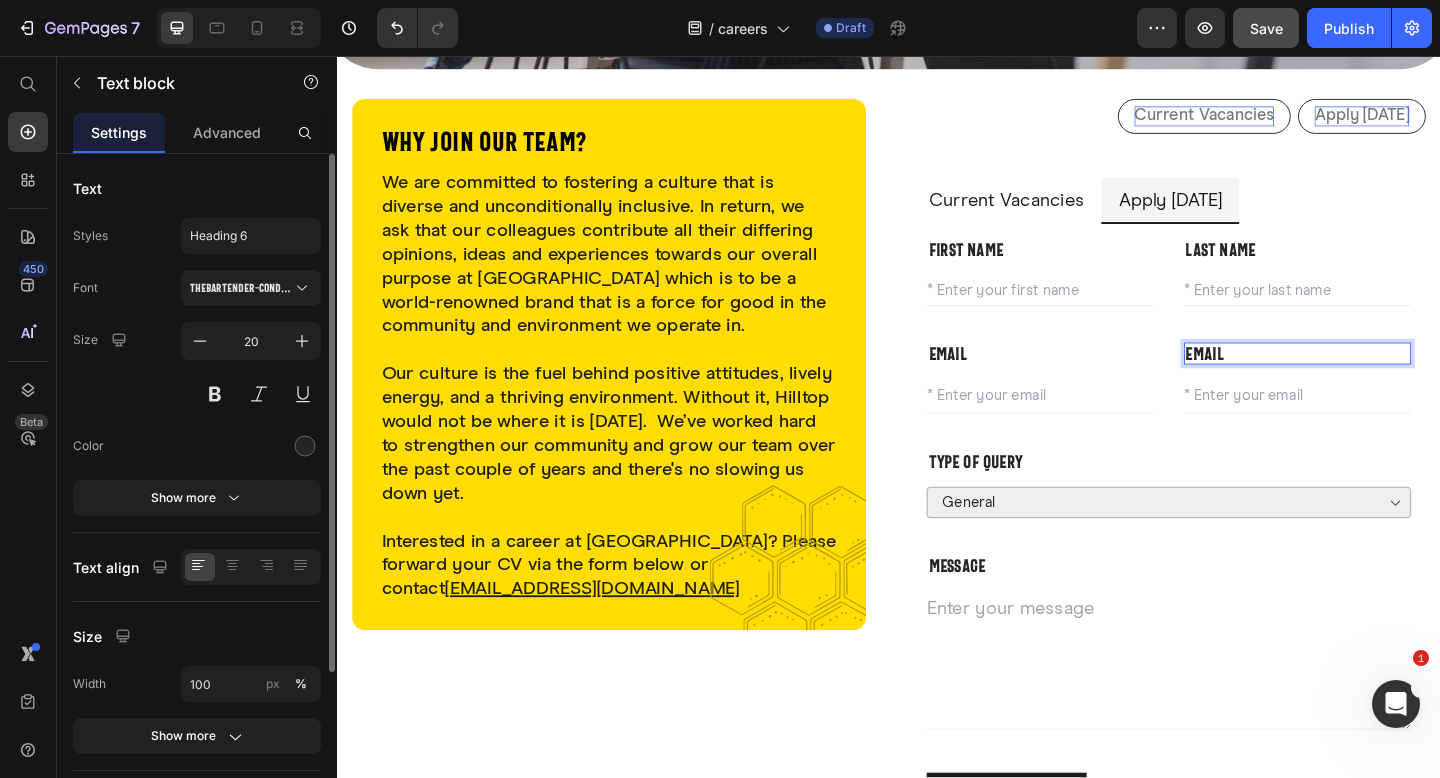 click on "EMAIL" at bounding box center [1382, 380] 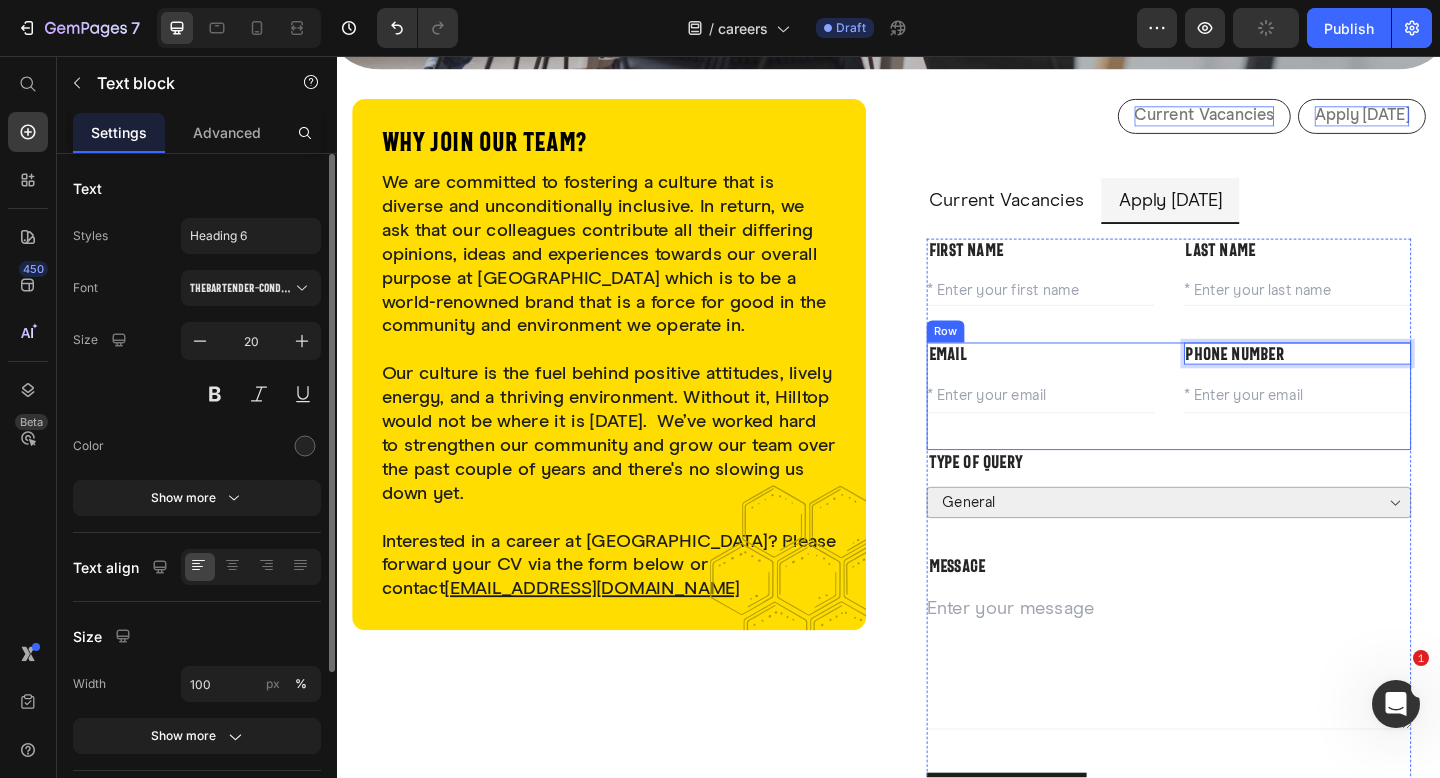 click at bounding box center [1382, 427] 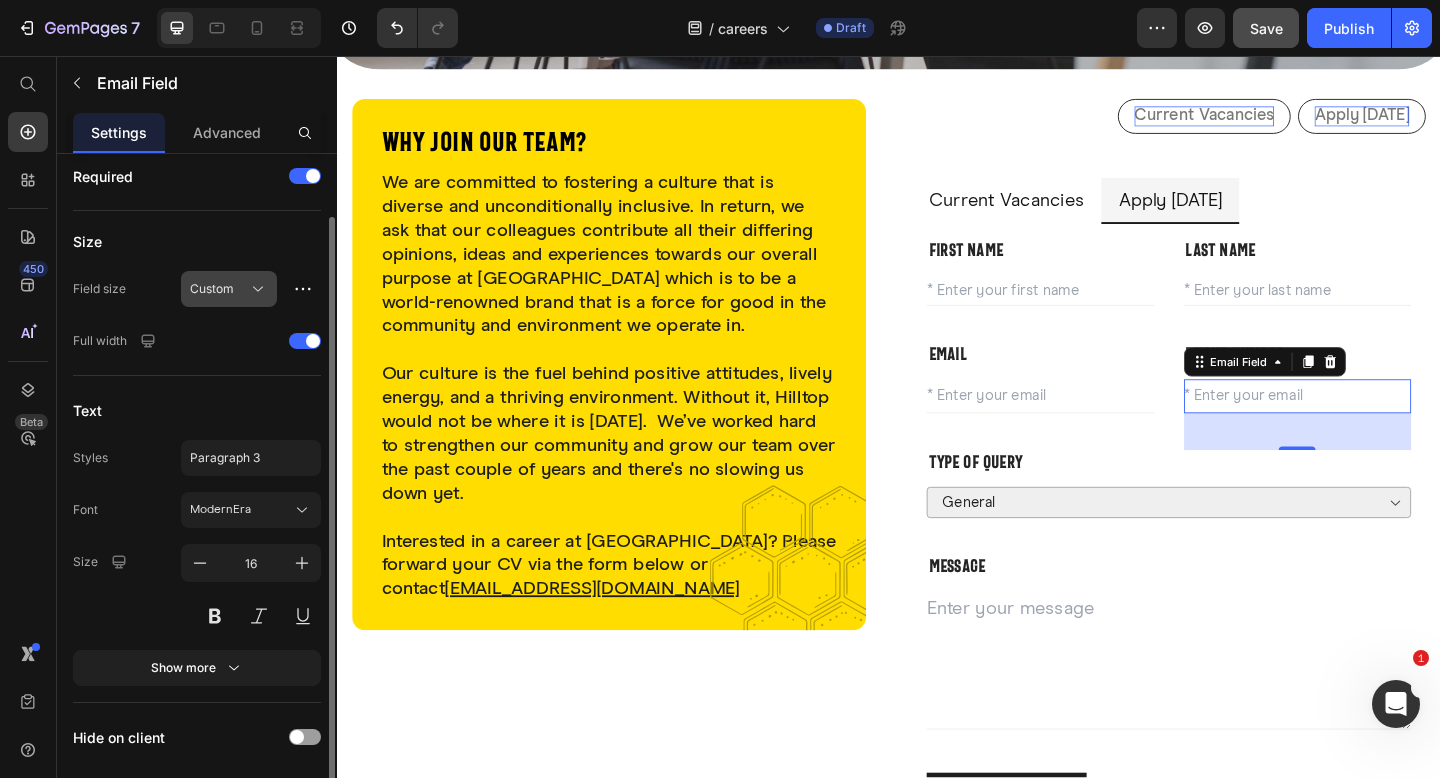 scroll, scrollTop: 0, scrollLeft: 0, axis: both 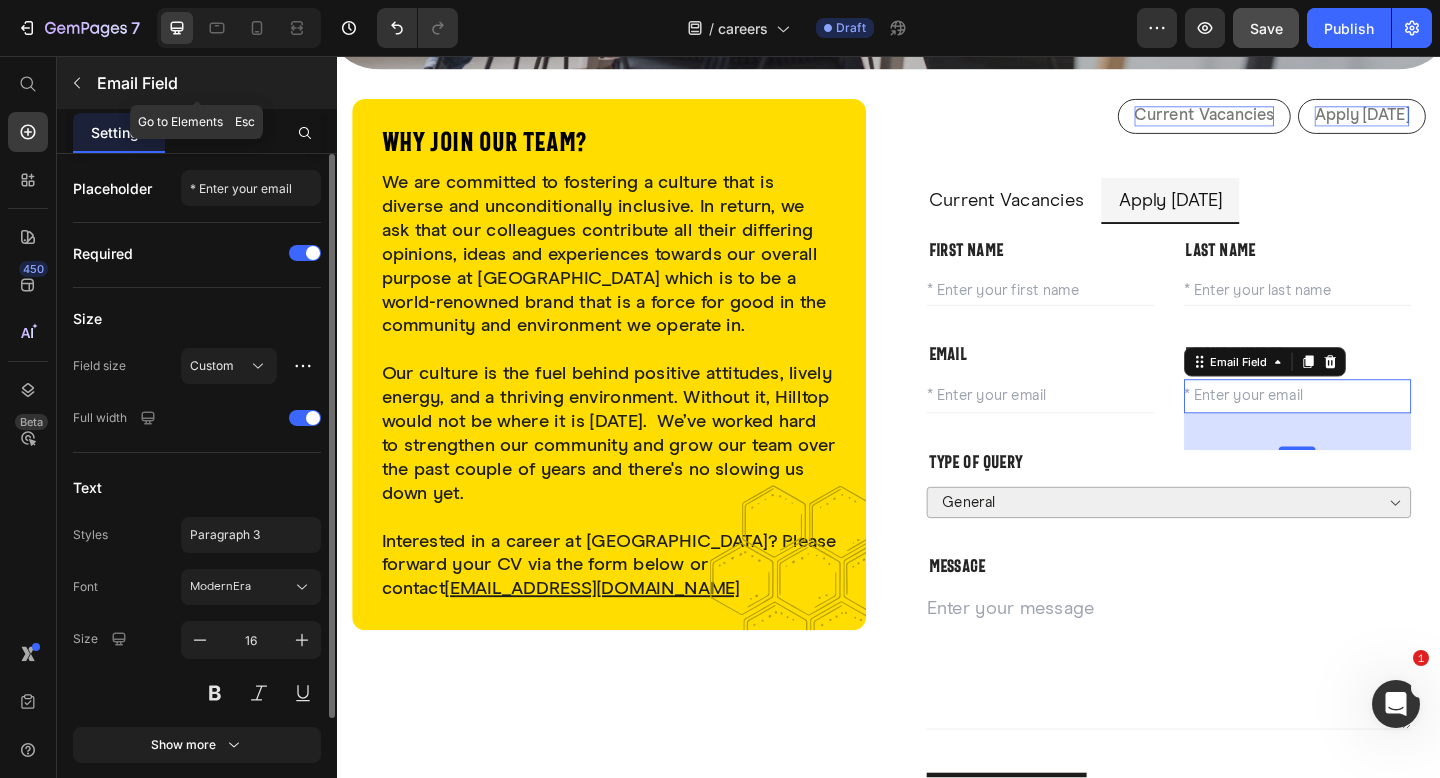 click 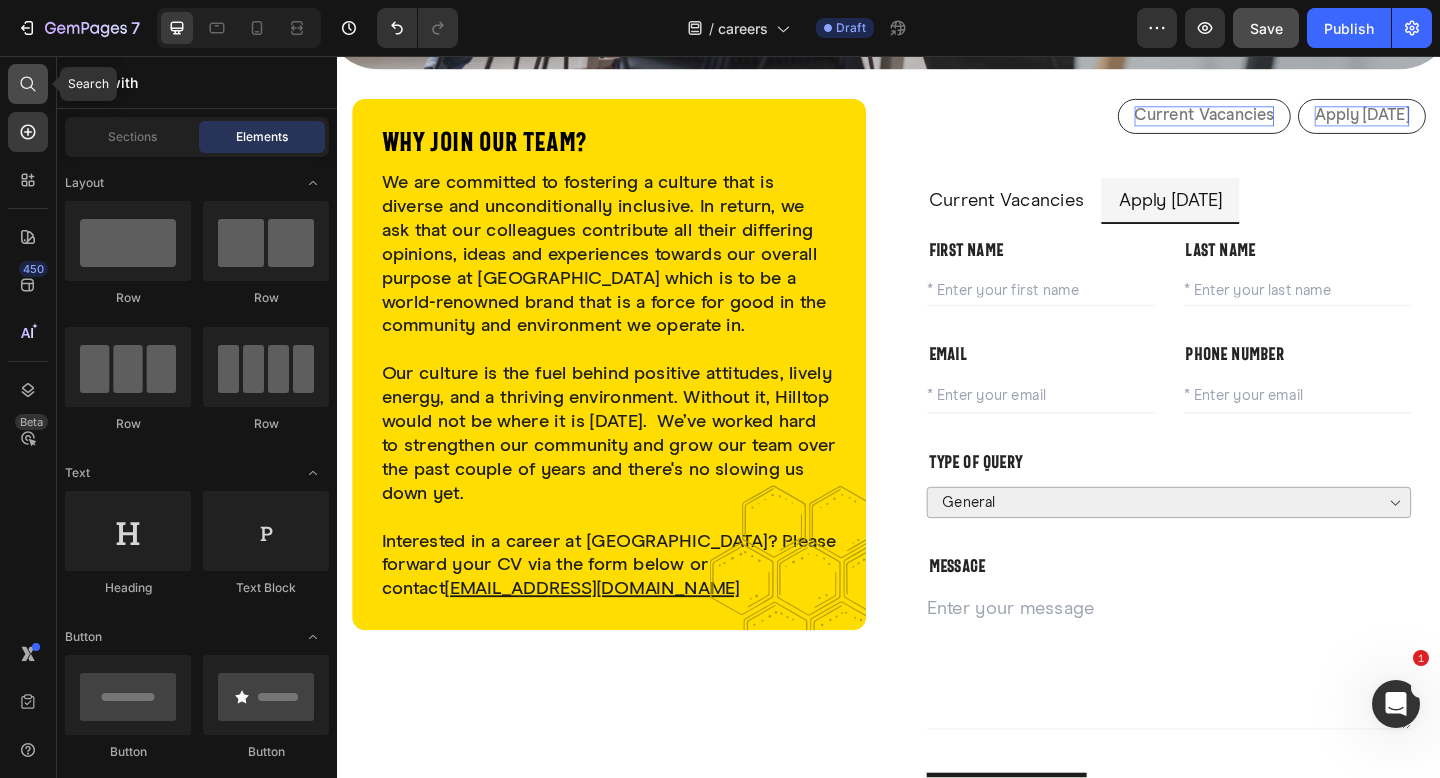 click 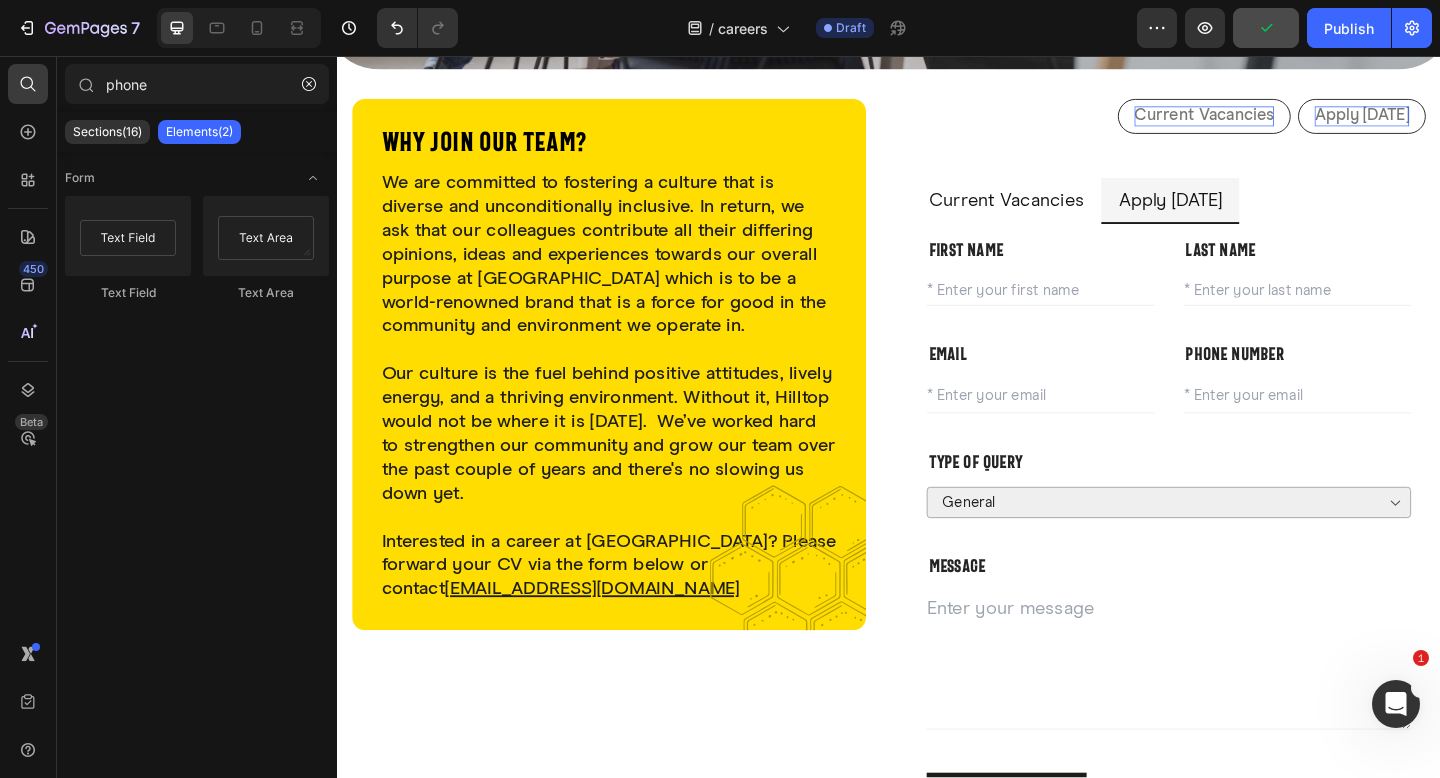 type on "phone" 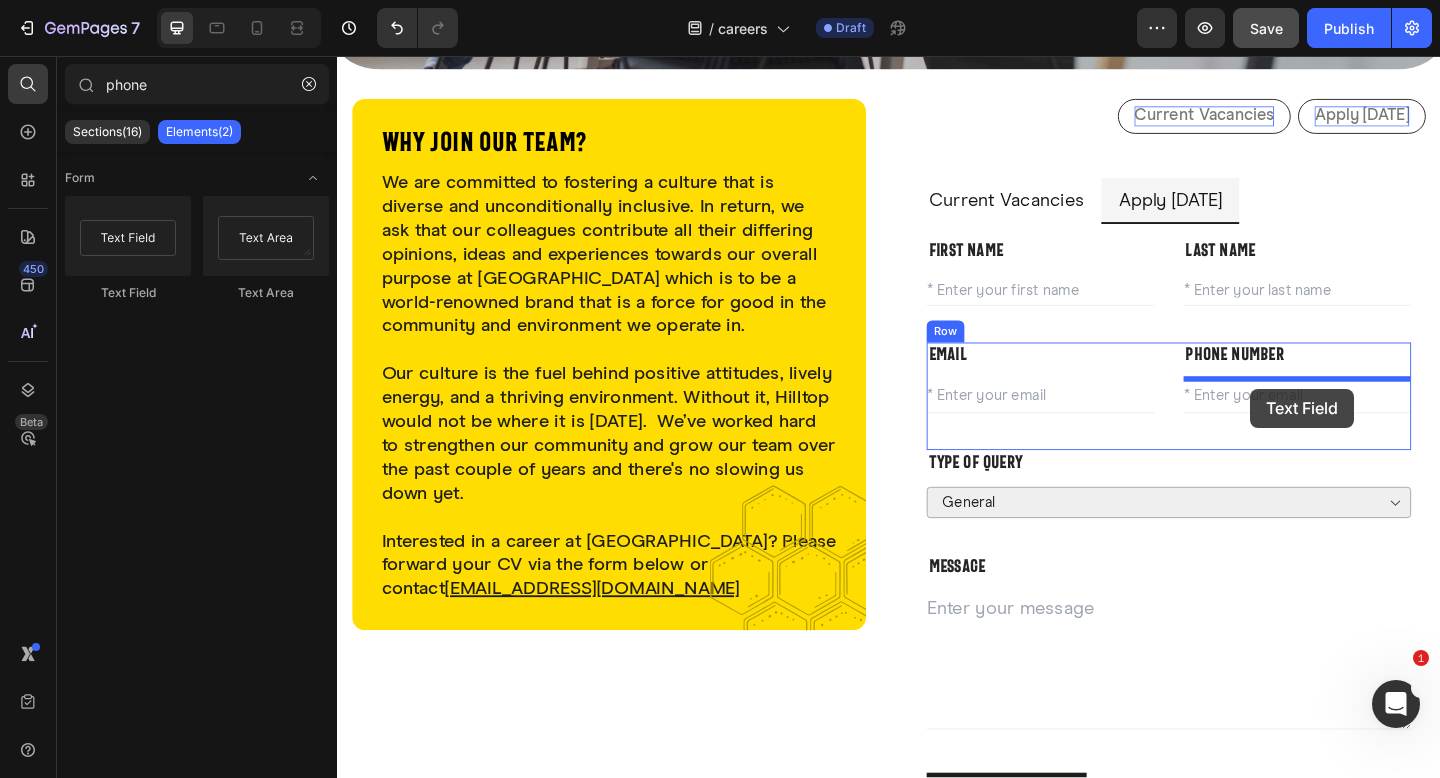 drag, startPoint x: 478, startPoint y: 317, endPoint x: 1330, endPoint y: 418, distance: 857.96564 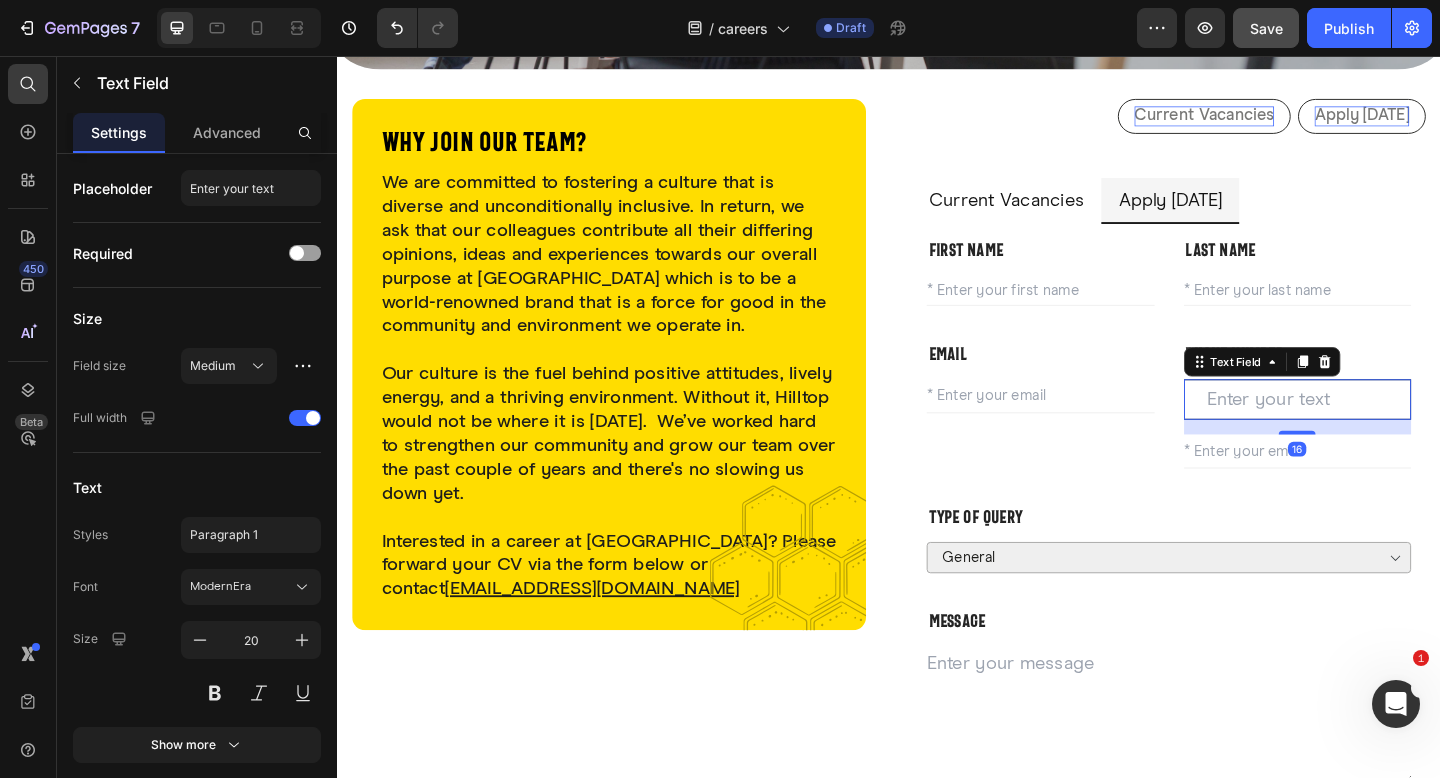 click on "Text Field" at bounding box center [1343, 389] 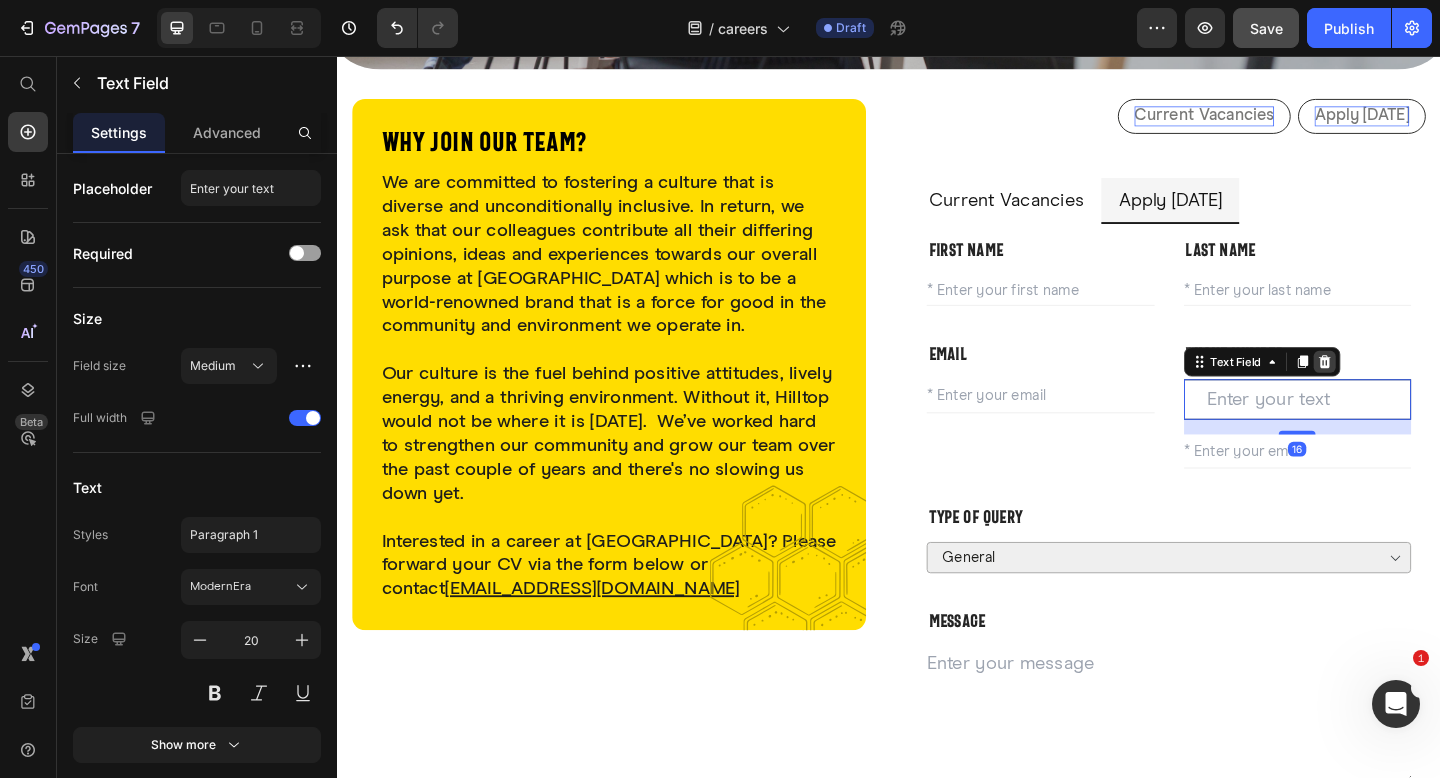 click 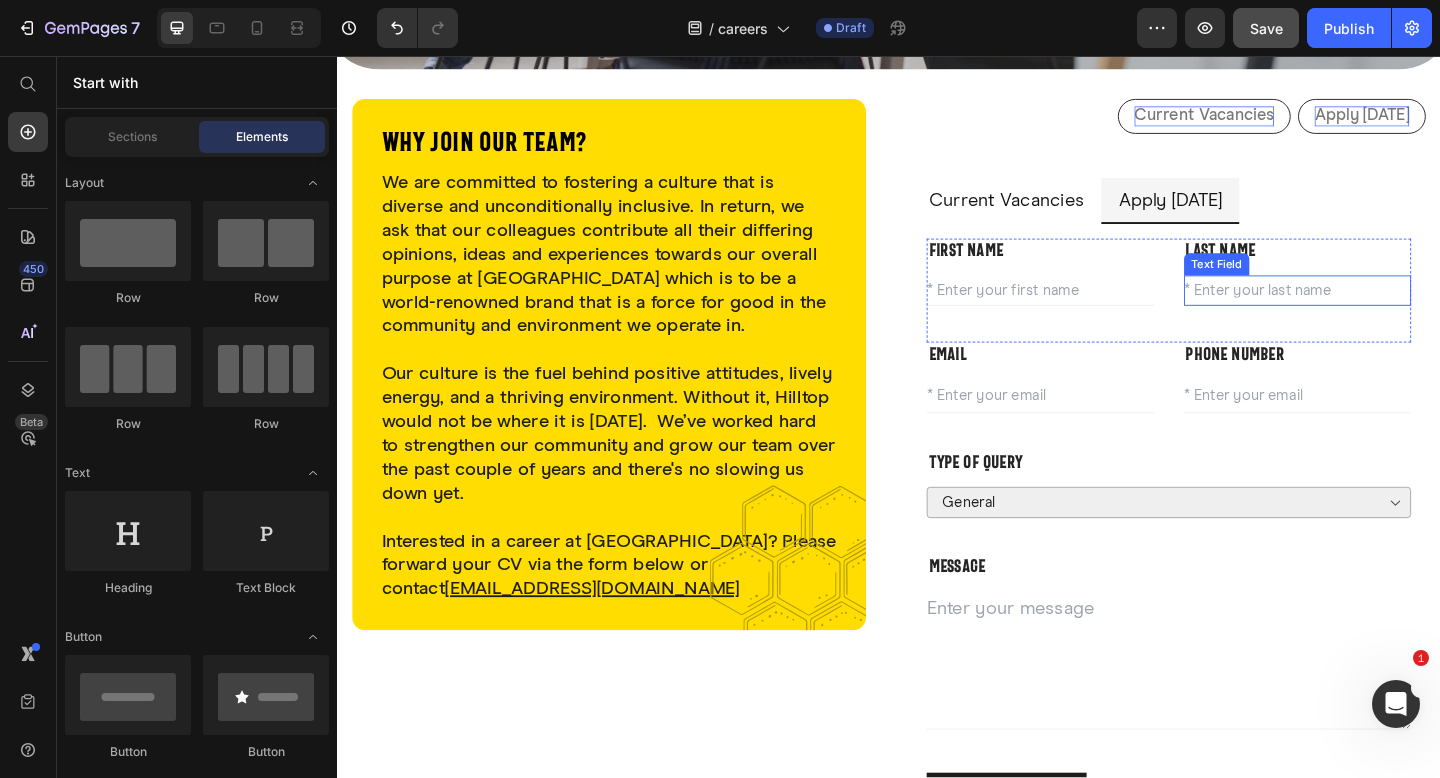 click at bounding box center (1382, 311) 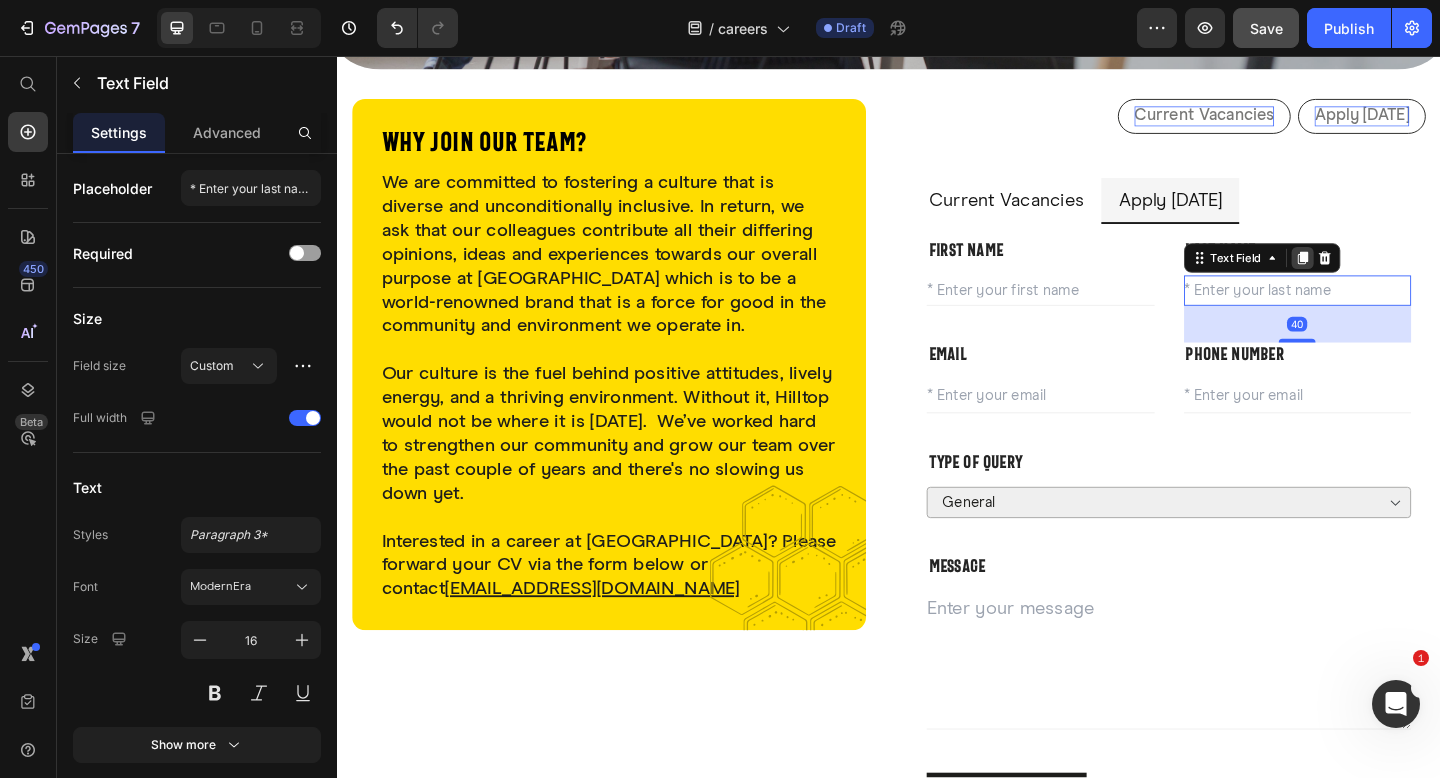 click 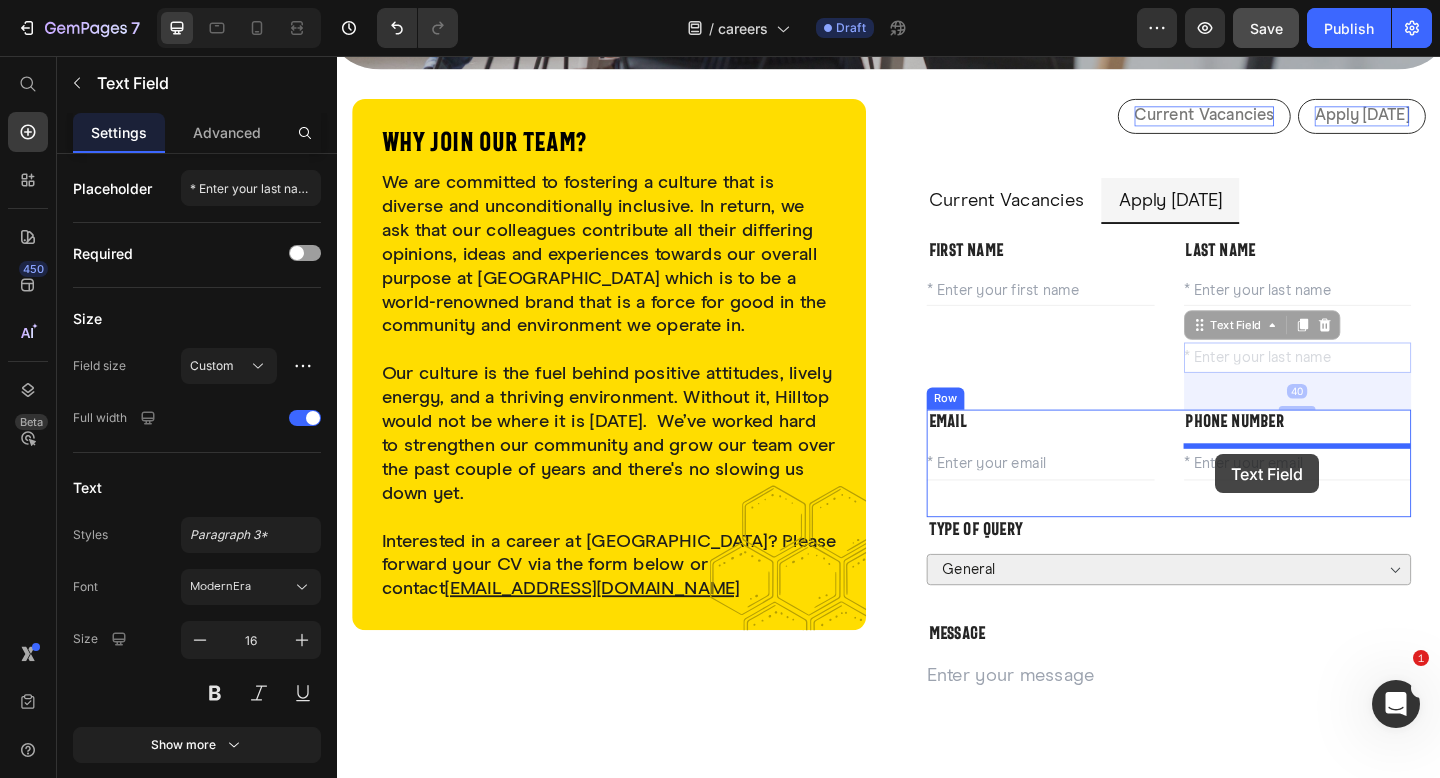 drag, startPoint x: 1271, startPoint y: 354, endPoint x: 1293, endPoint y: 490, distance: 137.76791 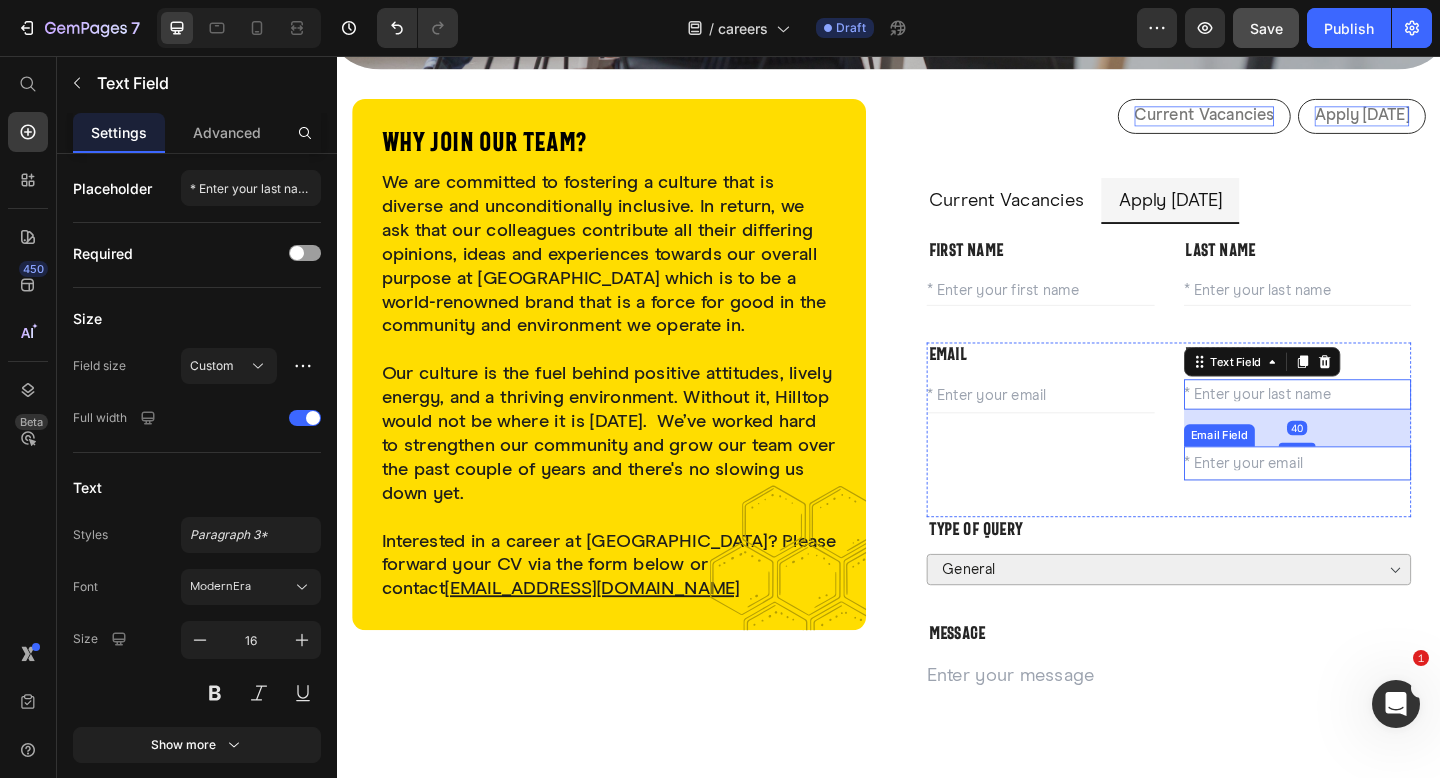 click at bounding box center [1382, 500] 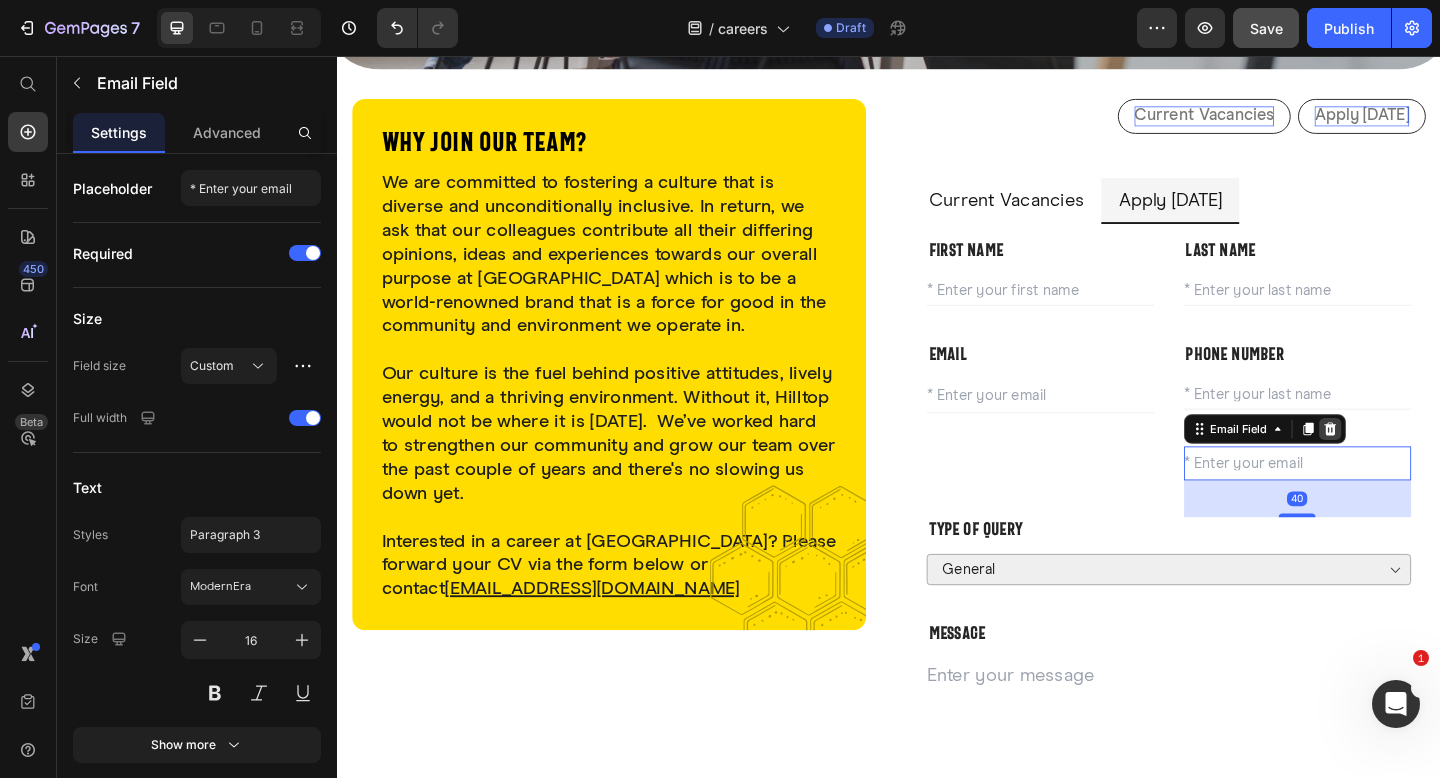 click at bounding box center [1417, 462] 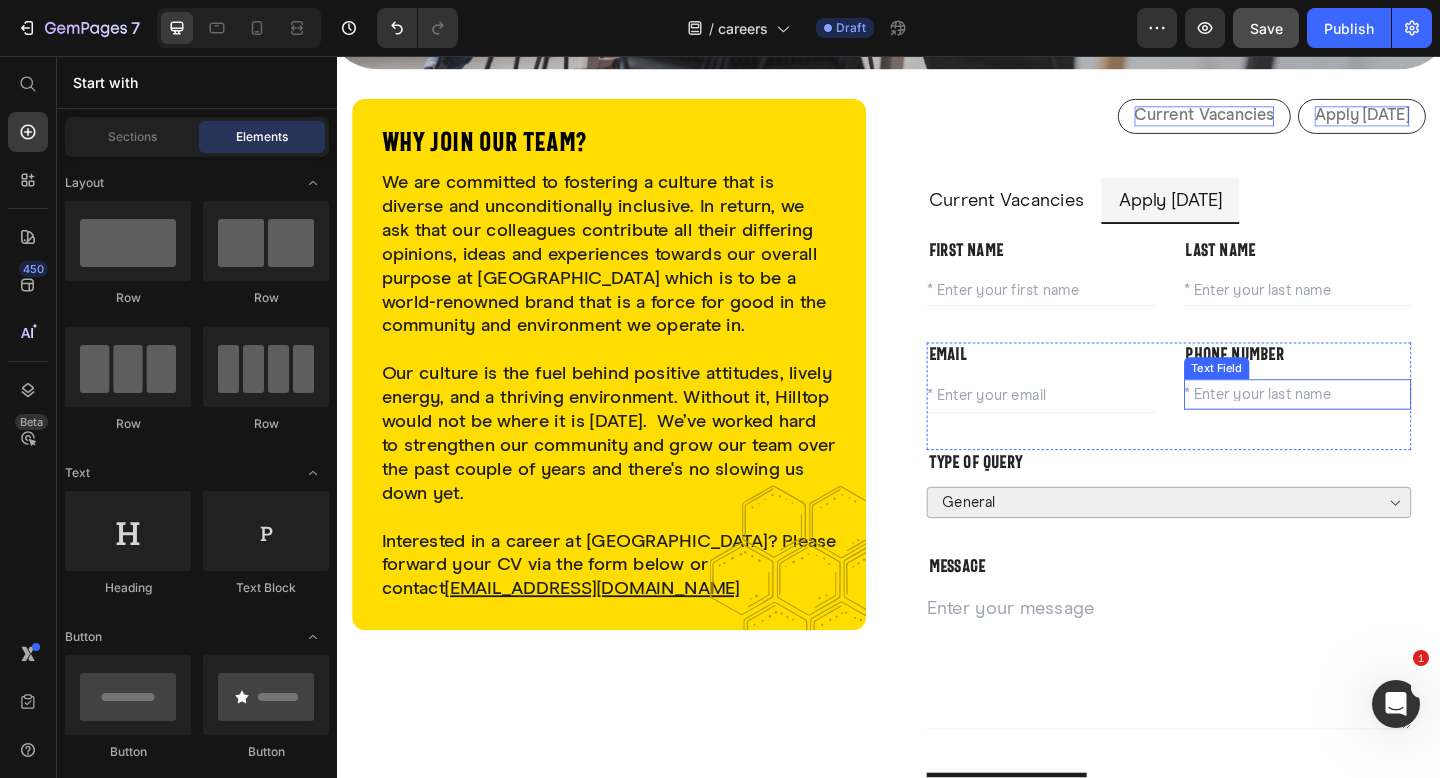 click at bounding box center [1382, 424] 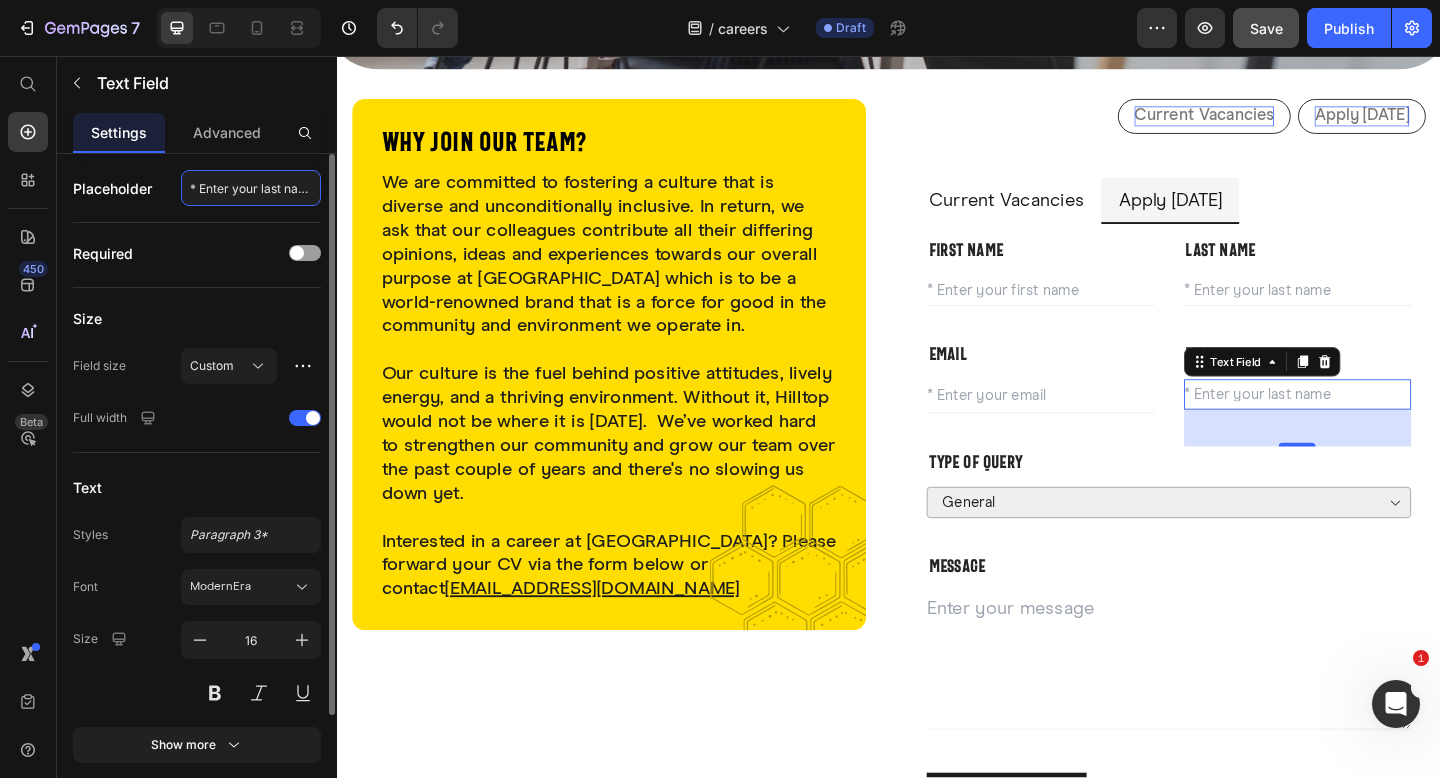 click on "* Enter your last name" 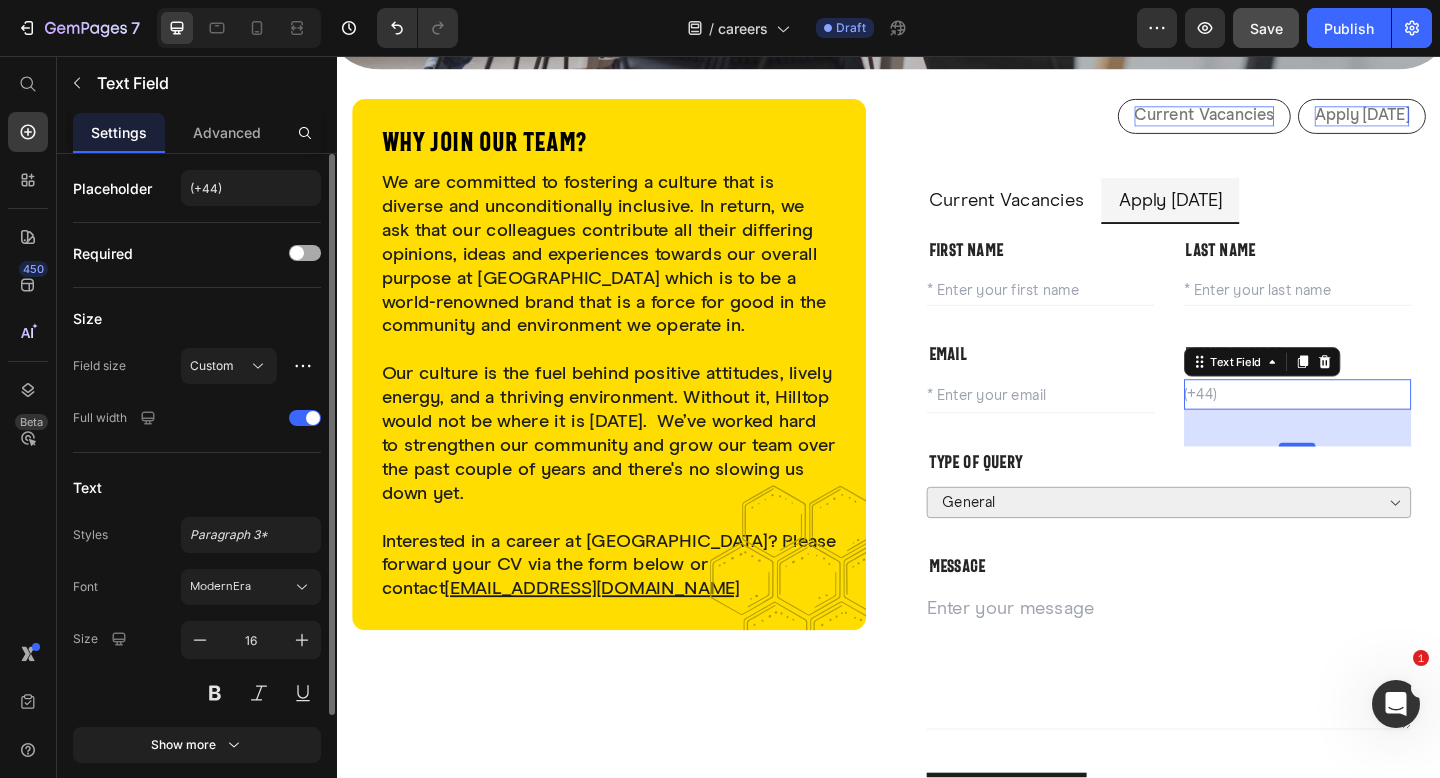 type on "(+44)" 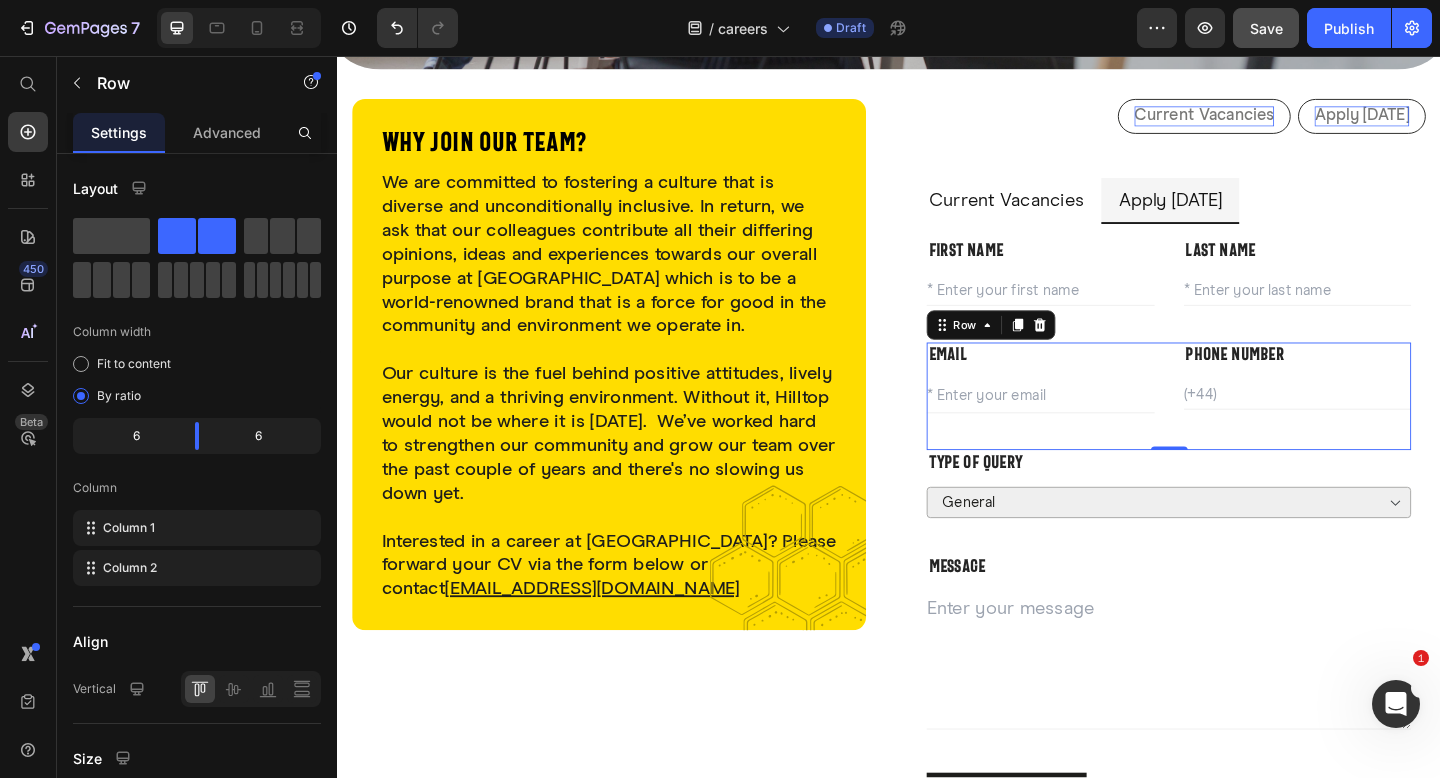 click on "Phone number Text block Text Field" at bounding box center (1382, 427) 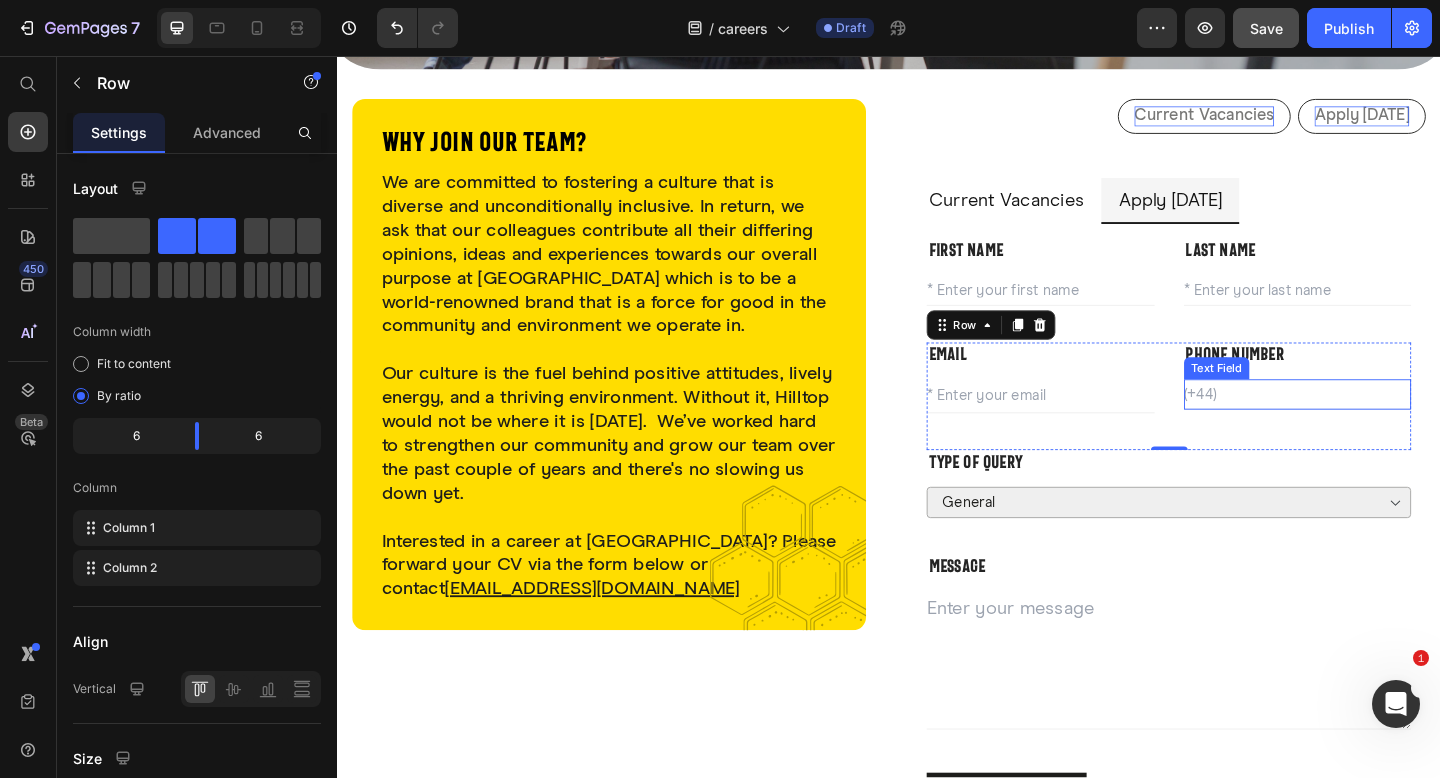 click at bounding box center (1382, 424) 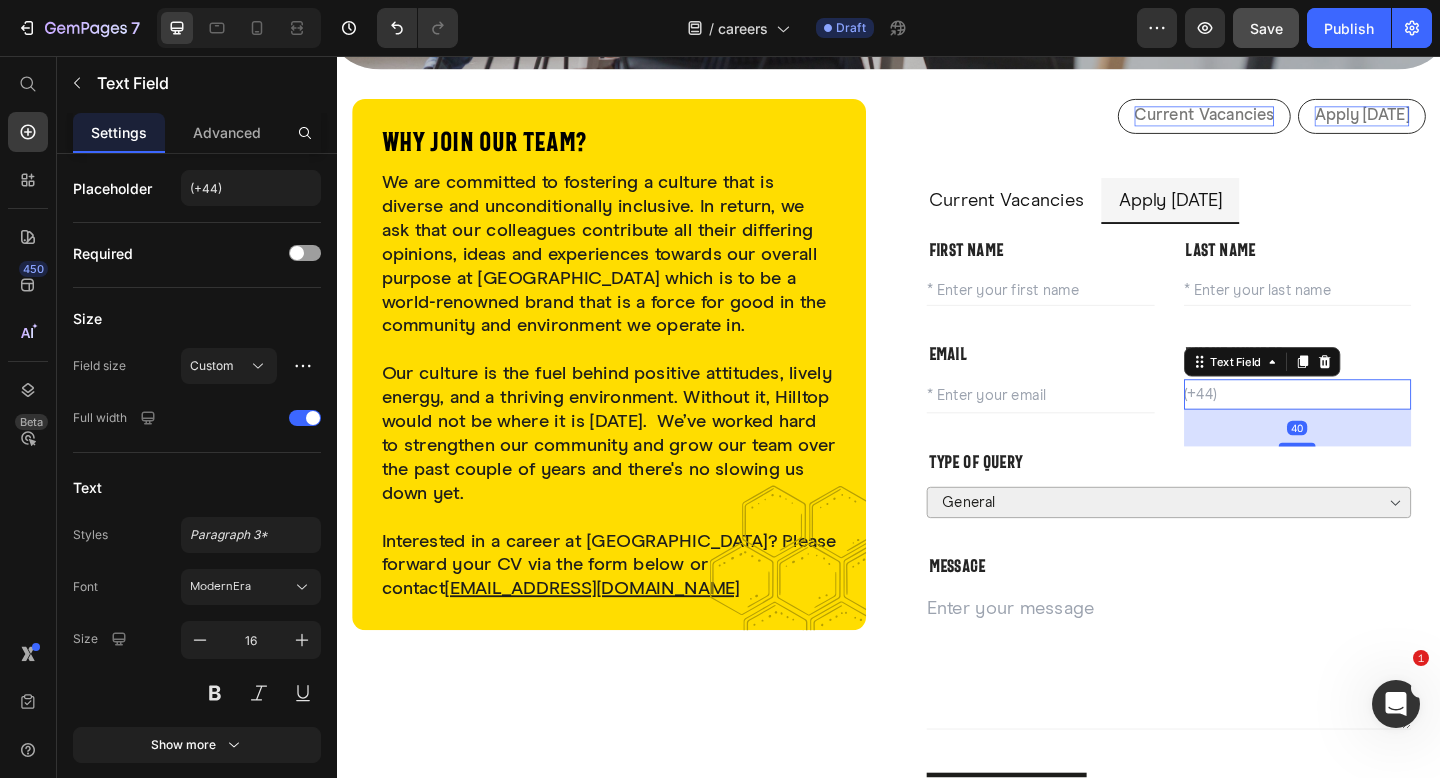 type on "s" 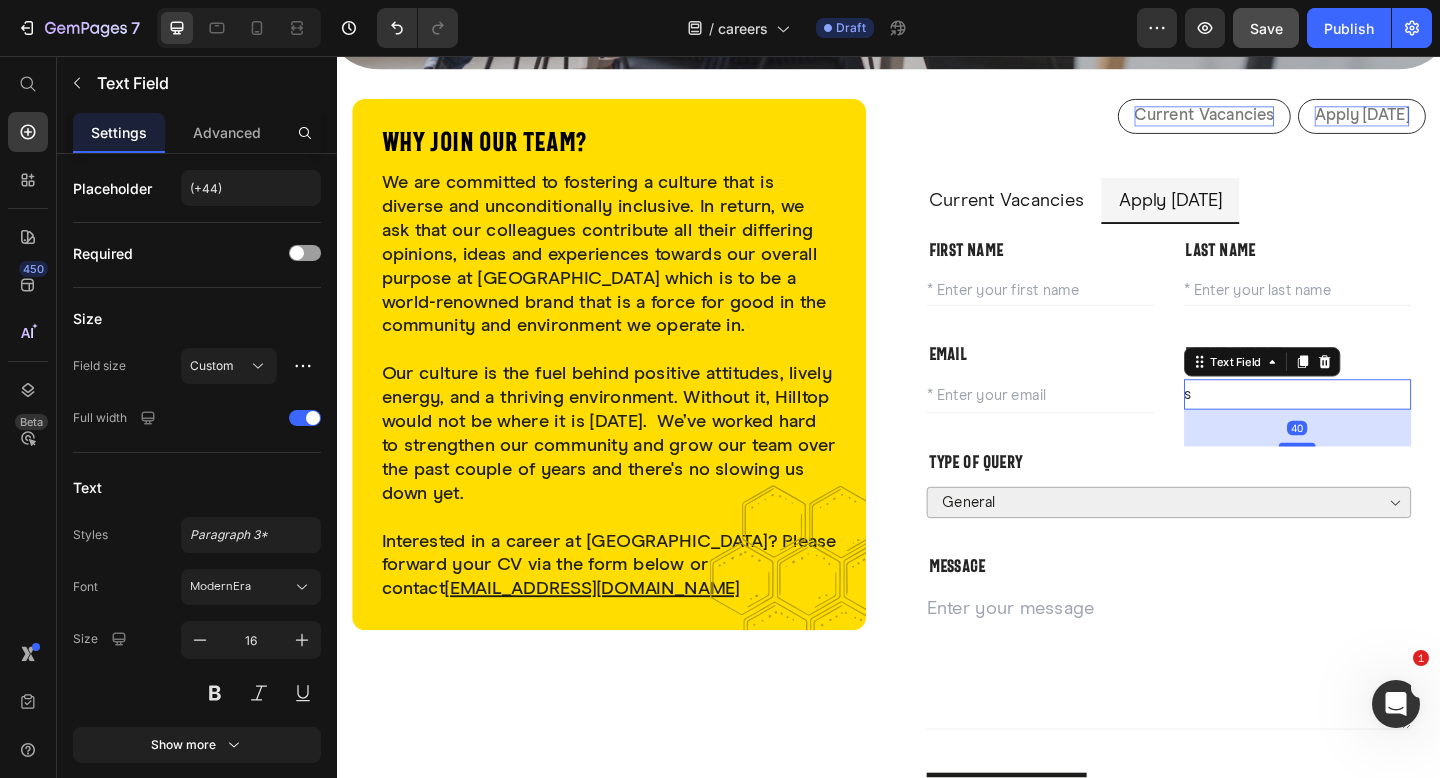 type 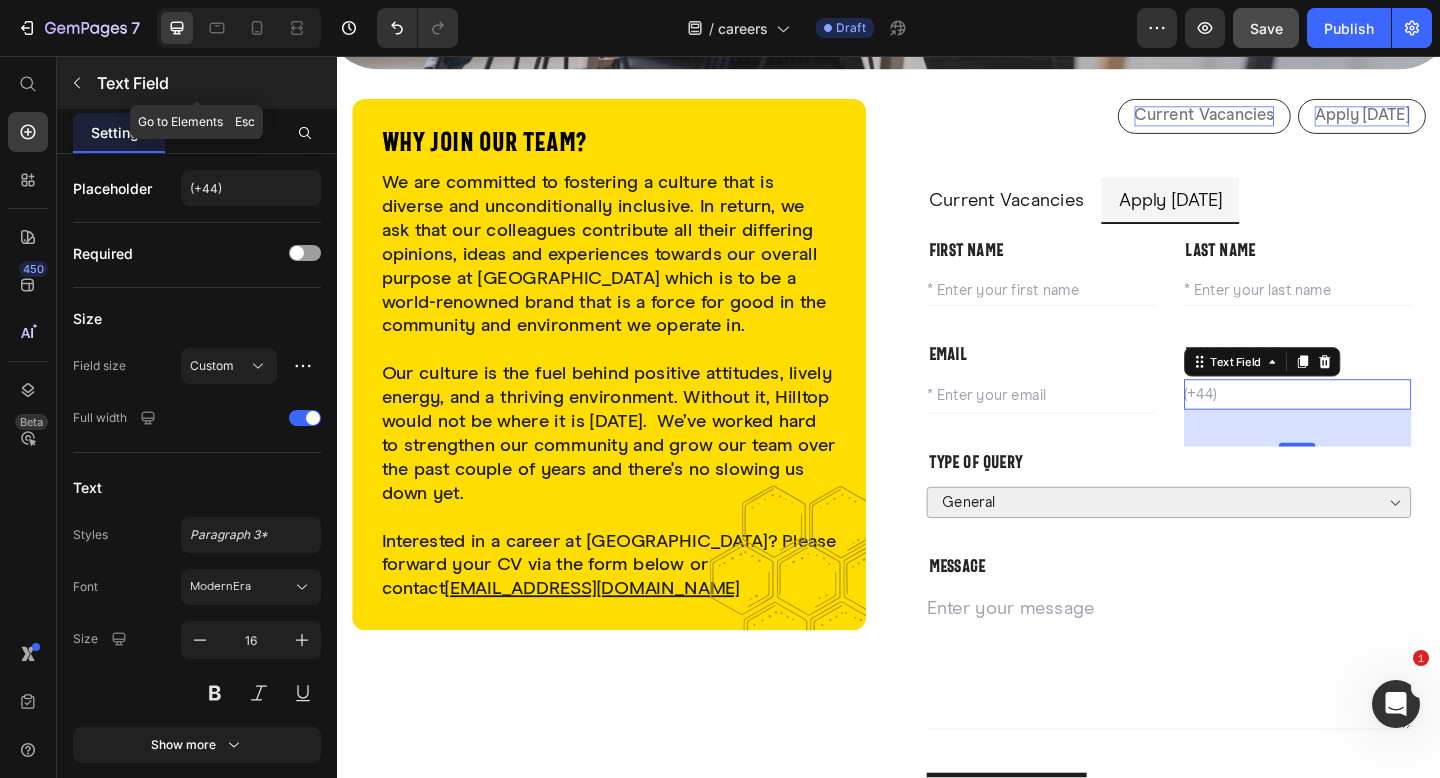 click 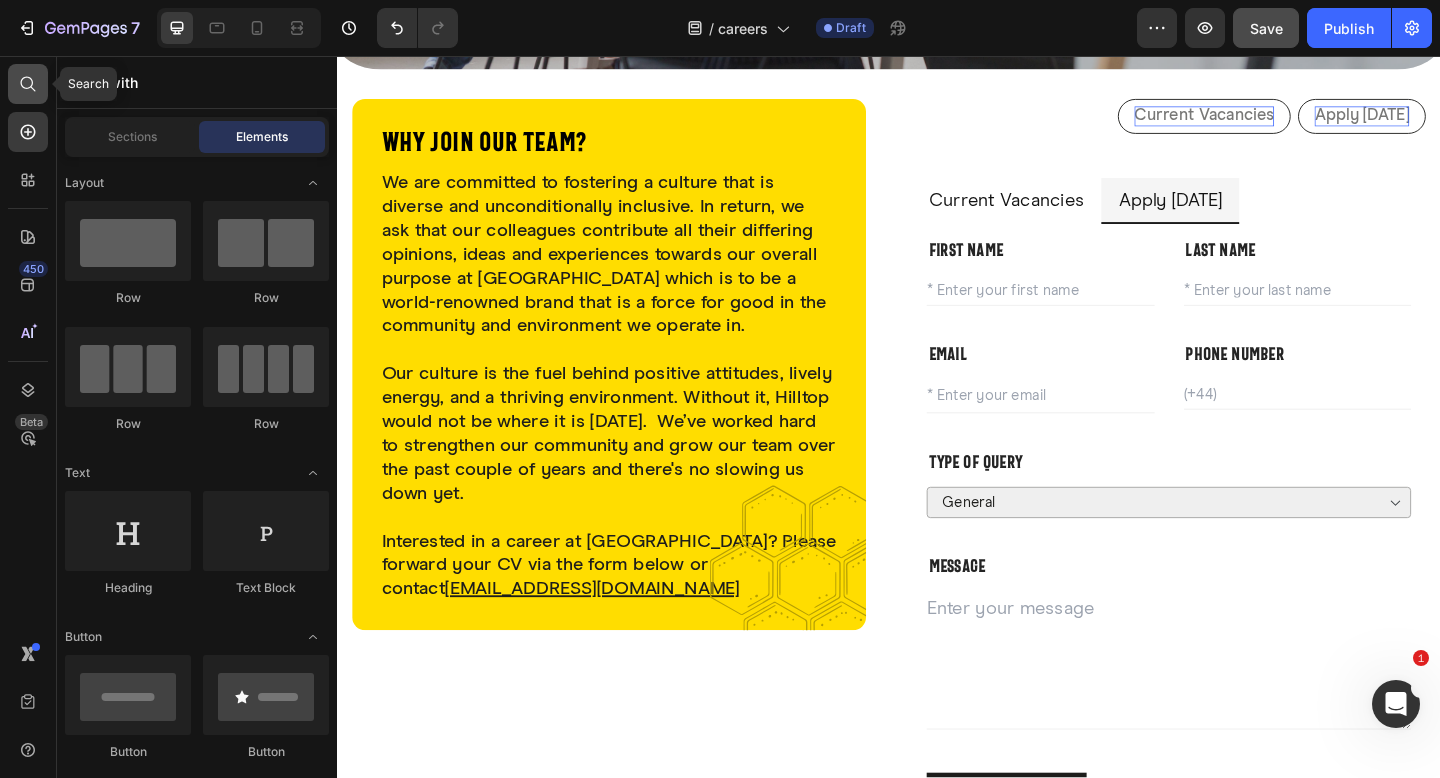 click 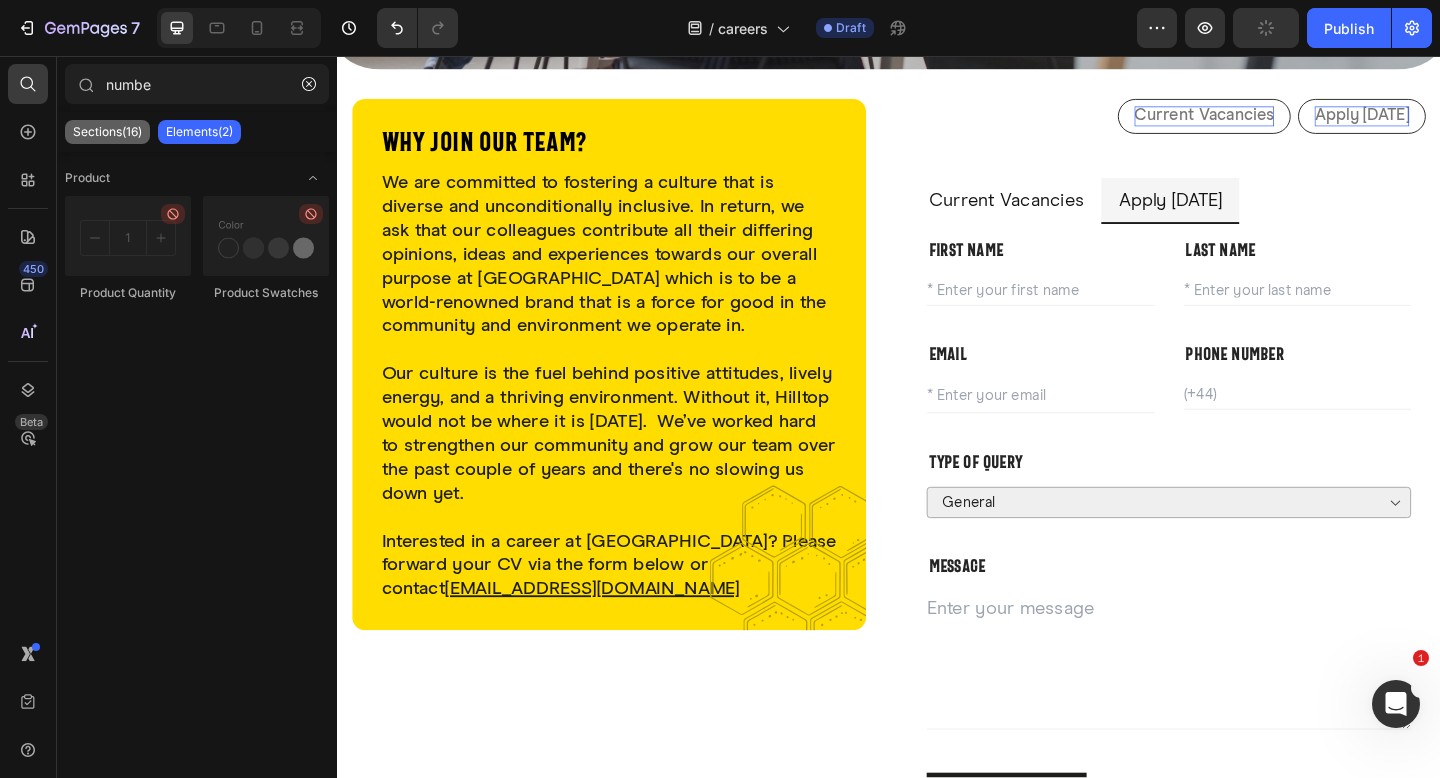 type on "number" 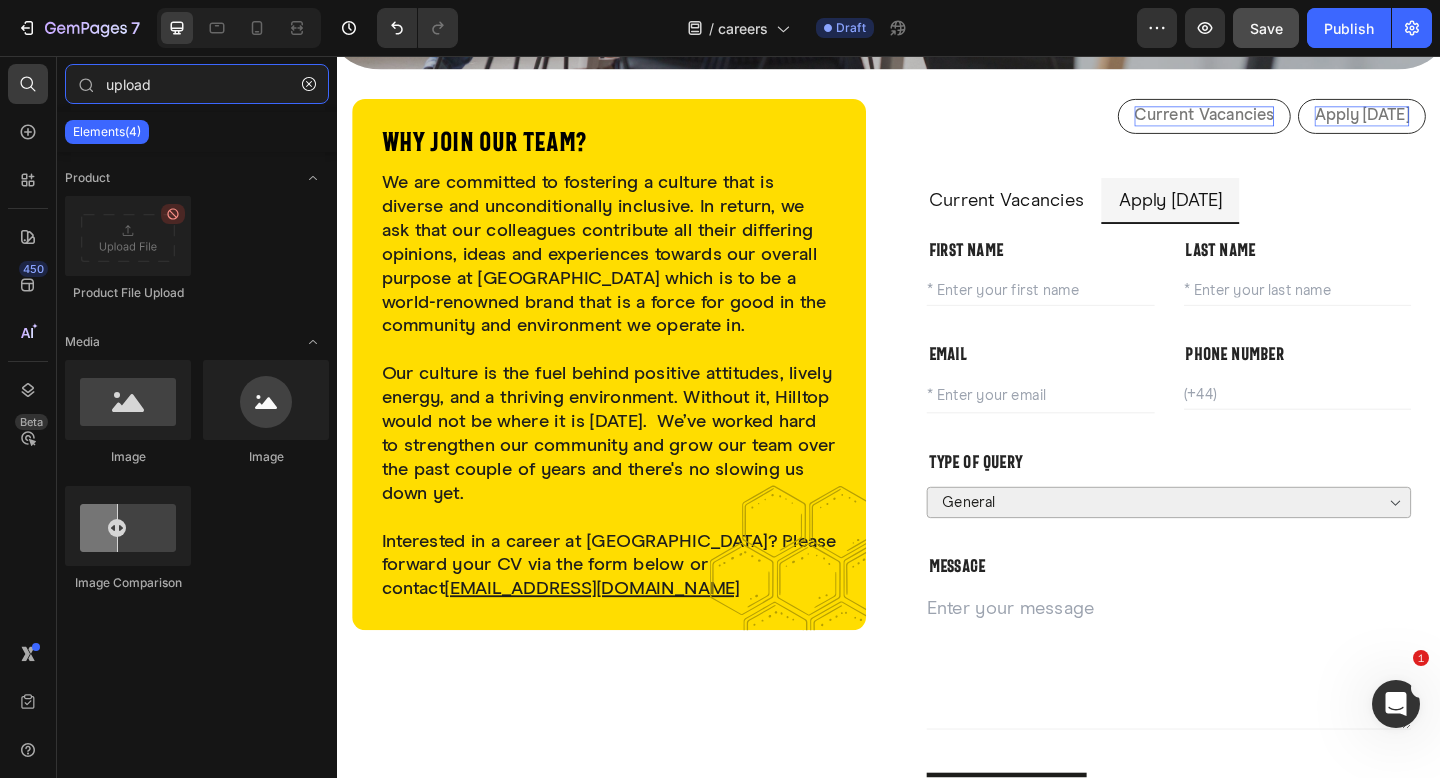 type on "upload" 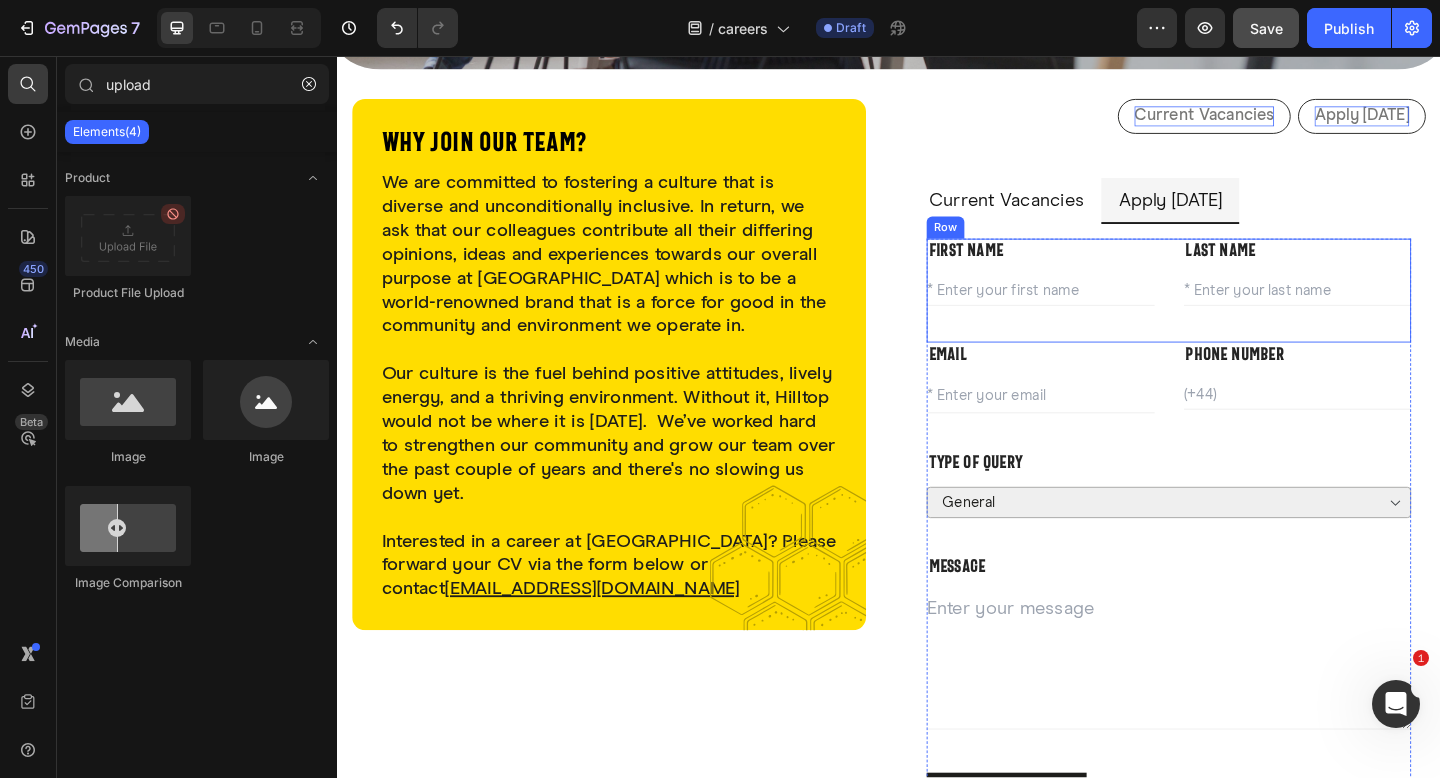 click on "First name Text block Text Field" at bounding box center (1102, 311) 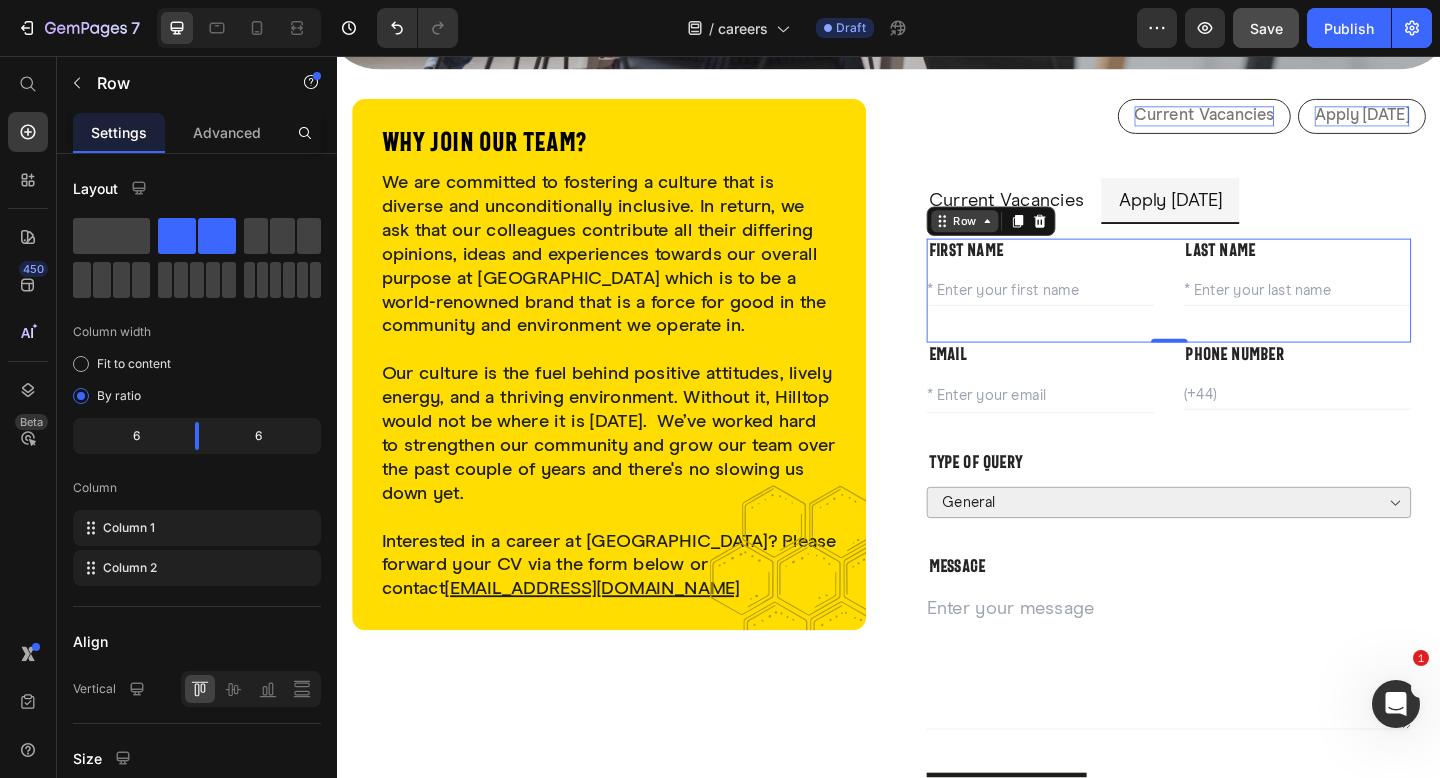 click on "Row" at bounding box center (1019, 236) 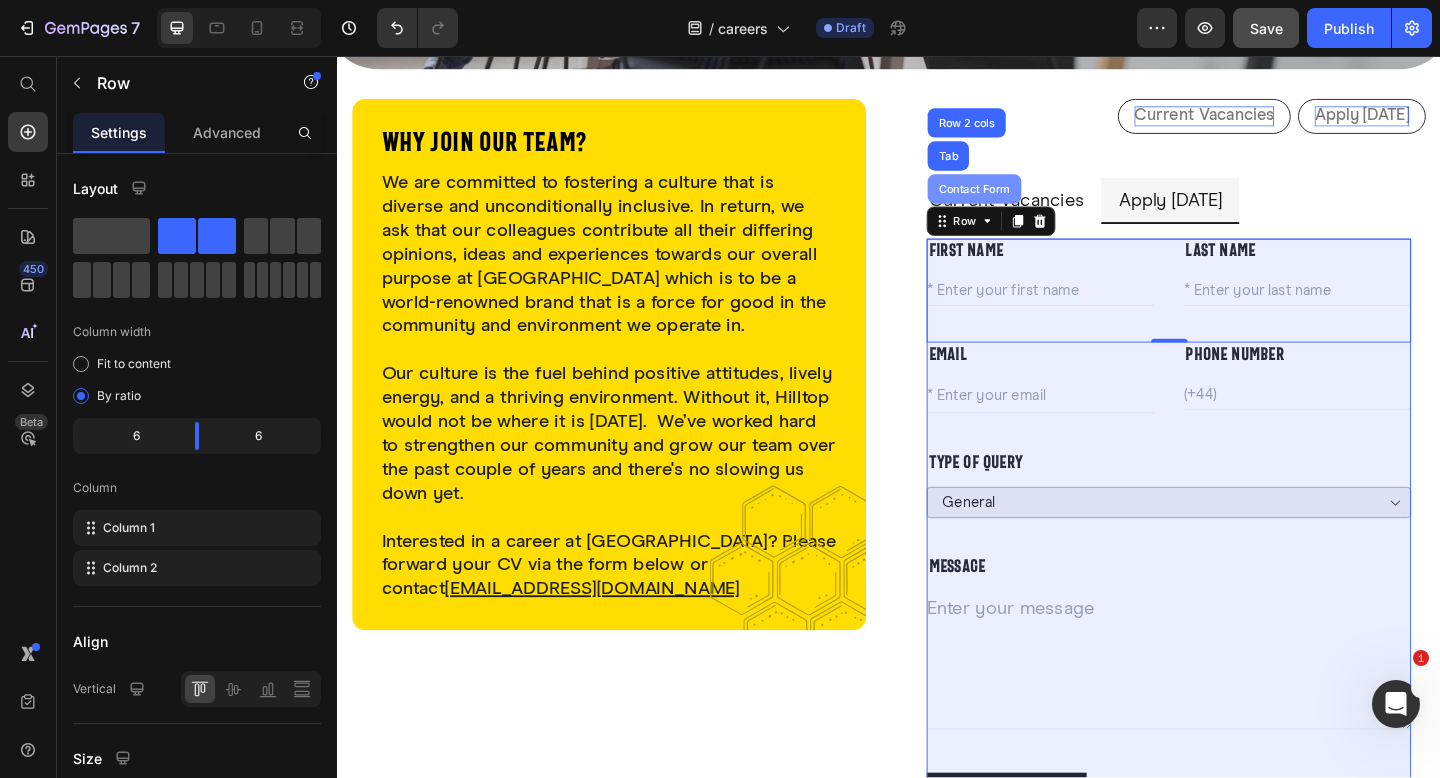 click on "Contact Form" at bounding box center [1030, 201] 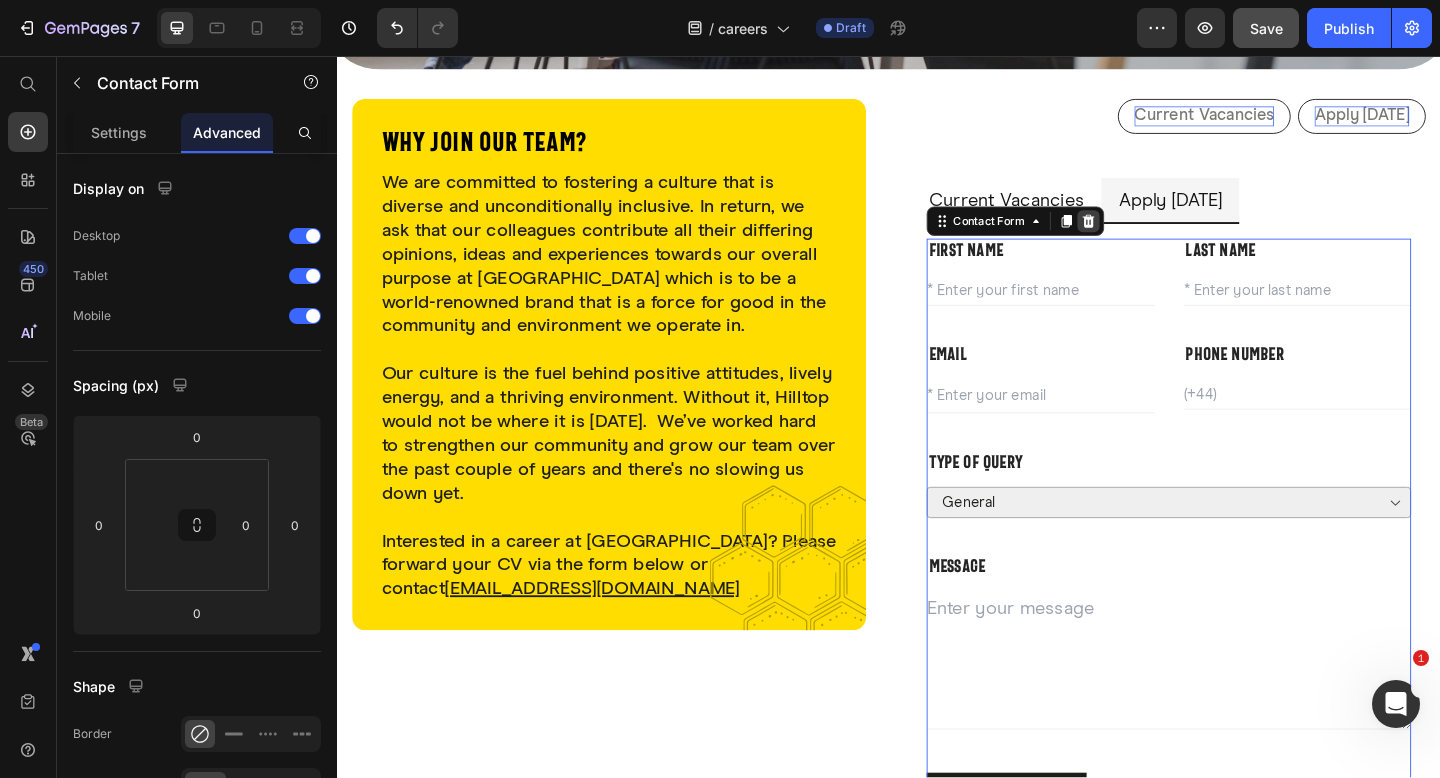 click 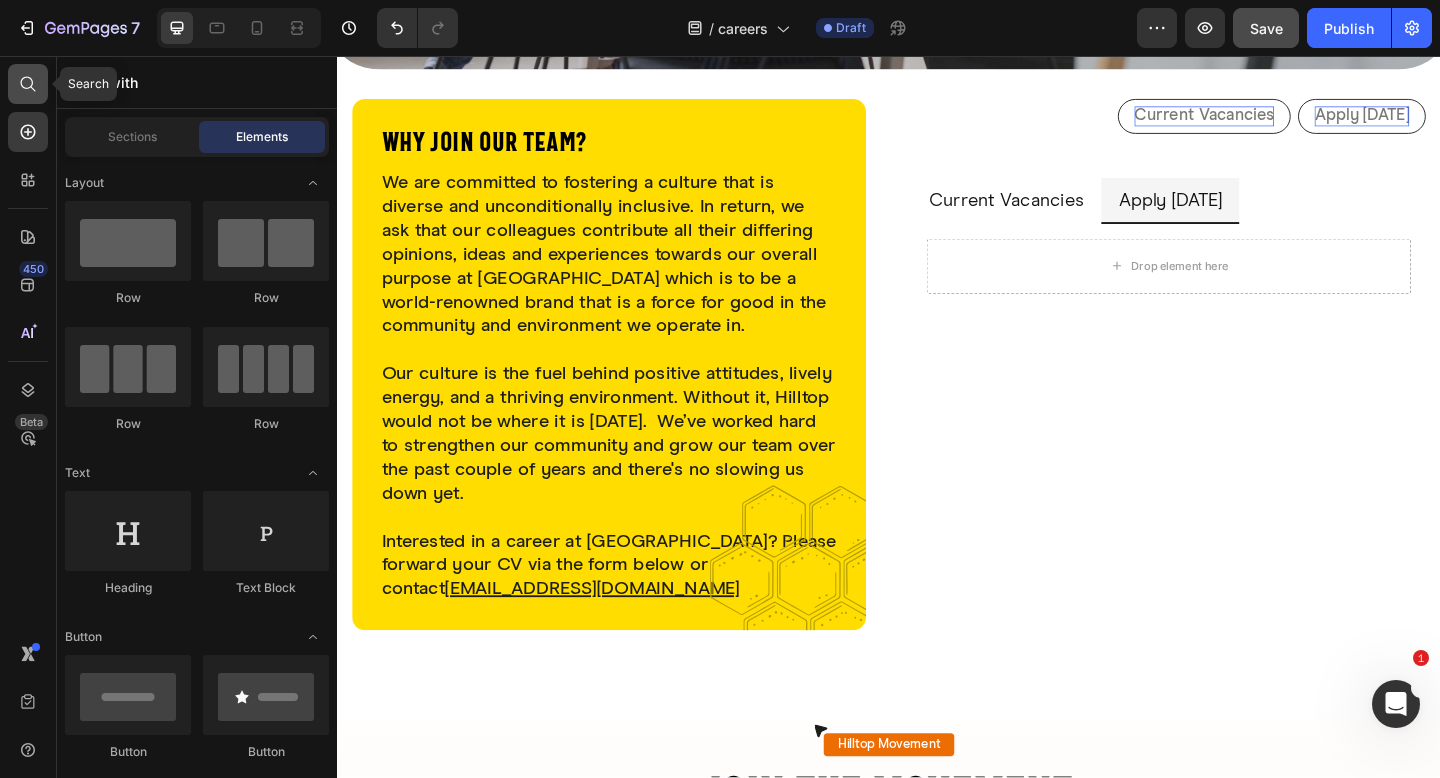click 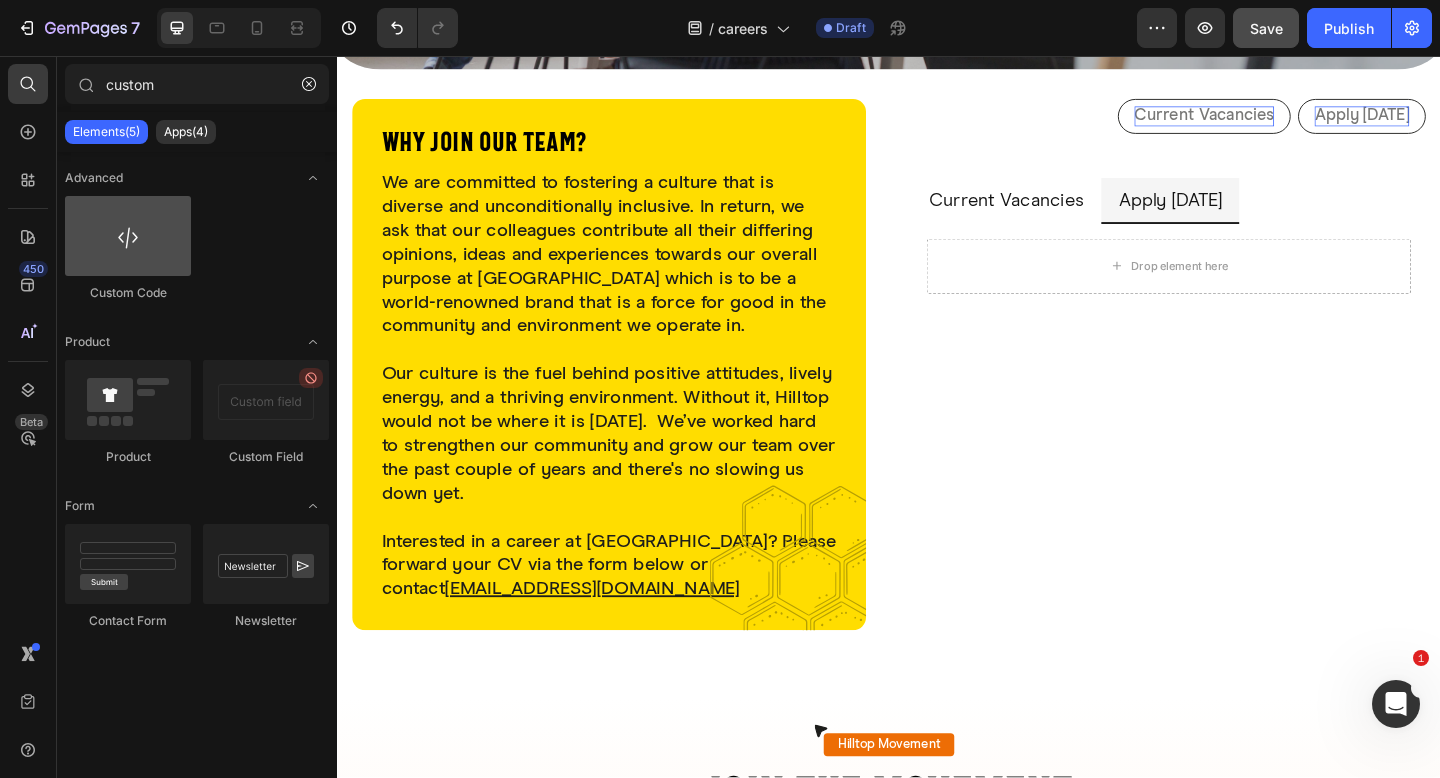 type on "custom" 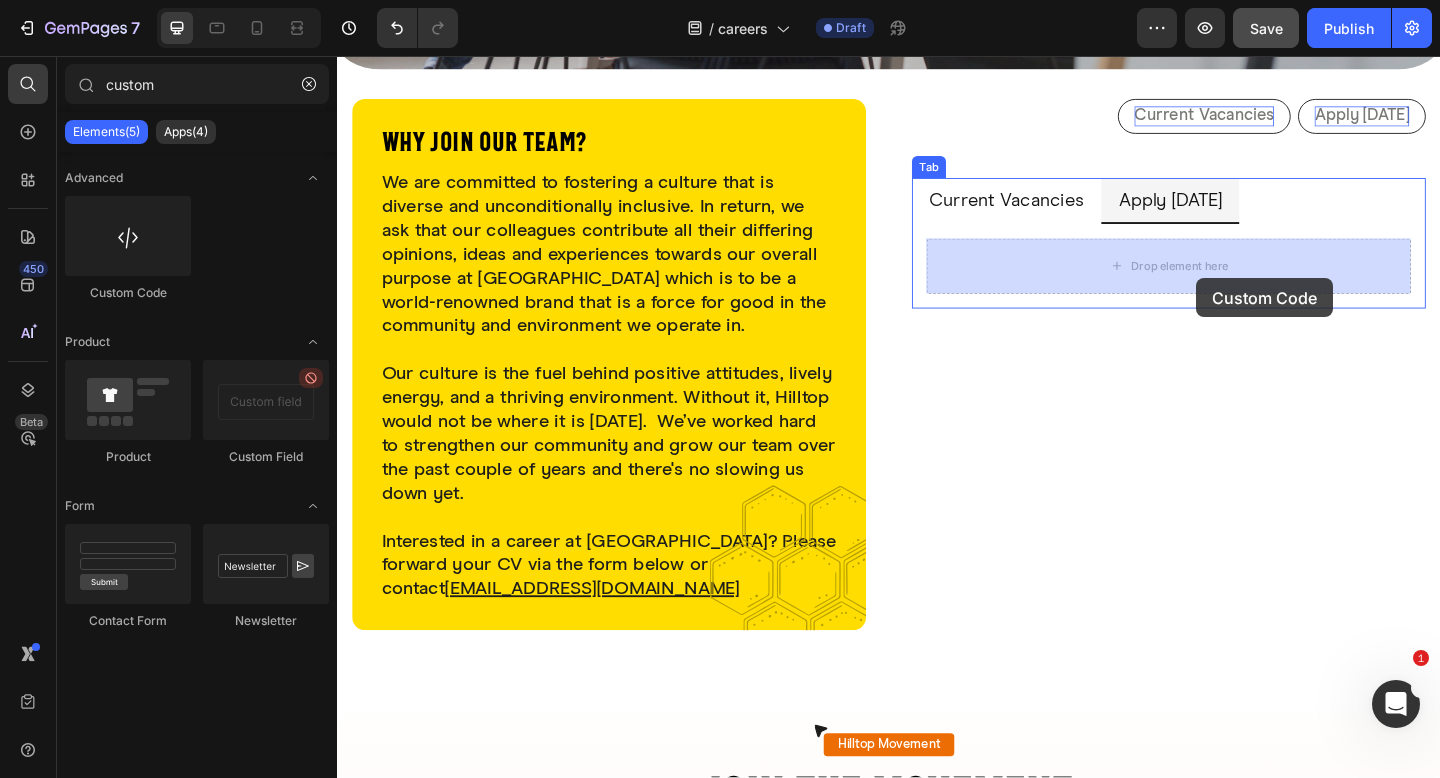 drag, startPoint x: 475, startPoint y: 327, endPoint x: 1272, endPoint y: 298, distance: 797.5274 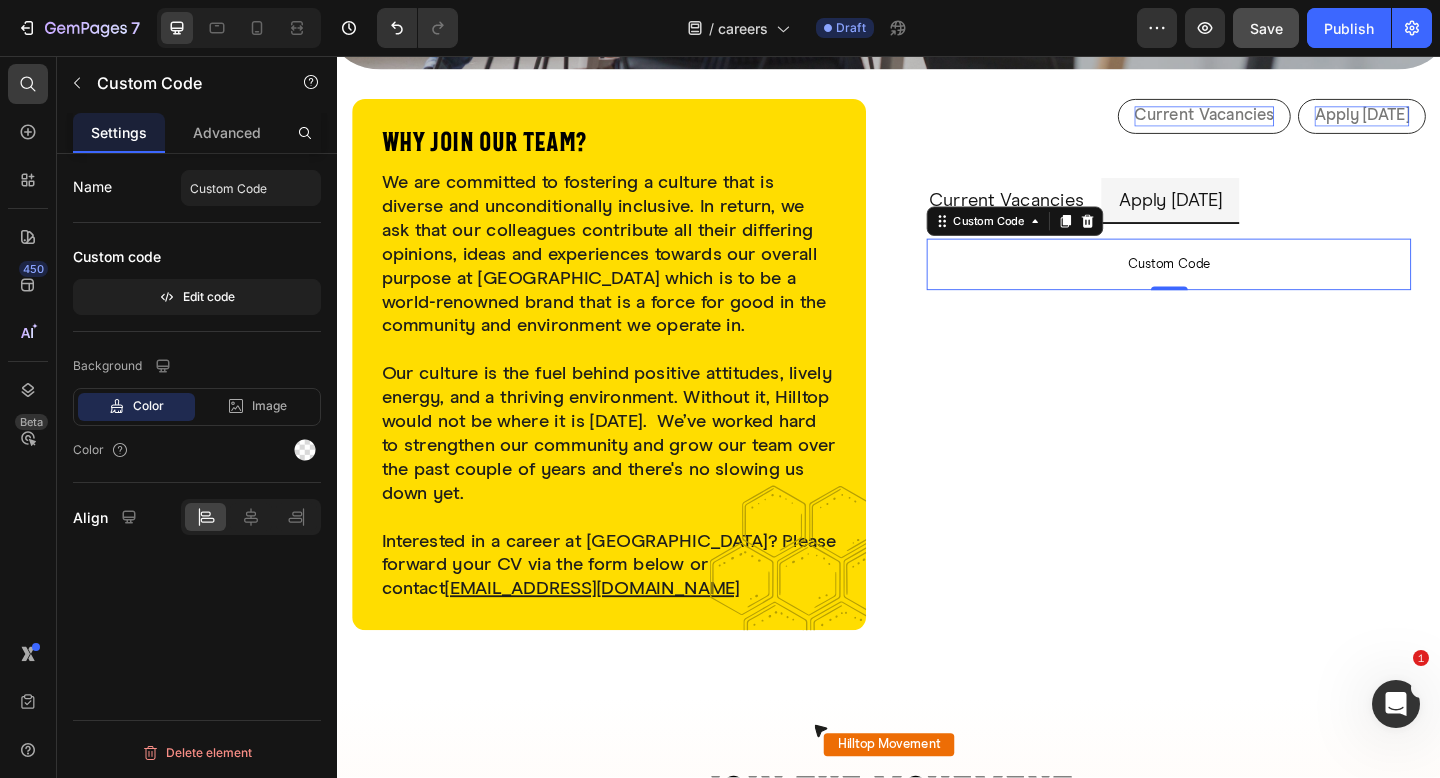 click on "Save" at bounding box center [1266, 28] 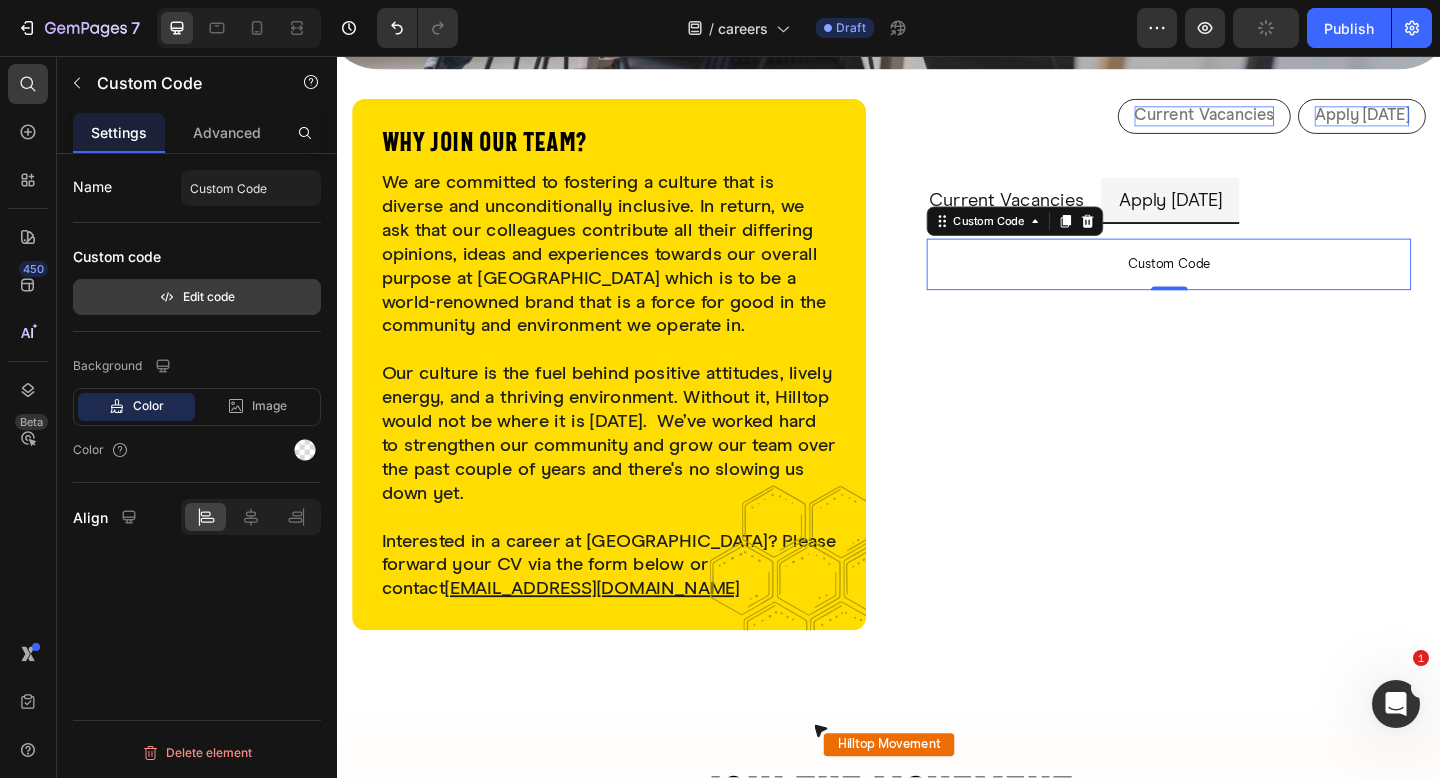 click on "Edit code" at bounding box center [197, 297] 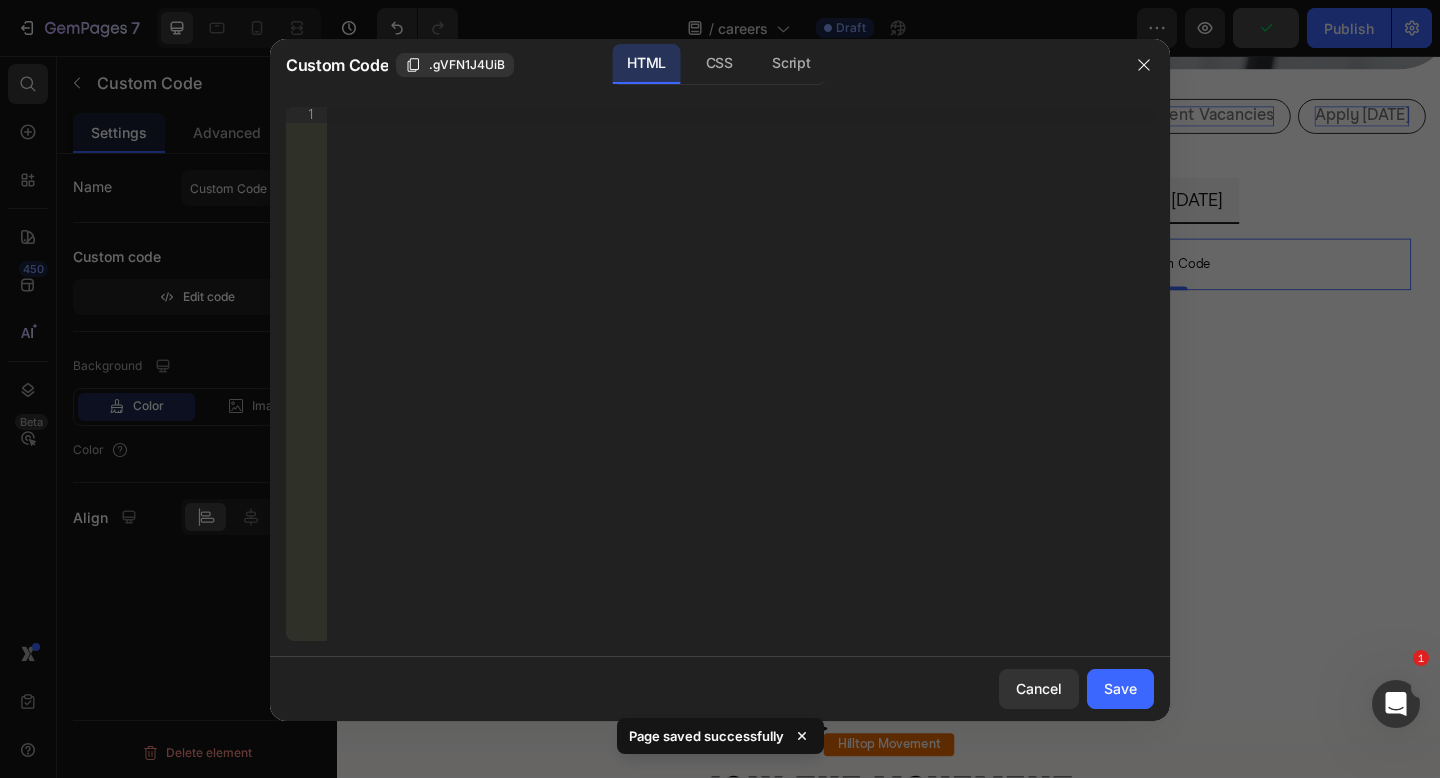 type 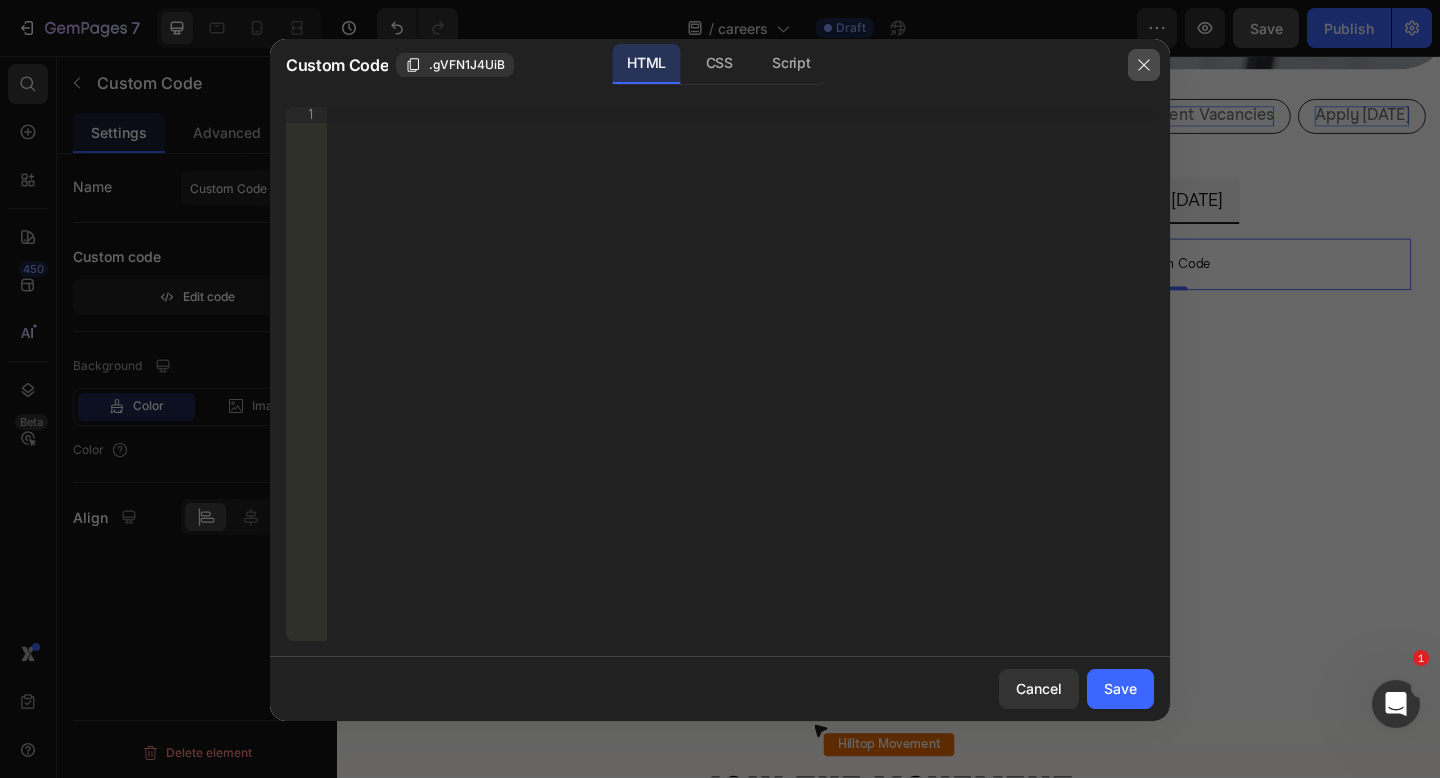 click 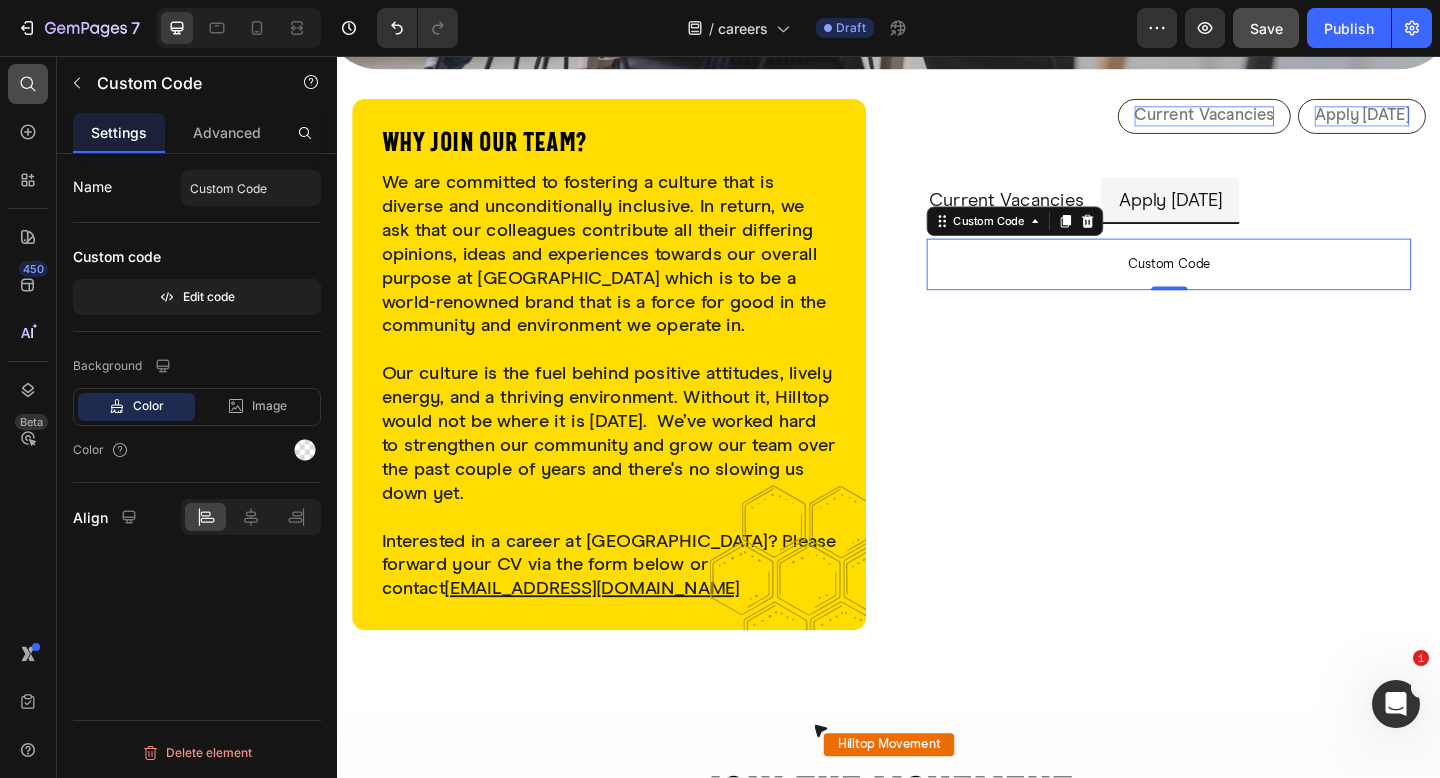 click 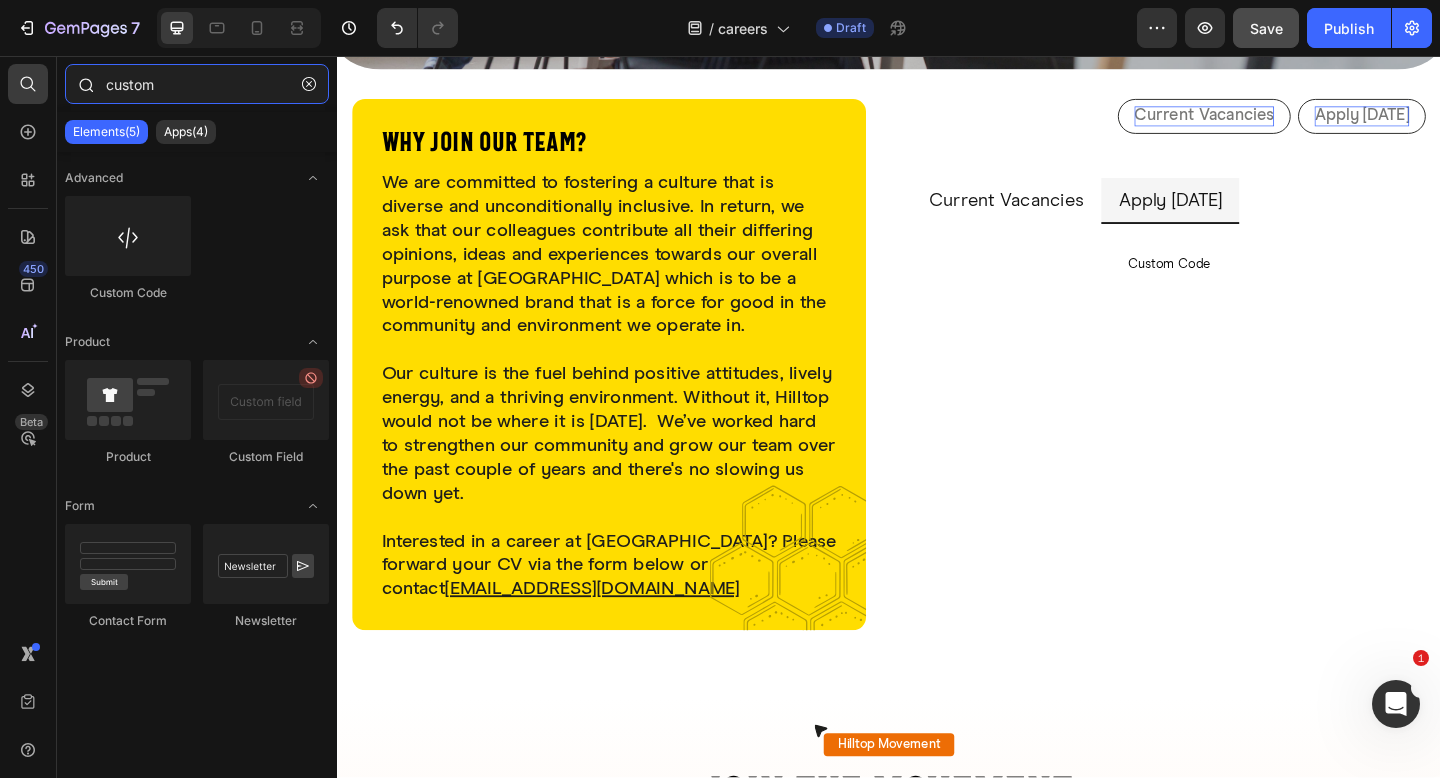 click on "custom" at bounding box center [197, 84] 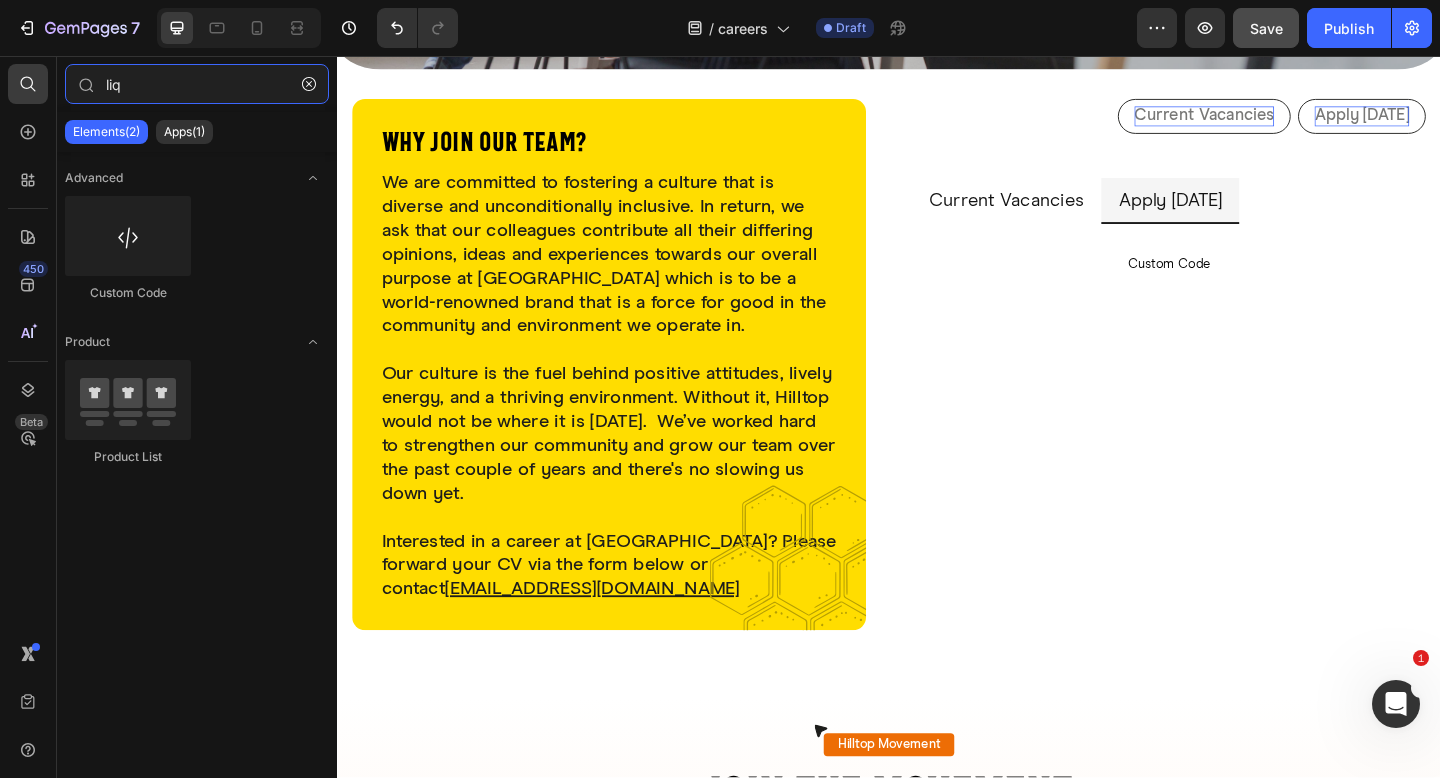 type on "liqu" 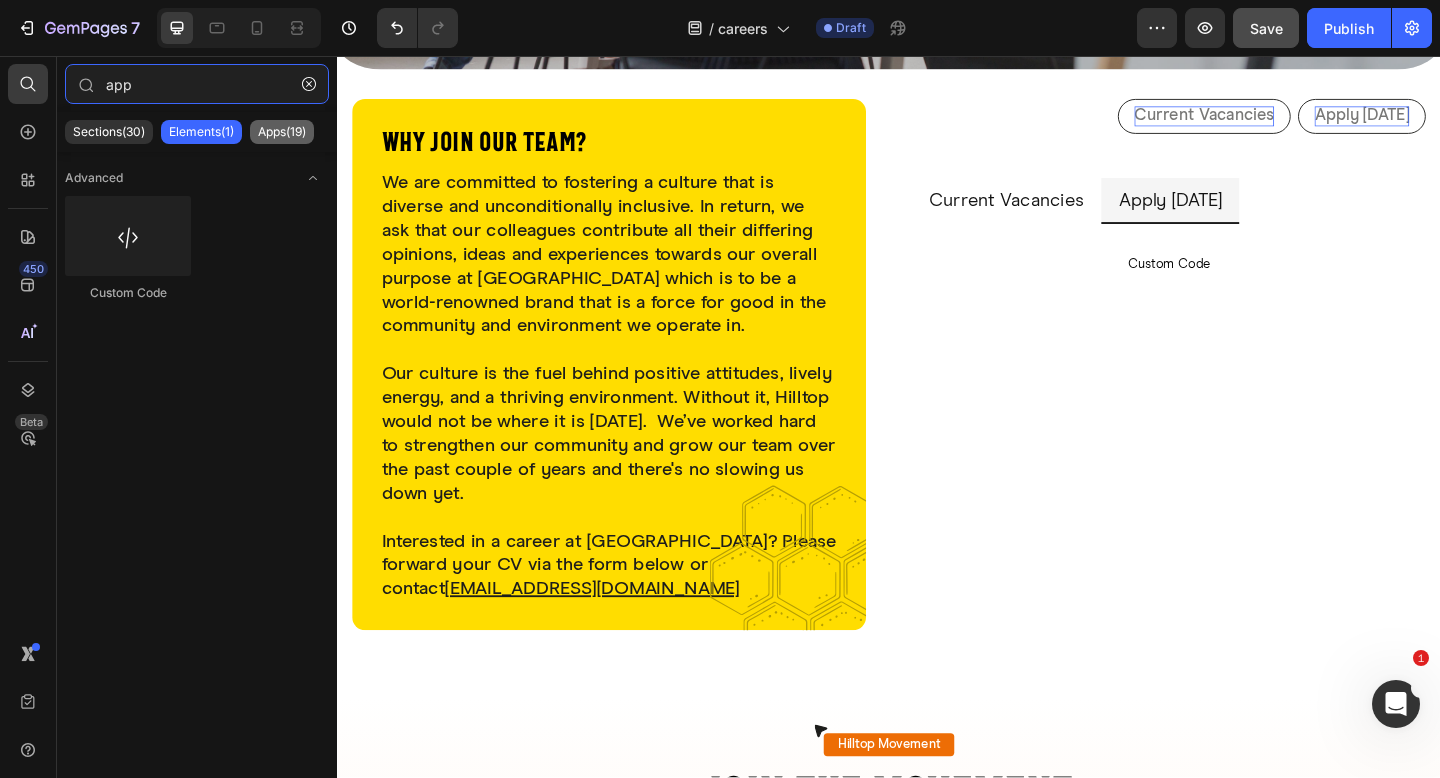 type on "app" 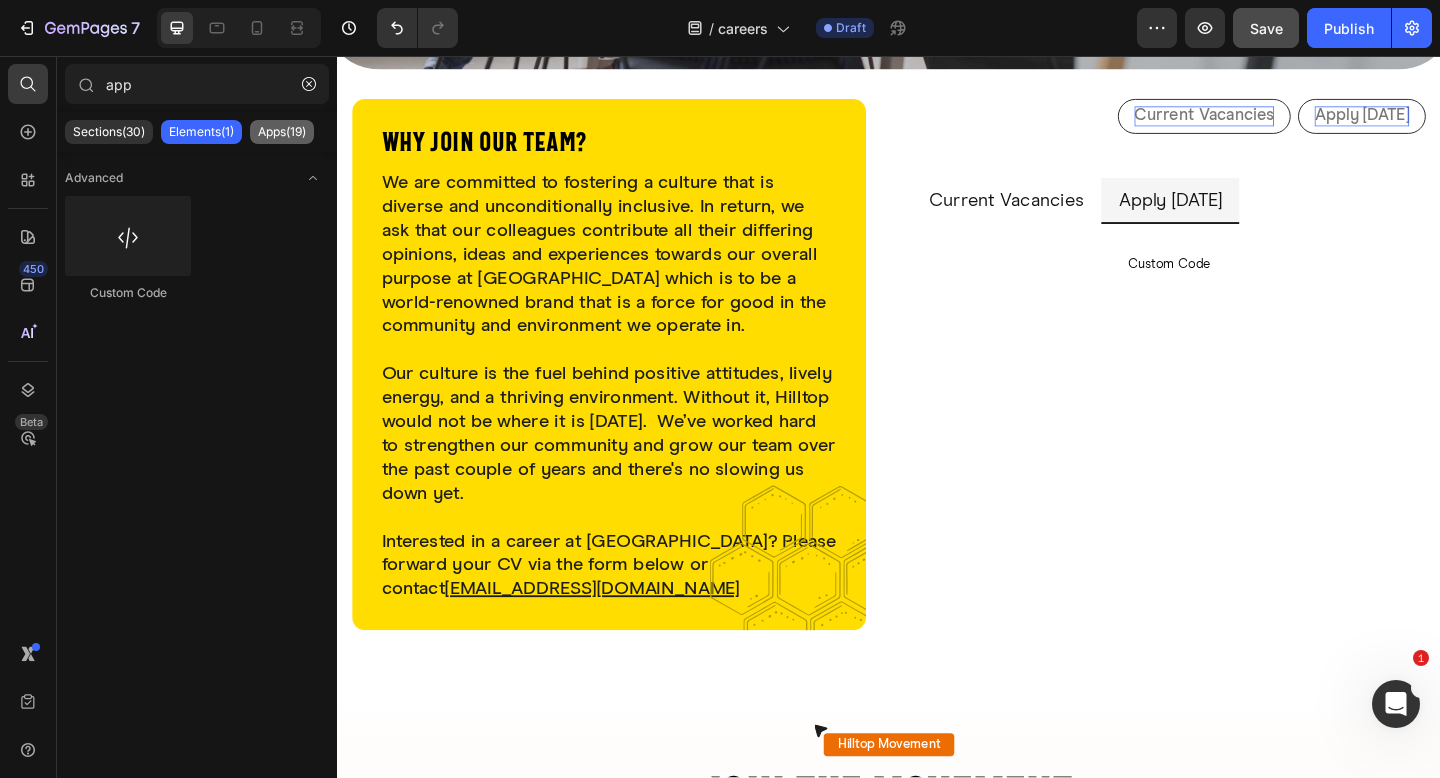 click on "Apps(19)" at bounding box center [282, 132] 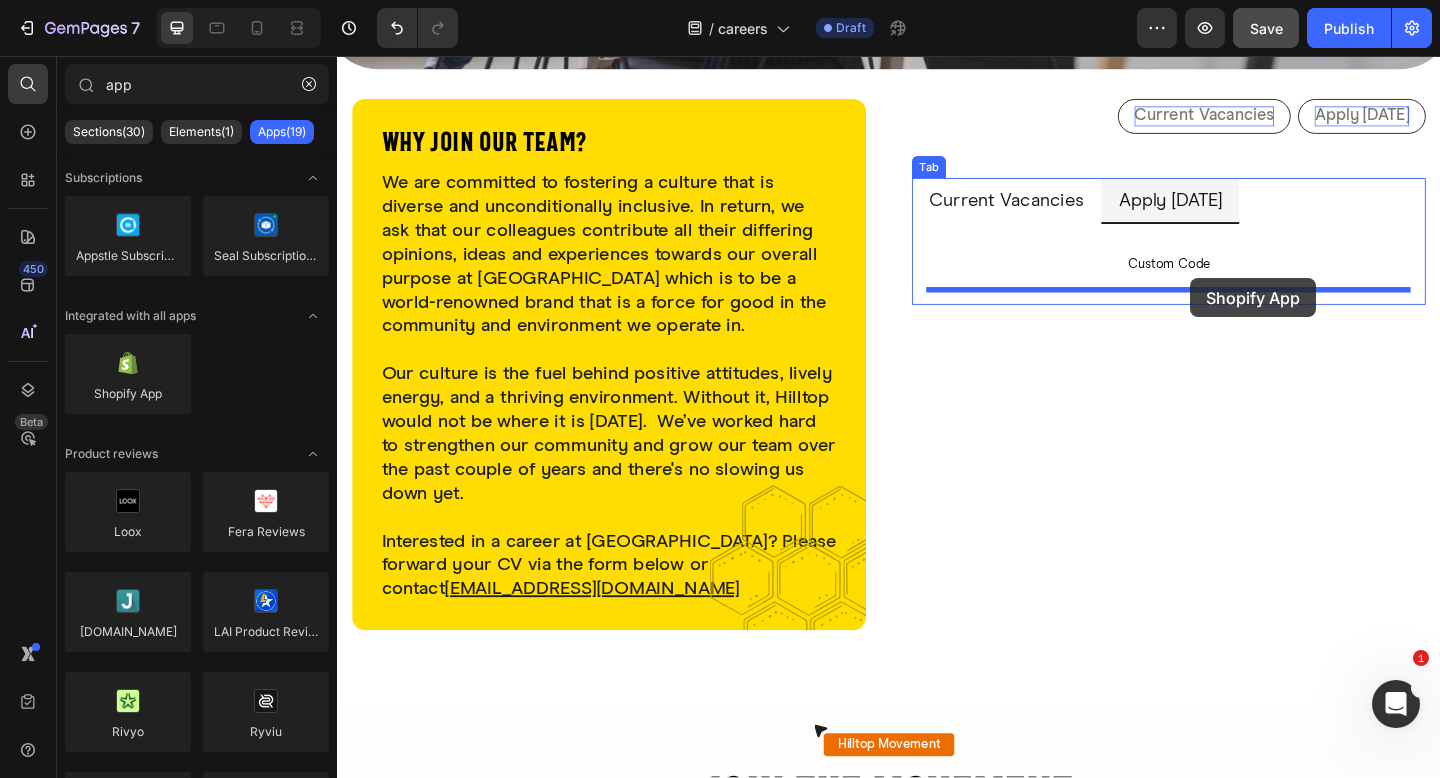 drag, startPoint x: 479, startPoint y: 431, endPoint x: 1265, endPoint y: 298, distance: 797.17316 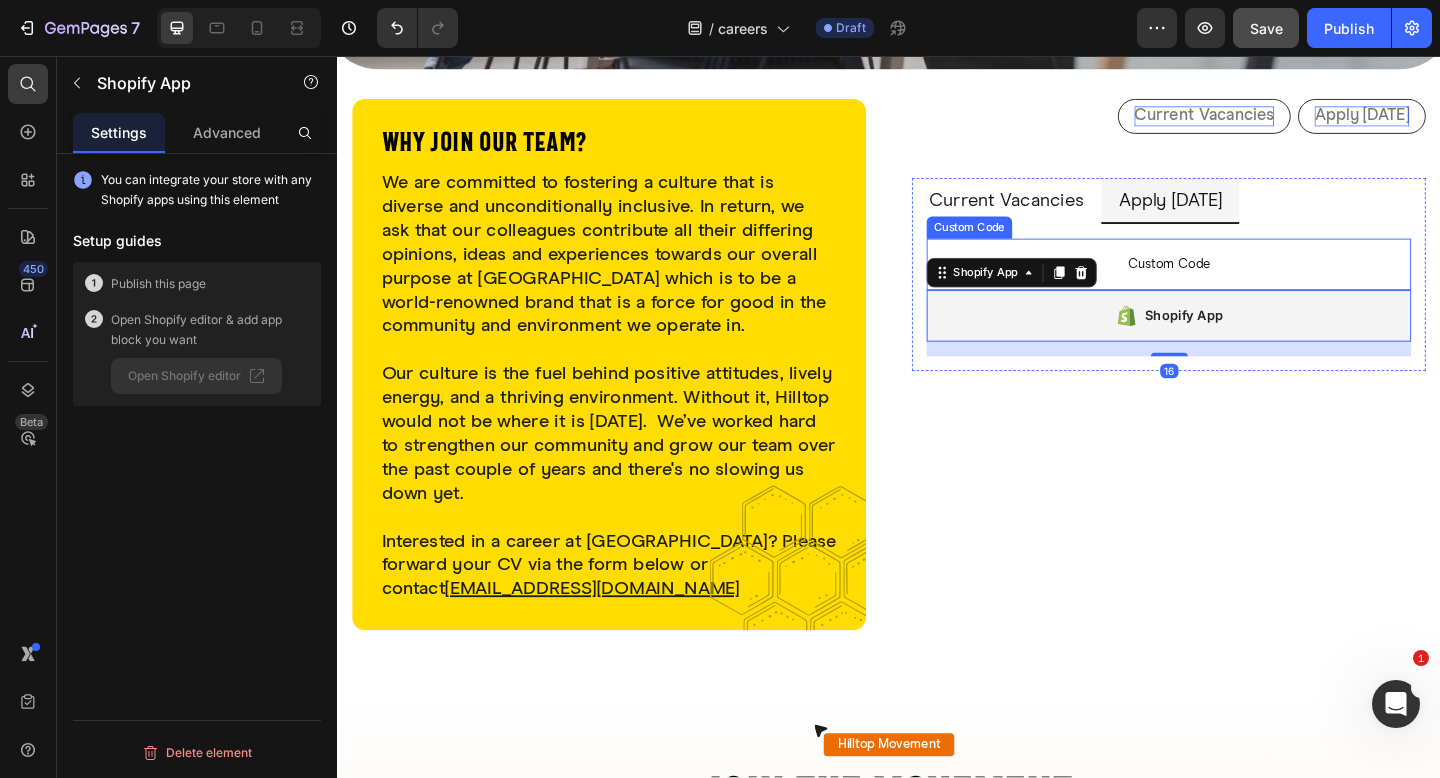 click on "Custom Code" at bounding box center [1241, 283] 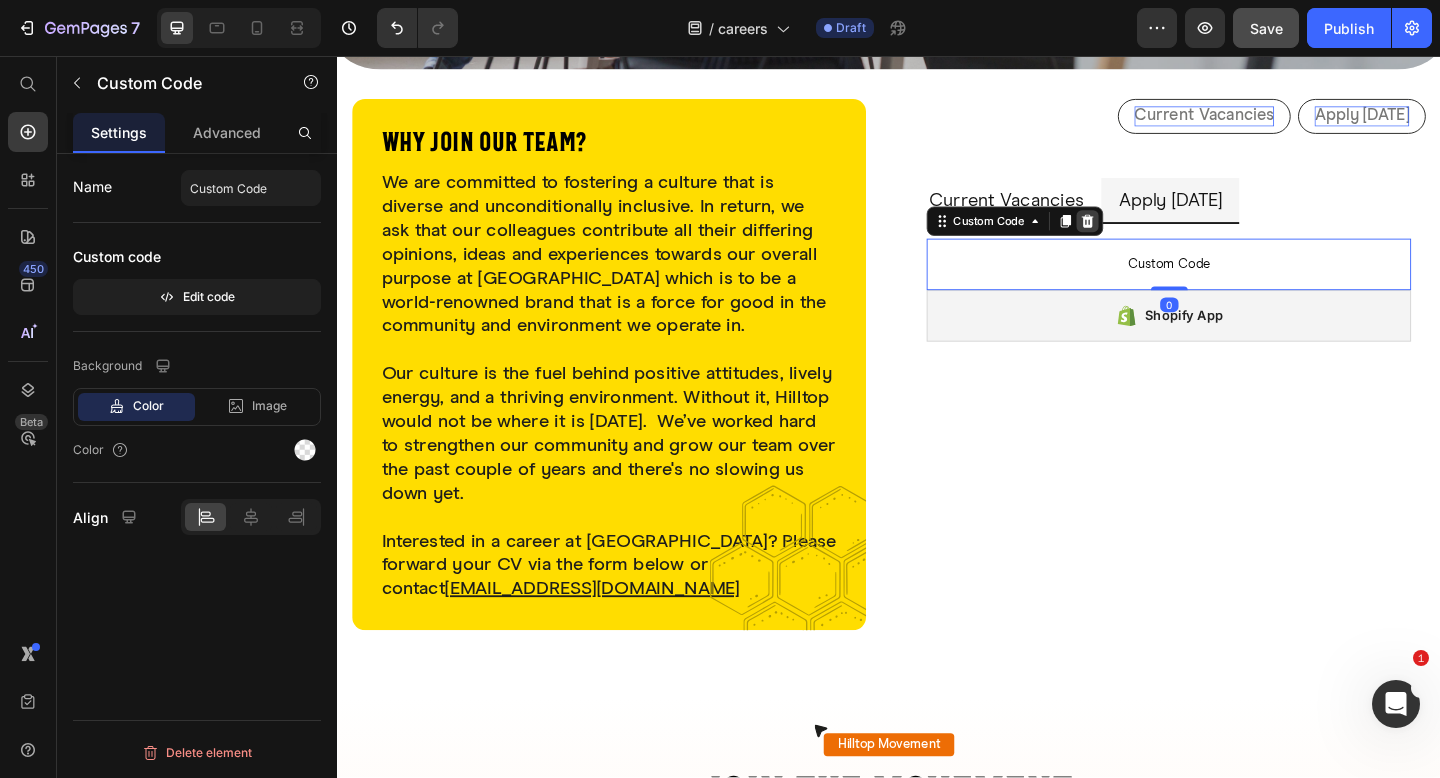 click 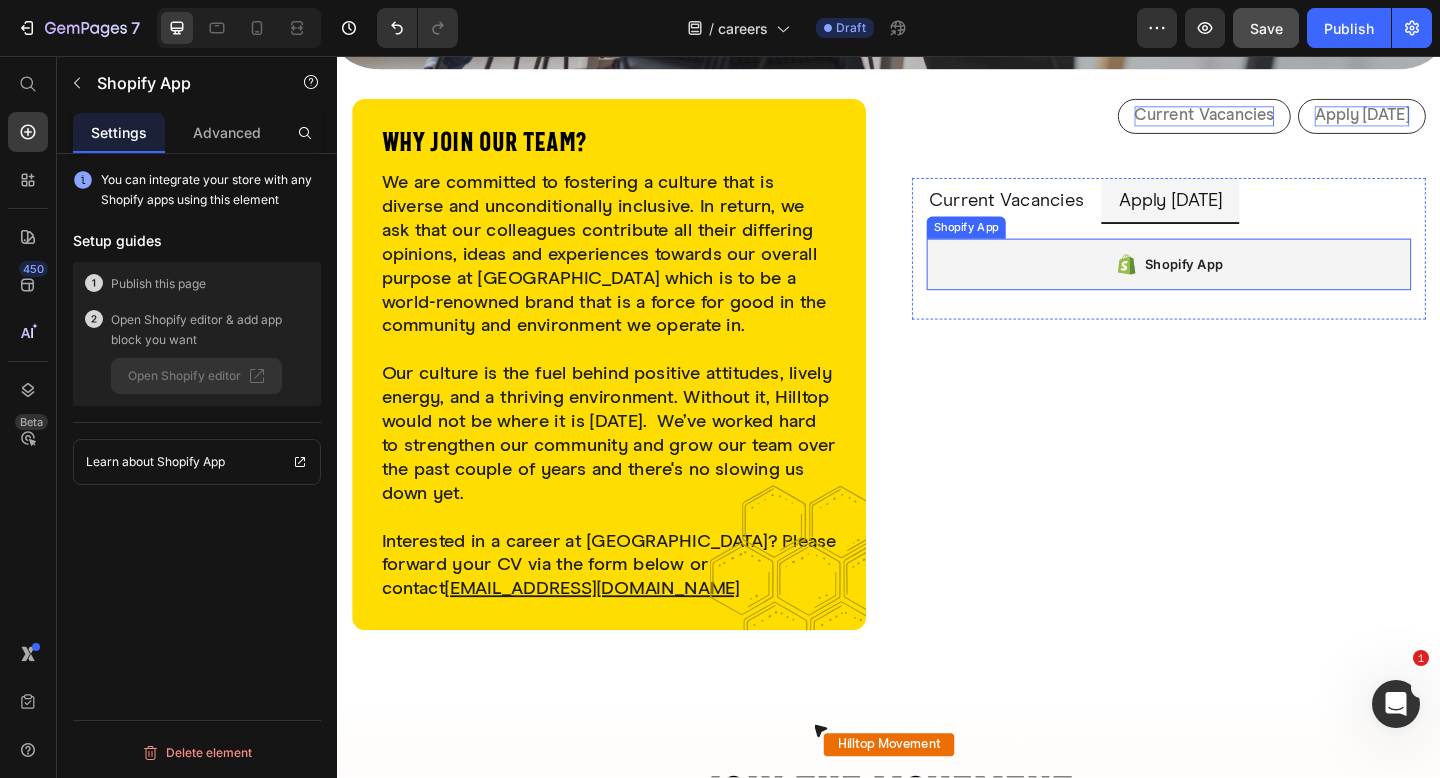 click on "Shopify App" at bounding box center (1241, 283) 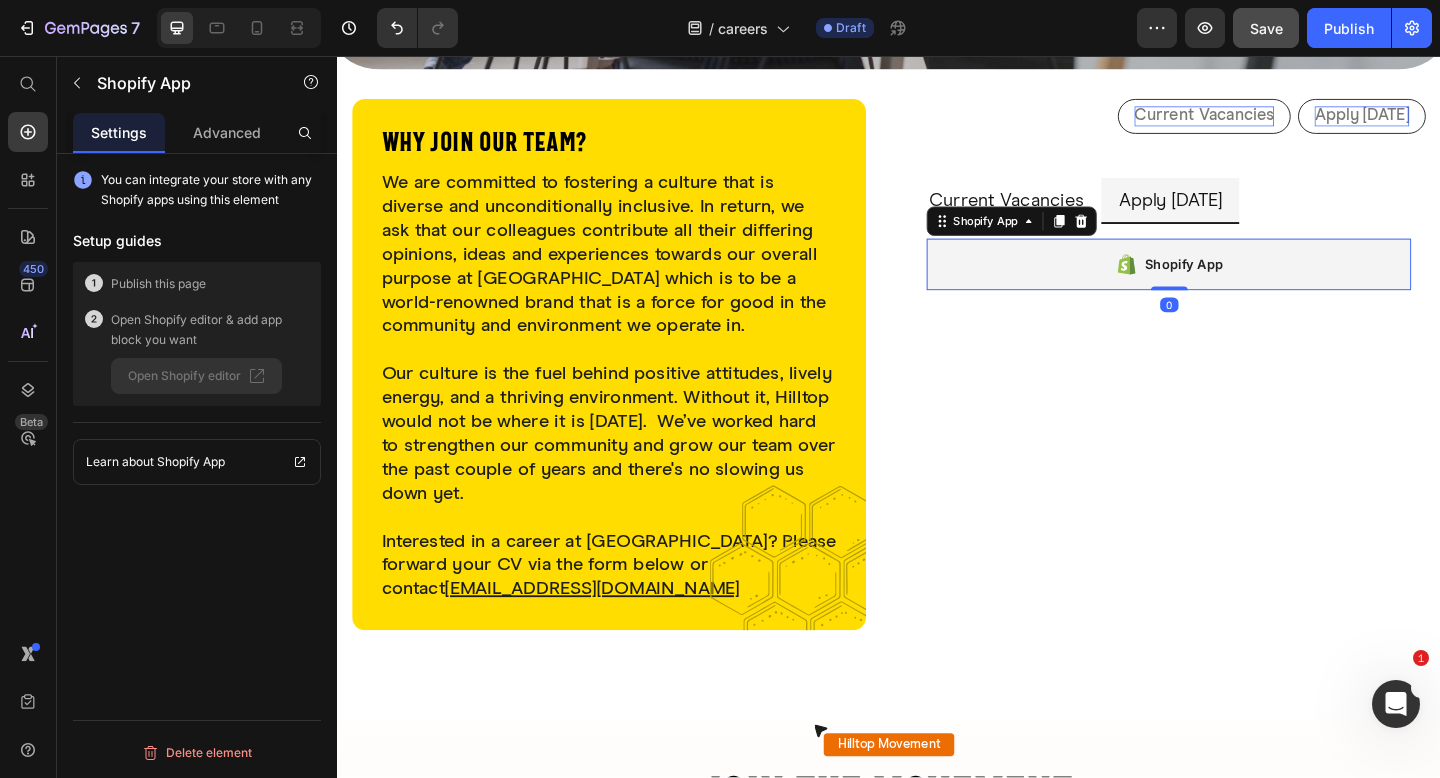 drag, startPoint x: 1238, startPoint y: 323, endPoint x: 1245, endPoint y: 302, distance: 22.135944 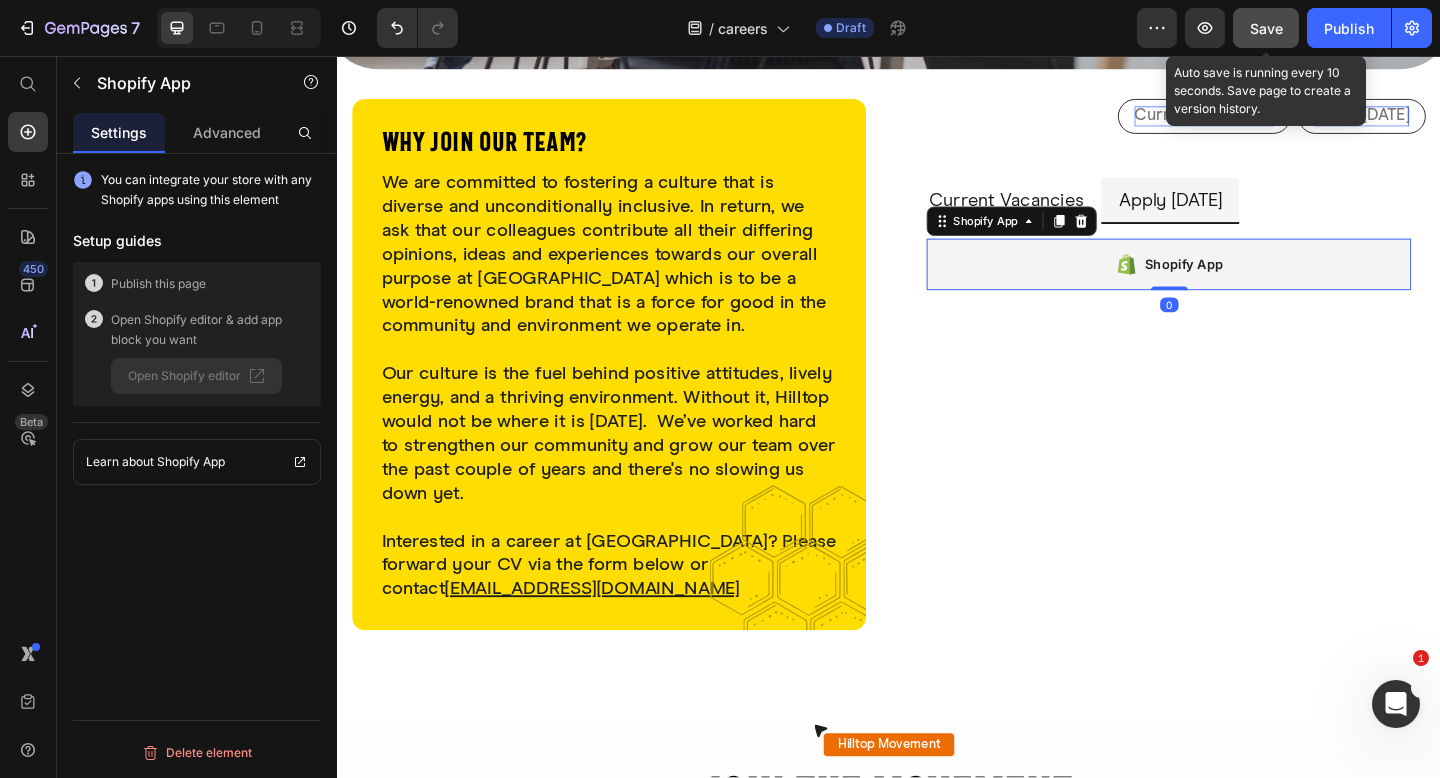 click on "Save" 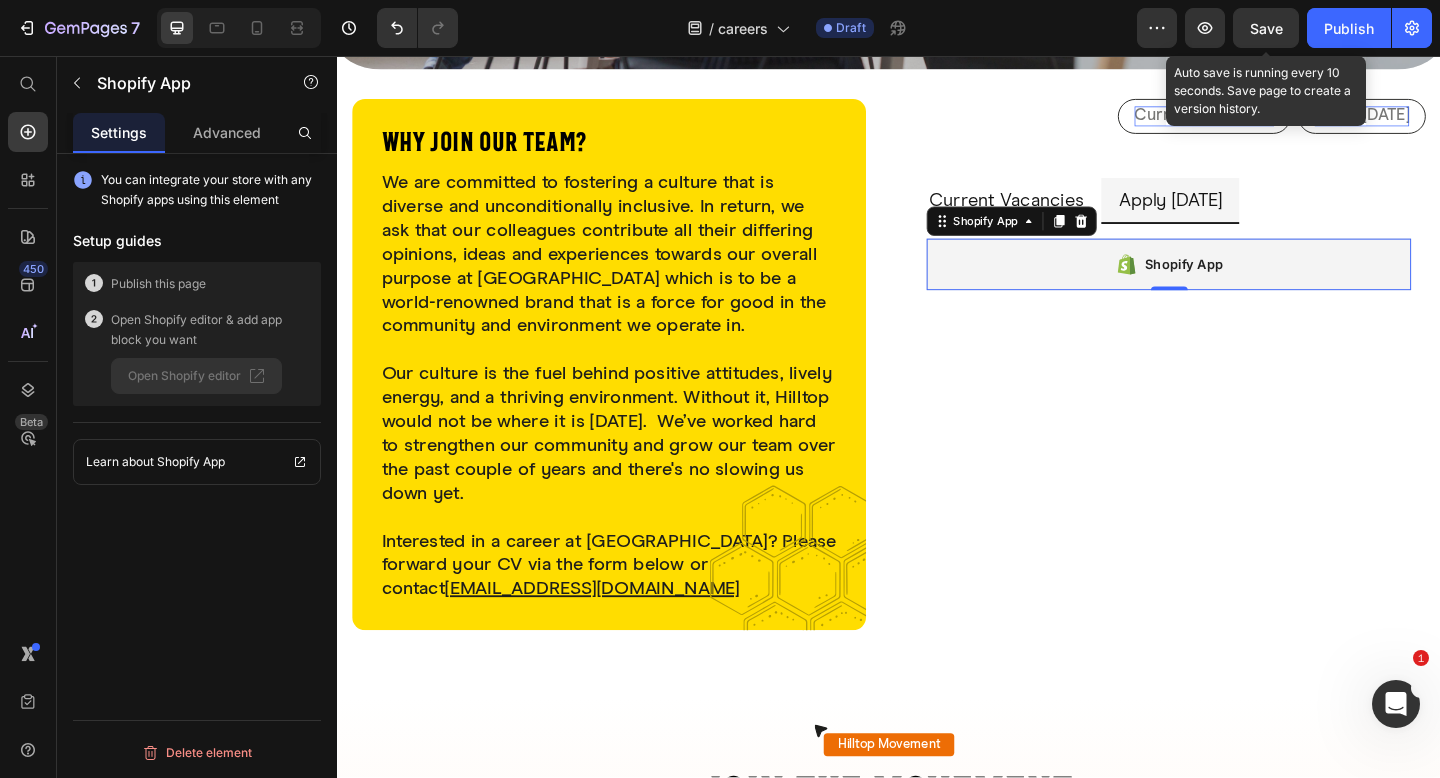 click on "Save" at bounding box center (1266, 28) 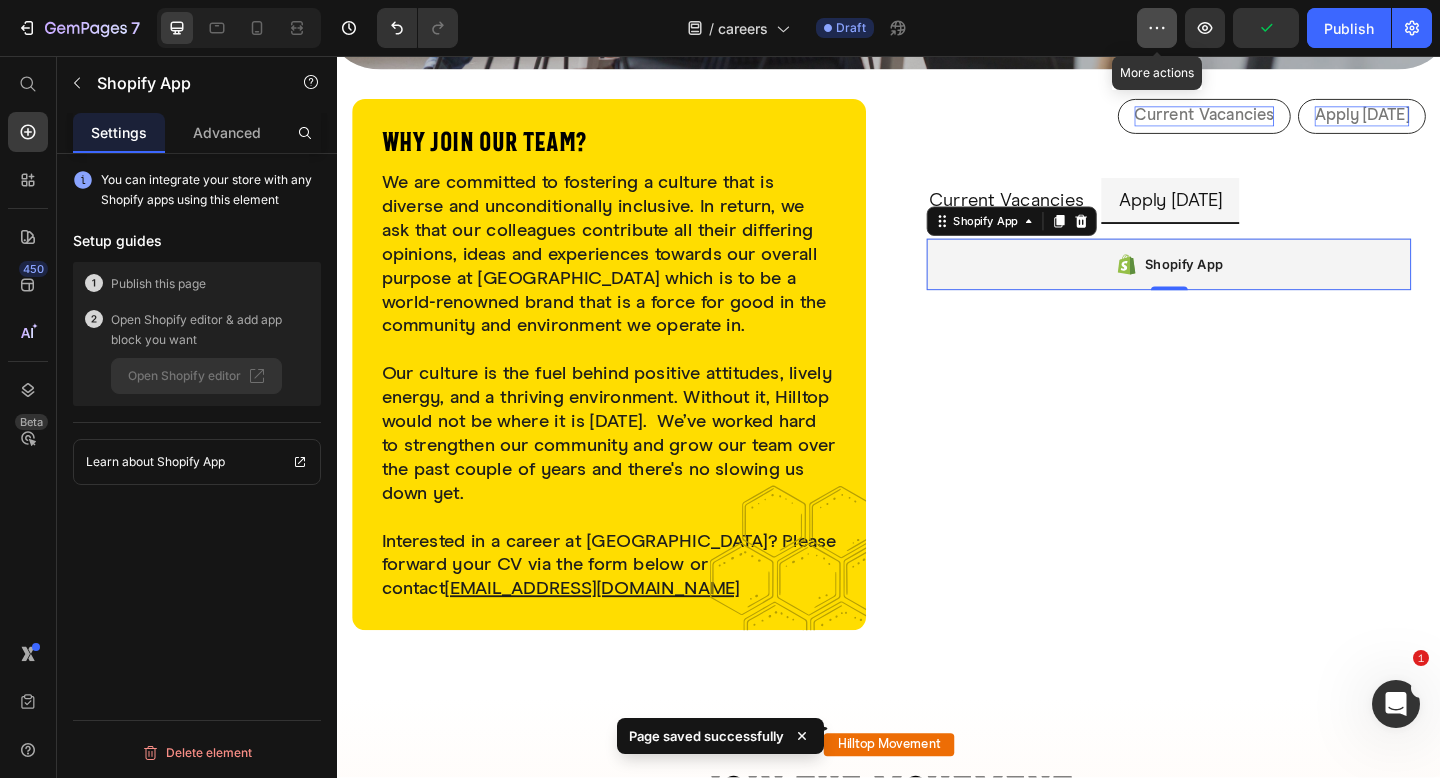 click 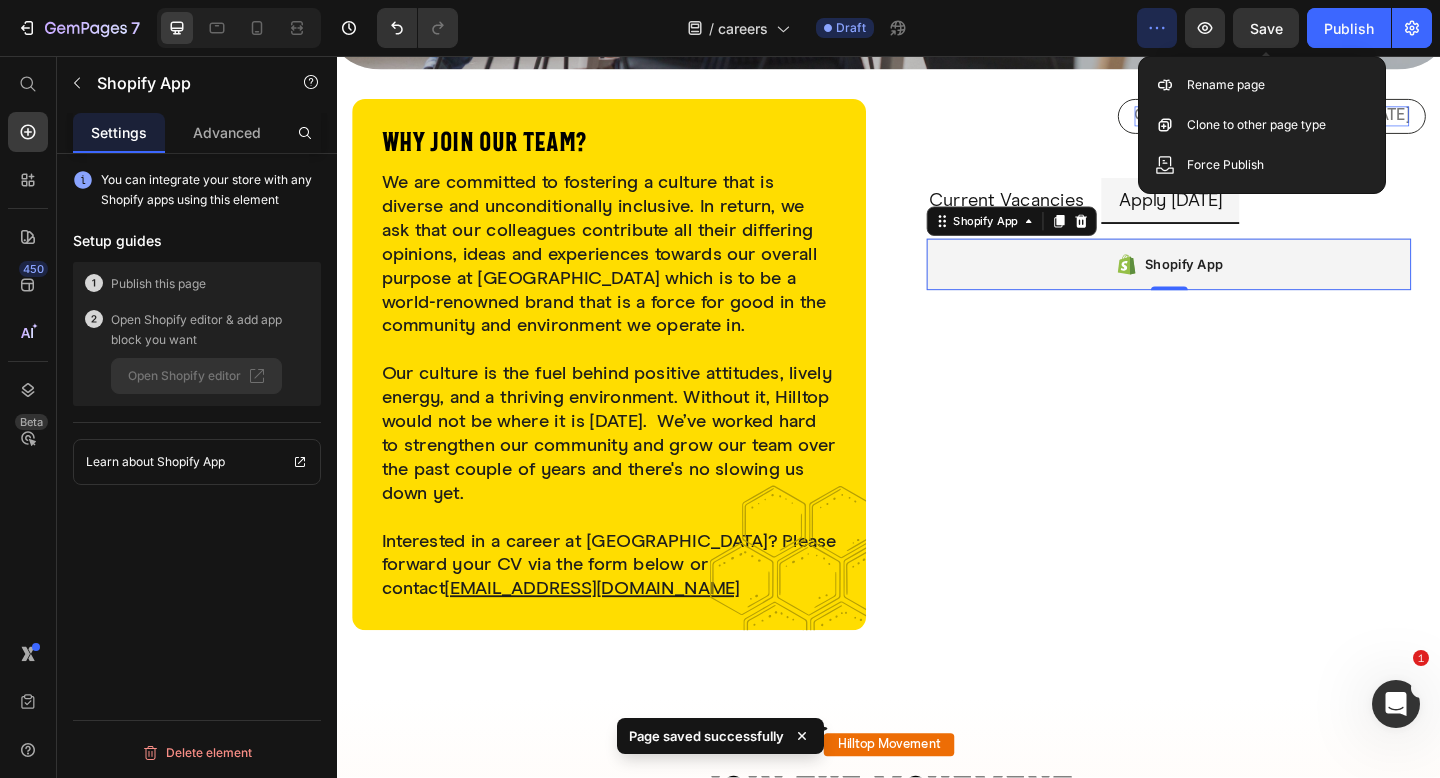 click on "Save" at bounding box center [1266, 28] 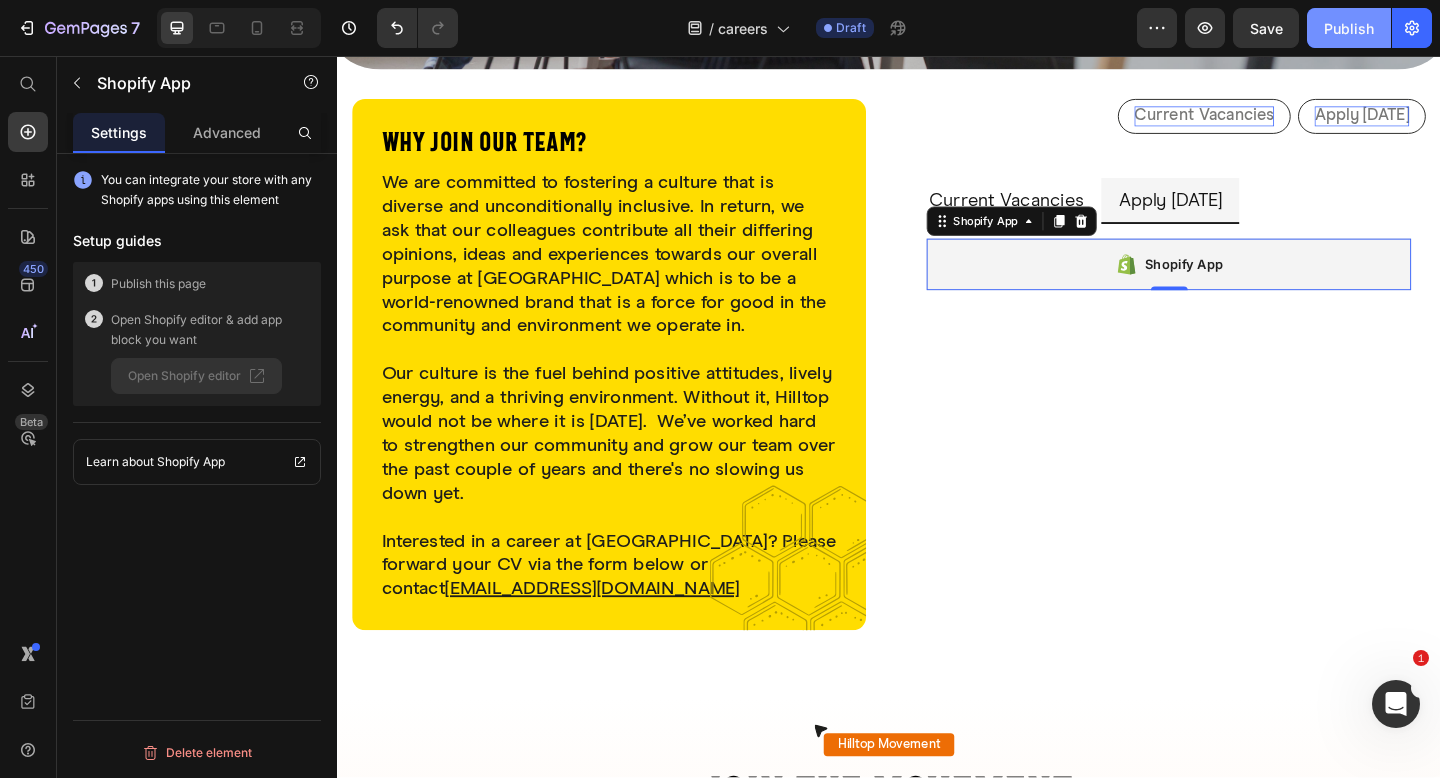 click on "Publish" at bounding box center (1349, 28) 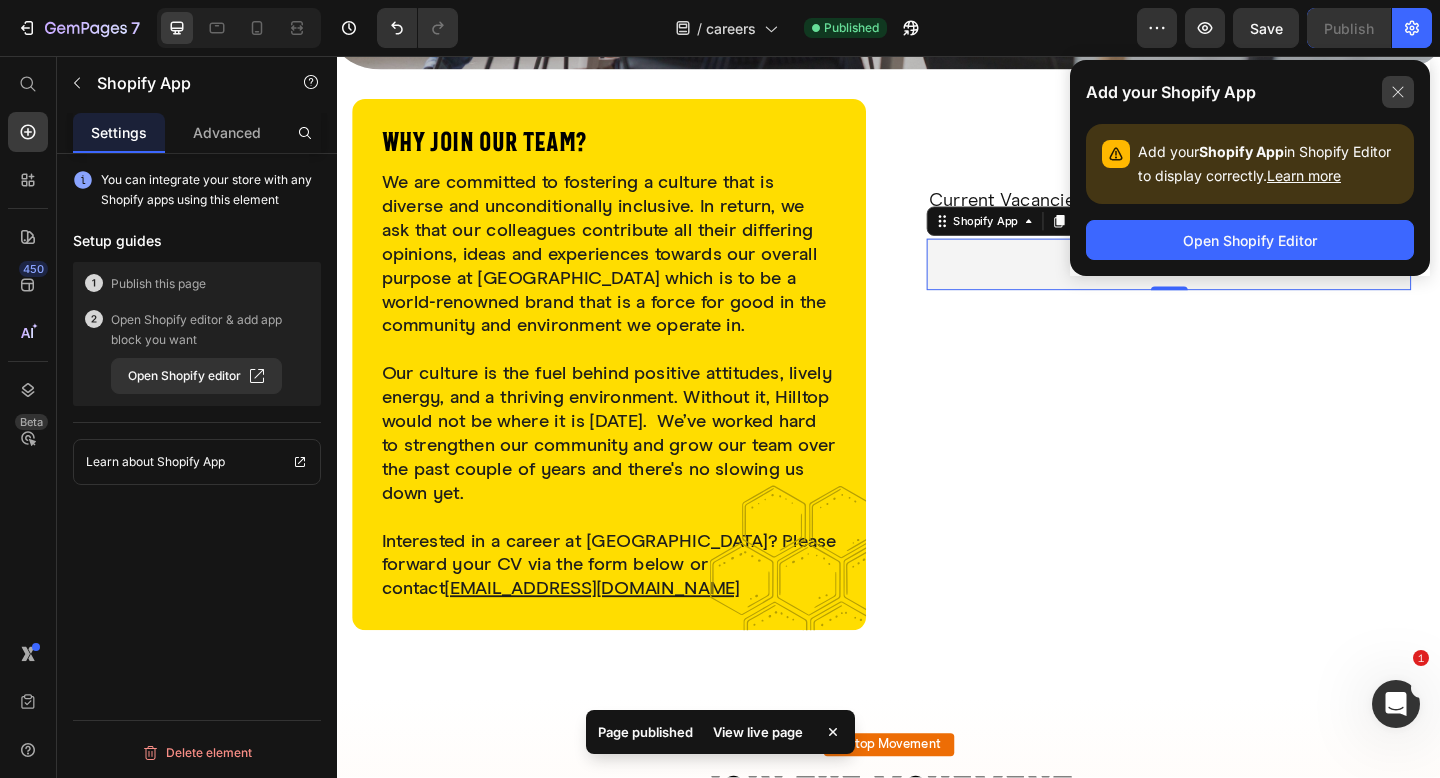 click 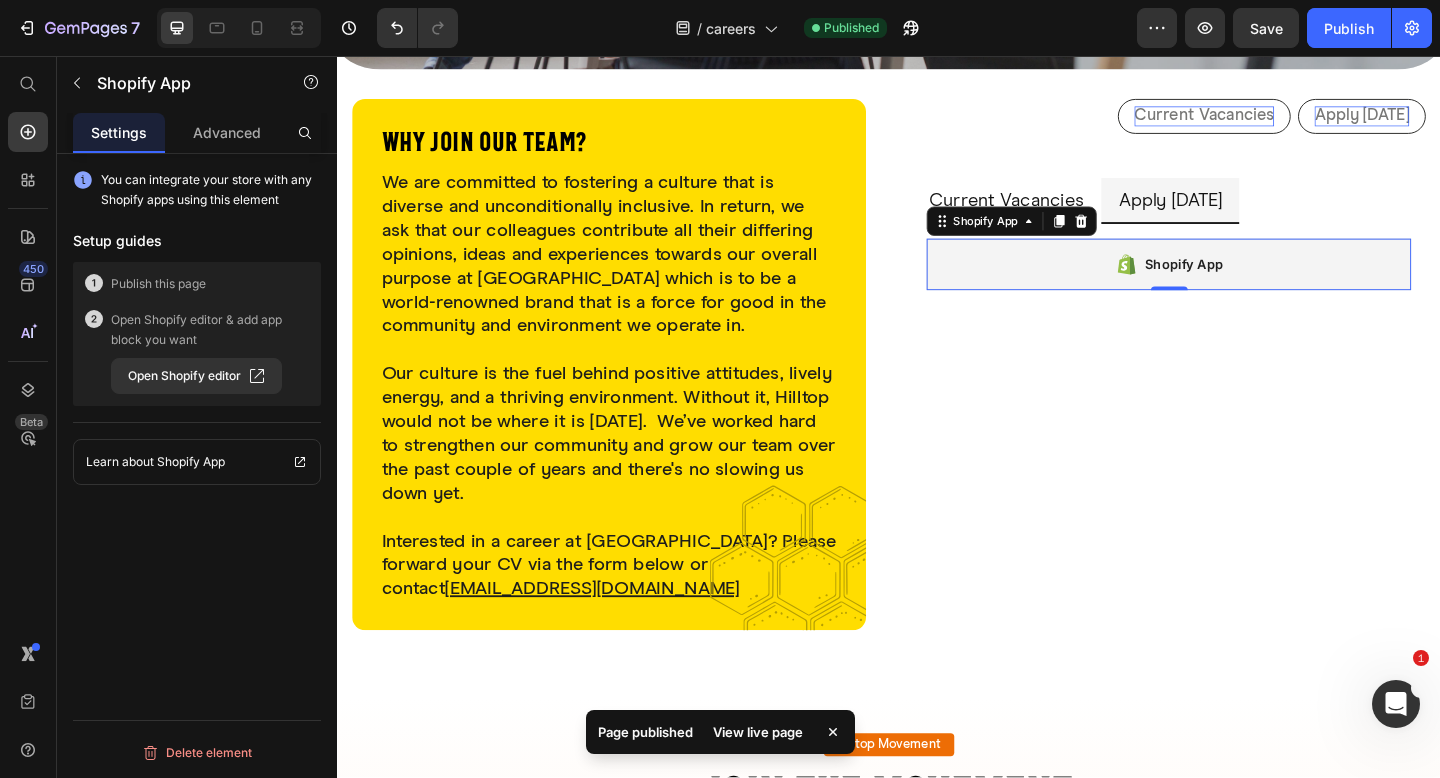 click 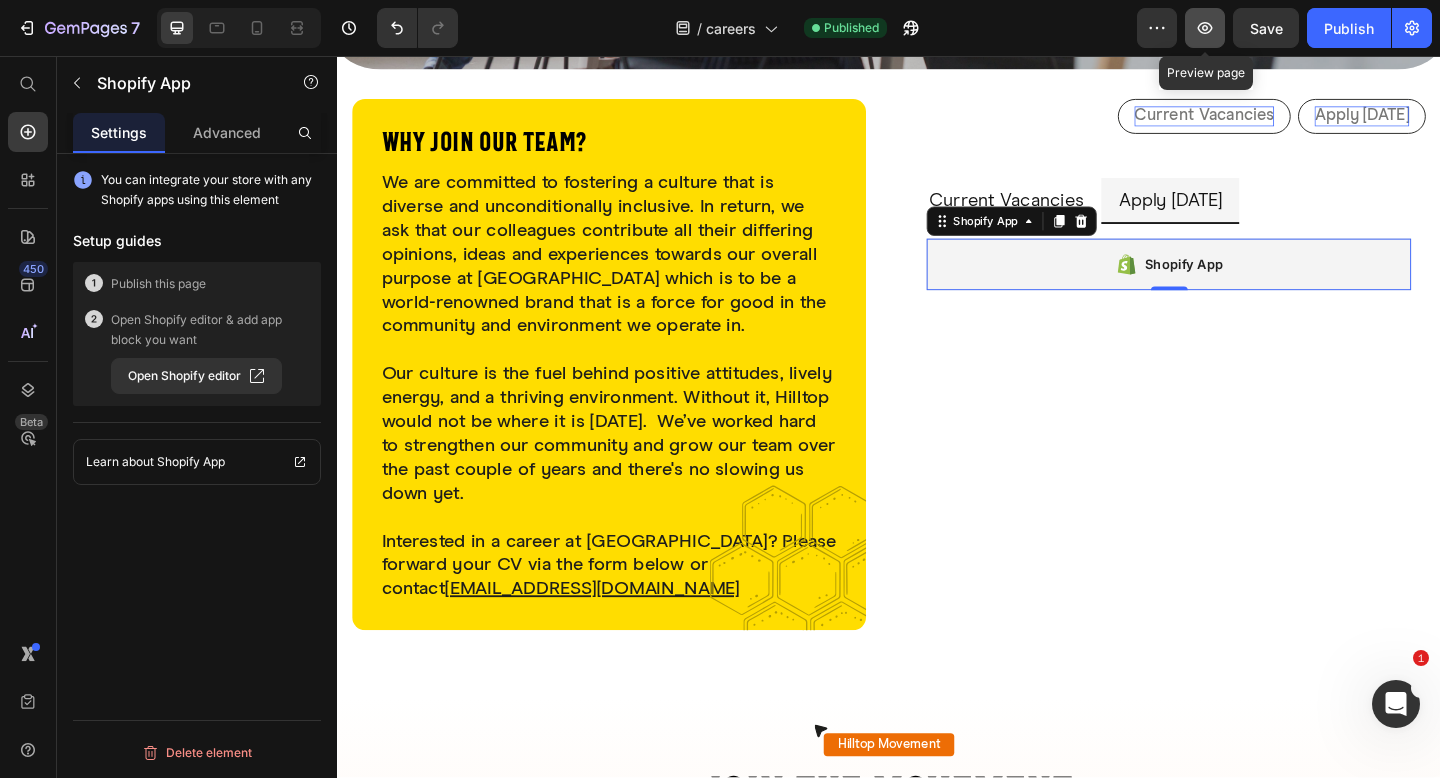 click 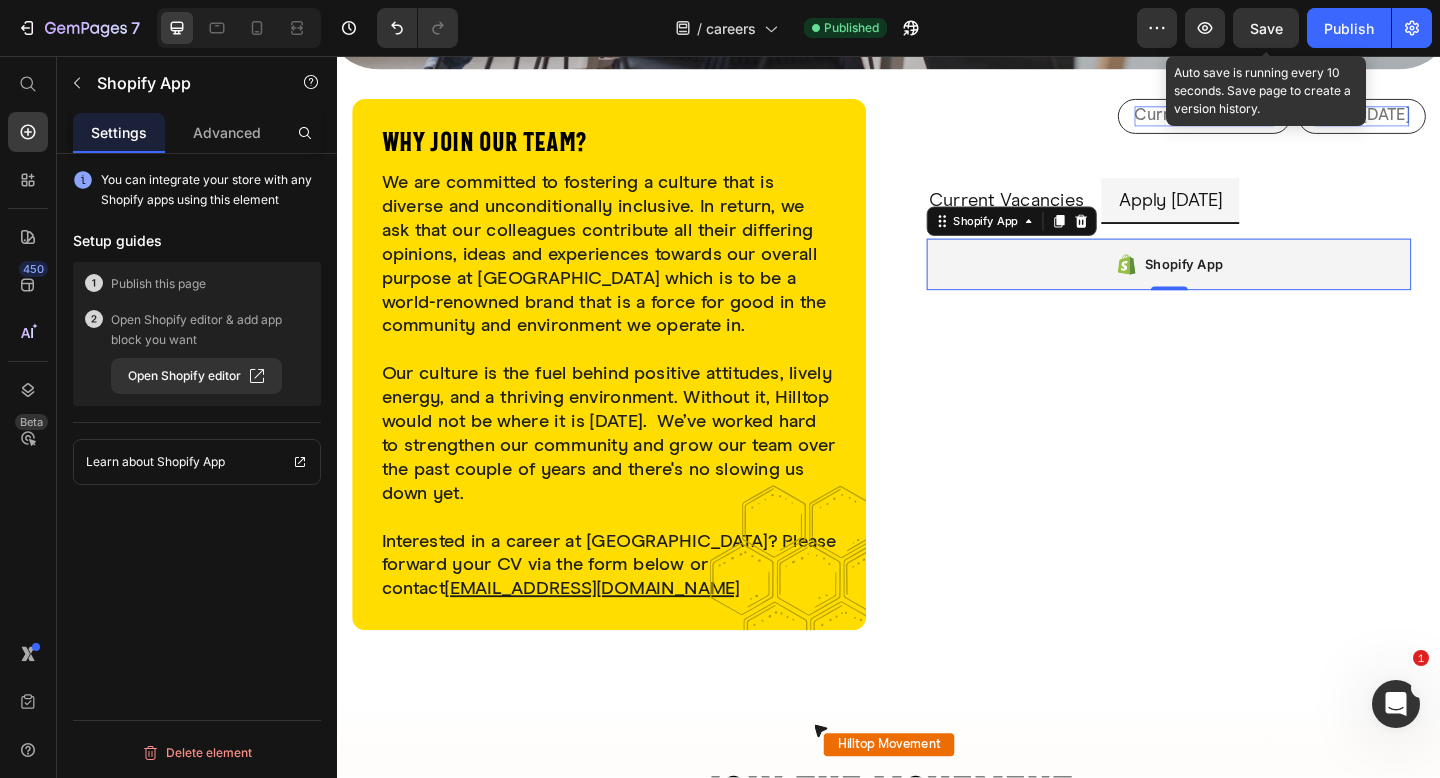 click on "Save" at bounding box center [1266, 28] 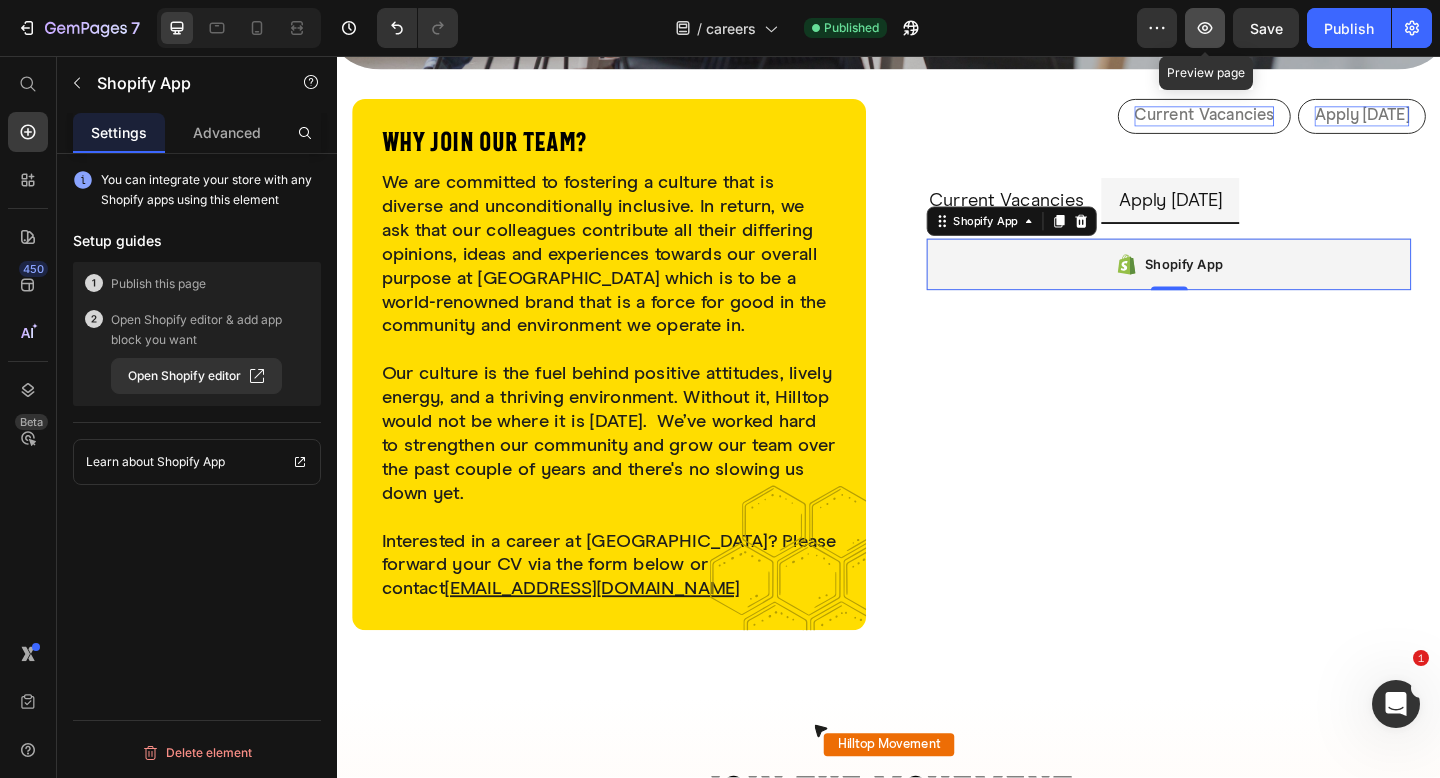 click 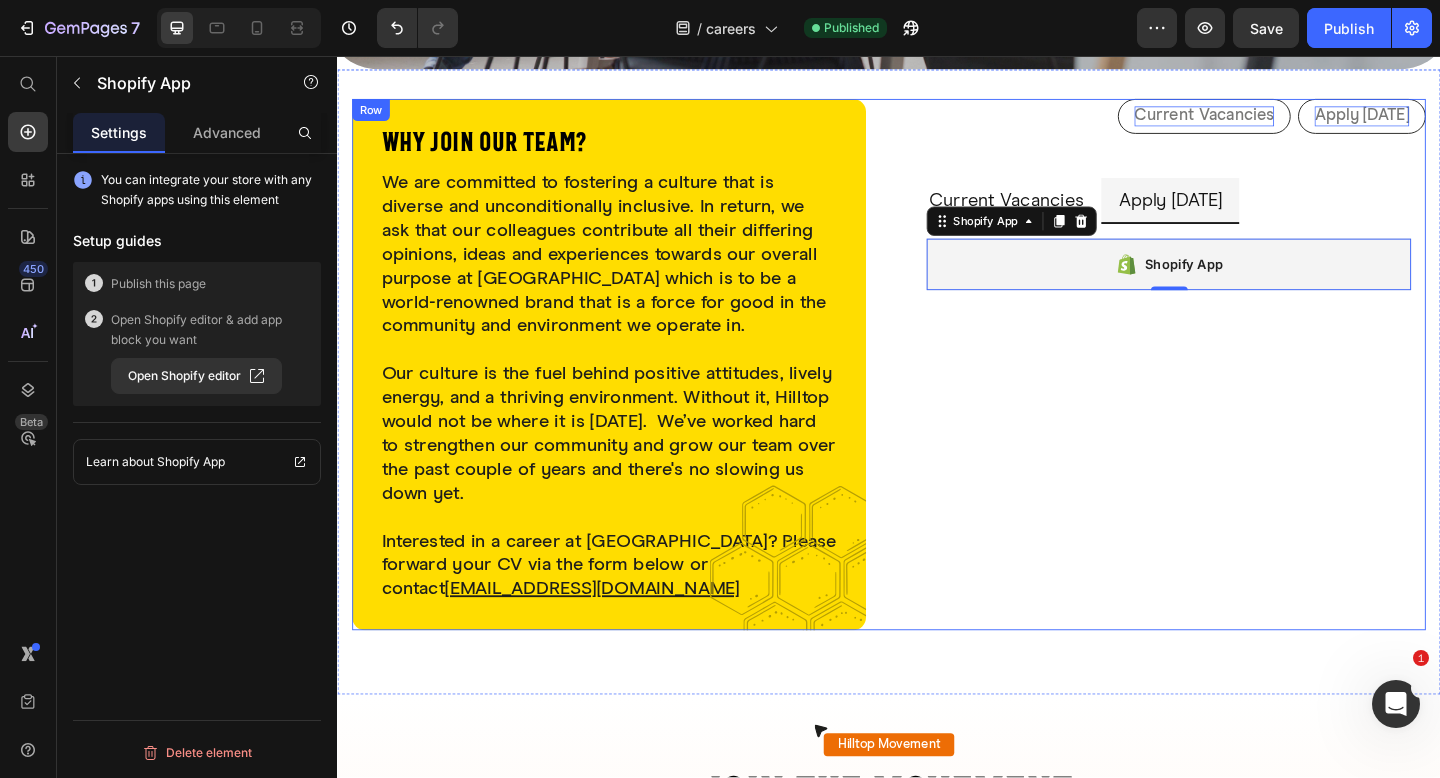 click on "Why join our team? Heading We are committed to fostering a culture that is diverse and unconditionally inclusive. In return, we ask that our colleagues contribute all their differing opinions, ideas and experiences towards our overall purpose at [GEOGRAPHIC_DATA] which is to be a world-renowned brand that is a force for good in the community and environment we operate in.    Our culture is the fuel behind positive attitudes, lively energy, and a thriving environment. Without it, Hilltop would not be where it is [DATE].  We’ve worked hard to strengthen our community and grow our team over the past couple of years and there's no slowing us down yet.    Interested in a career at [GEOGRAPHIC_DATA]? Please forward your CV via the form below or contact  [EMAIL_ADDRESS][DOMAIN_NAME] Text block Row Image Row Current Vacancies Button Apply [DATE] Button Row Current Vacancies Apply [DATE] Finance Director Heading We have an exciting opportunity for a Finance Director to join Hilltop.  Role Description:  Text block Shopify App   0 Tab" at bounding box center [937, 392] 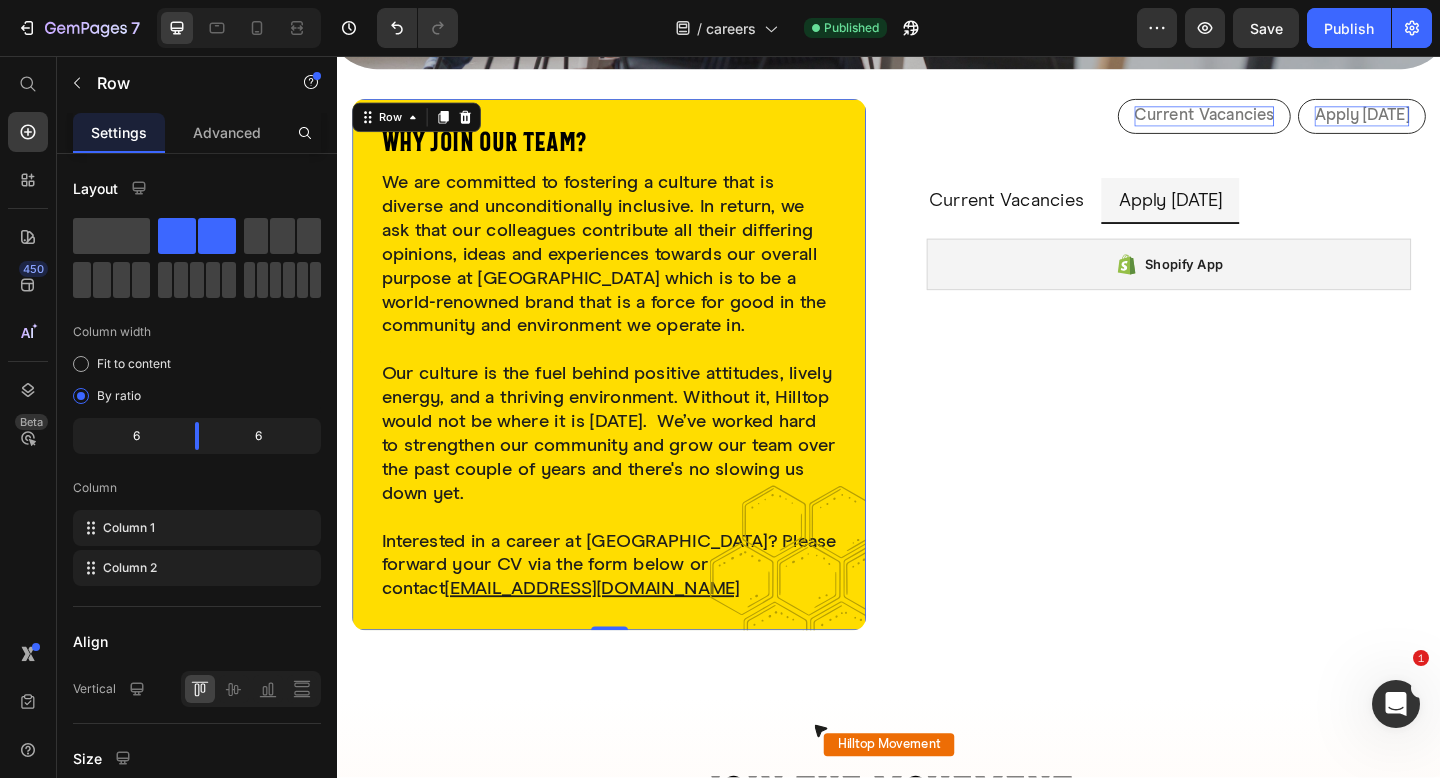 click on "Why join our team? Heading We are committed to fostering a culture that is diverse and unconditionally inclusive. In return, we ask that our colleagues contribute all their differing opinions, ideas and experiences towards our overall purpose at [GEOGRAPHIC_DATA] which is to be a world-renowned brand that is a force for good in the community and environment we operate in.    Our culture is the fuel behind positive attitudes, lively energy, and a thriving environment. Without it, Hilltop would not be where it is [DATE].  We’ve worked hard to strengthen our community and grow our team over the past couple of years and there's no slowing us down yet.    Interested in a career at [GEOGRAPHIC_DATA]? Please forward your CV via the form below or contact  [EMAIL_ADDRESS][DOMAIN_NAME] Text block Row Image Row   0" at bounding box center [632, 392] 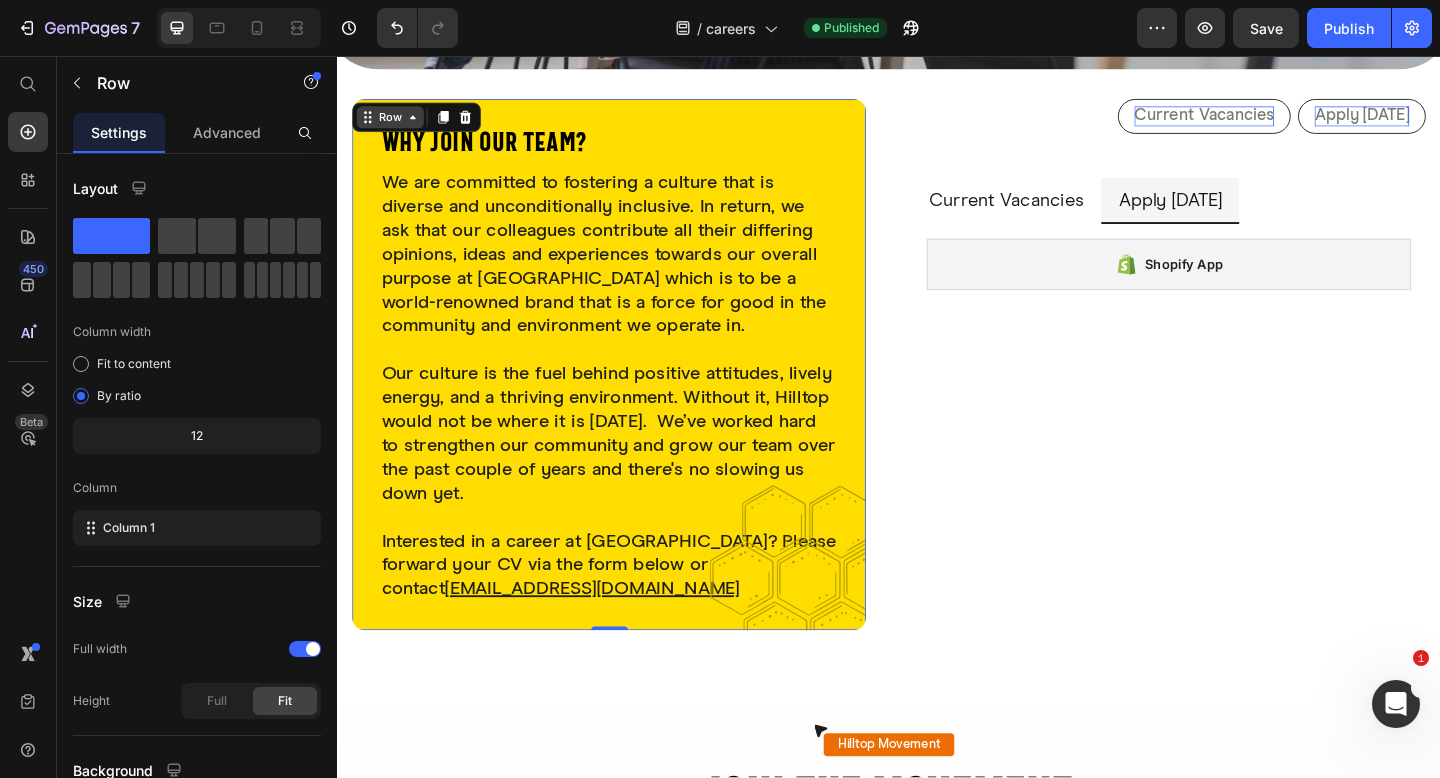 click on "Row" at bounding box center [394, 123] 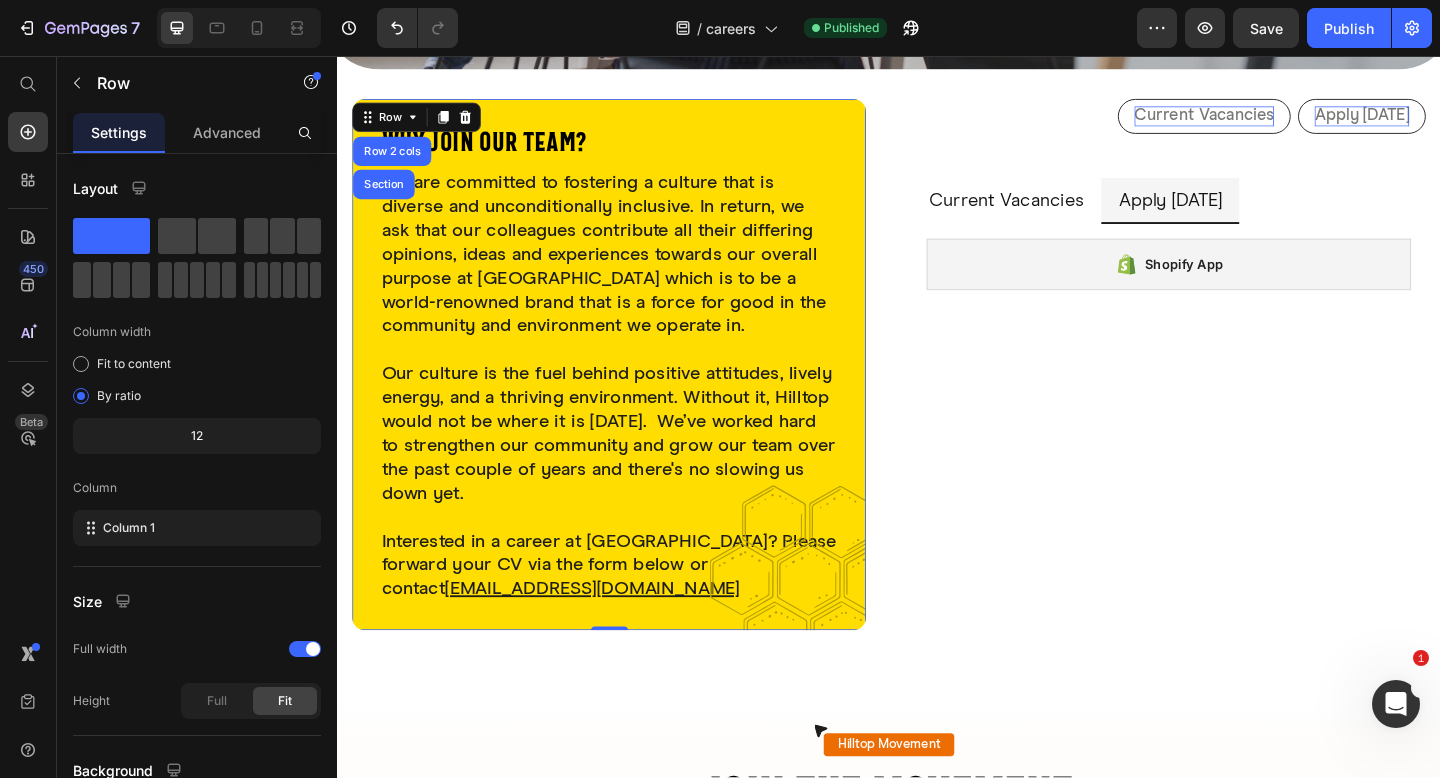 click on "Why join our team? Heading We are committed to fostering a culture that is diverse and unconditionally inclusive. In return, we ask that our colleagues contribute all their differing opinions, ideas and experiences towards our overall purpose at [GEOGRAPHIC_DATA] which is to be a world-renowned brand that is a force for good in the community and environment we operate in.    Our culture is the fuel behind positive attitudes, lively energy, and a thriving environment. Without it, Hilltop would not be where it is [DATE].  We’ve worked hard to strengthen our community and grow our team over the past couple of years and there's no slowing us down yet.    Interested in a career at [GEOGRAPHIC_DATA]? Please forward your CV via the form below or contact  [EMAIL_ADDRESS][DOMAIN_NAME] Text block Row Image Row Row 2 cols Section   0" at bounding box center [632, 392] 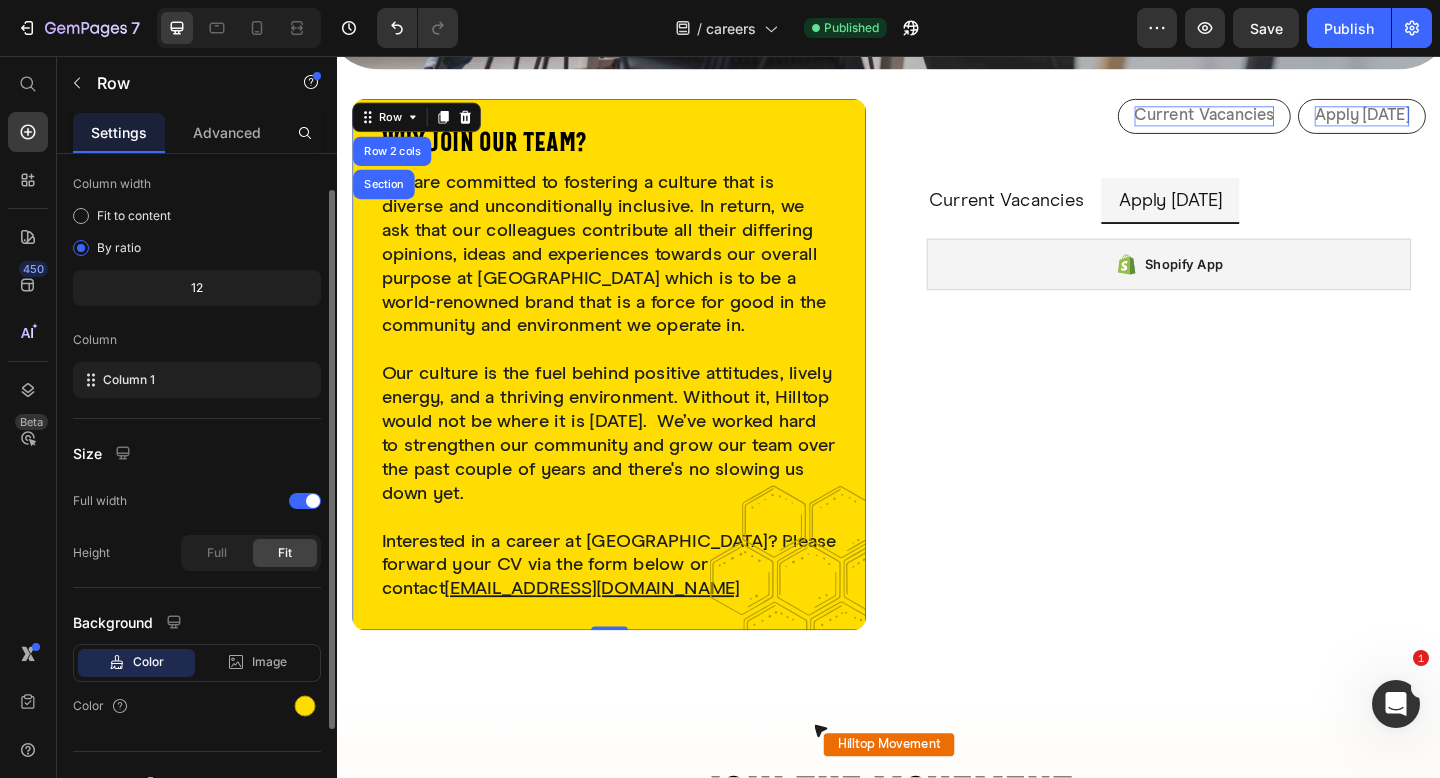scroll, scrollTop: 179, scrollLeft: 0, axis: vertical 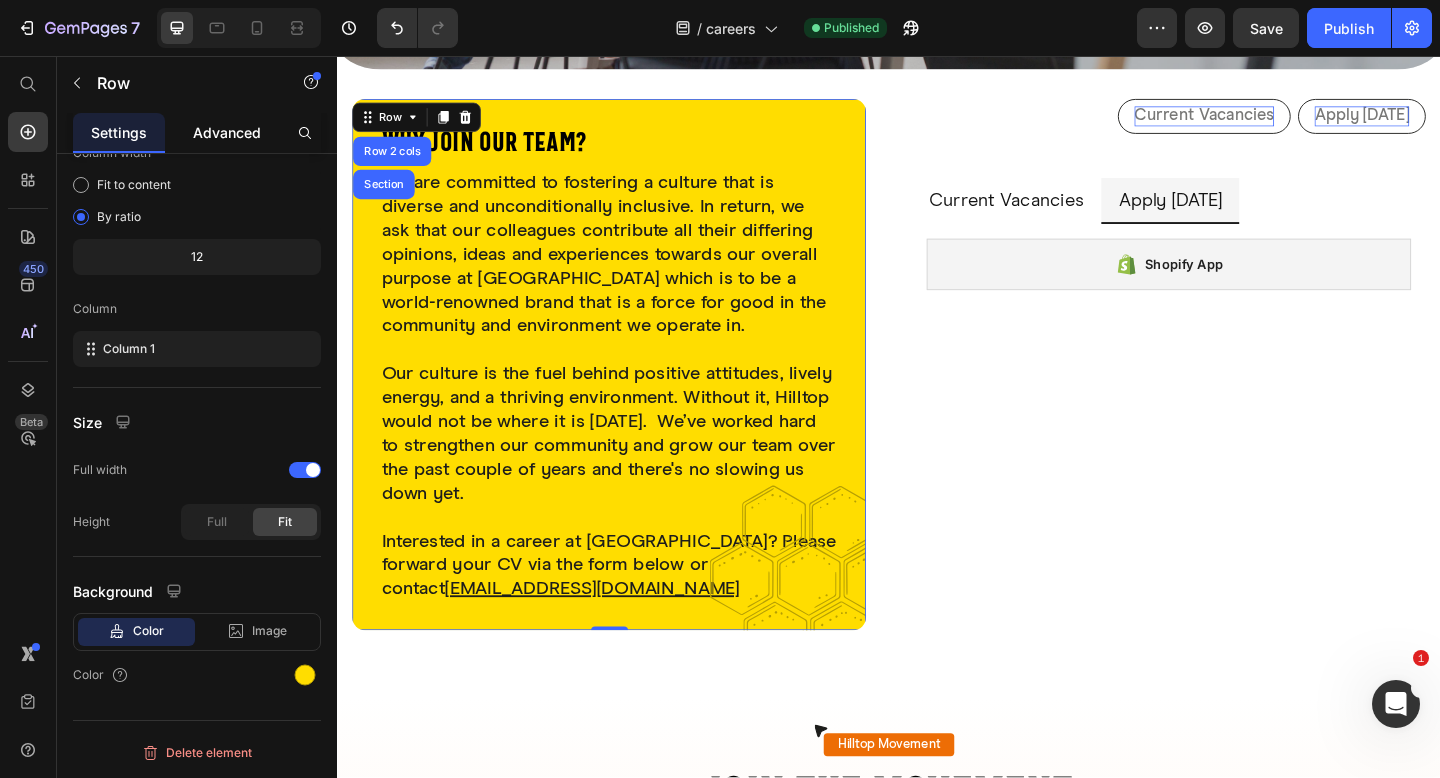 click on "Advanced" at bounding box center (227, 132) 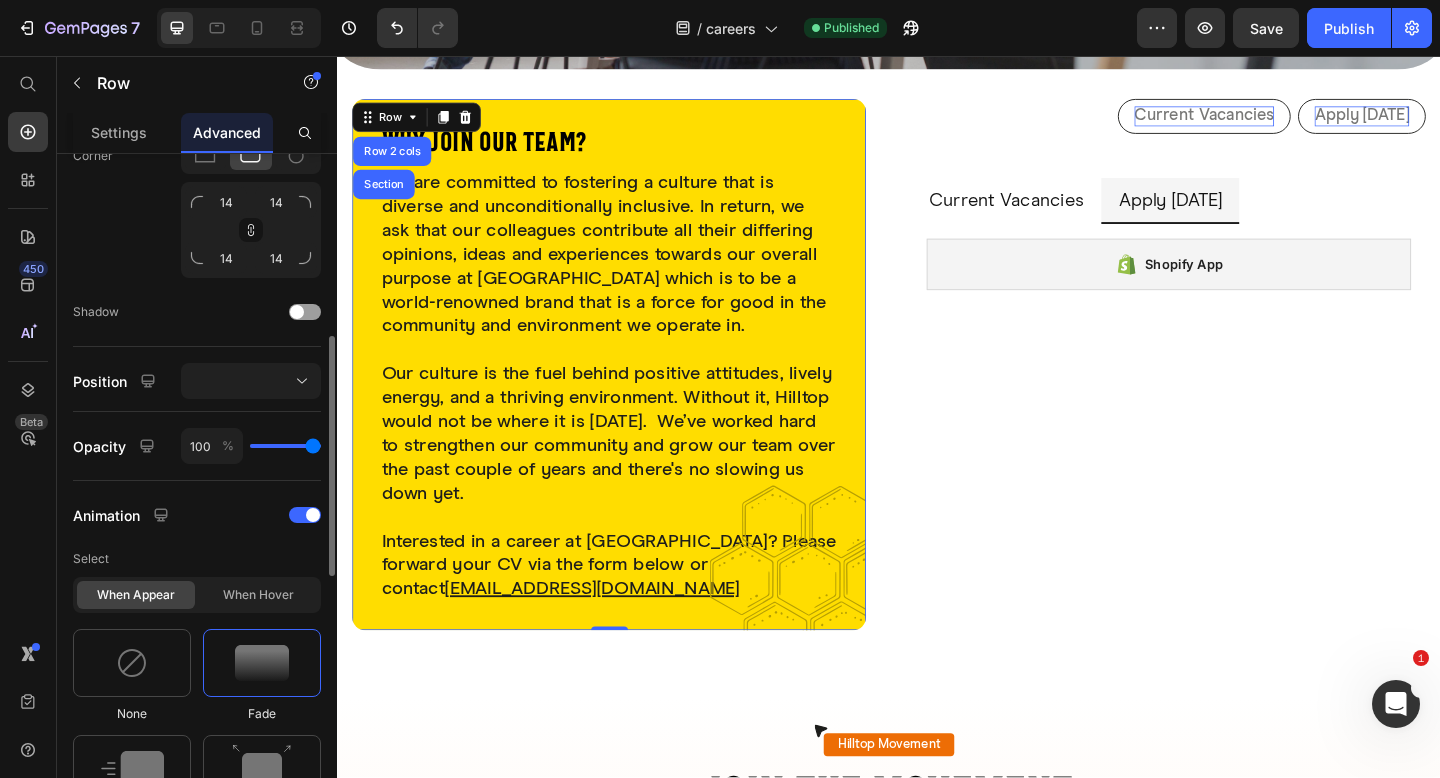 scroll, scrollTop: 661, scrollLeft: 0, axis: vertical 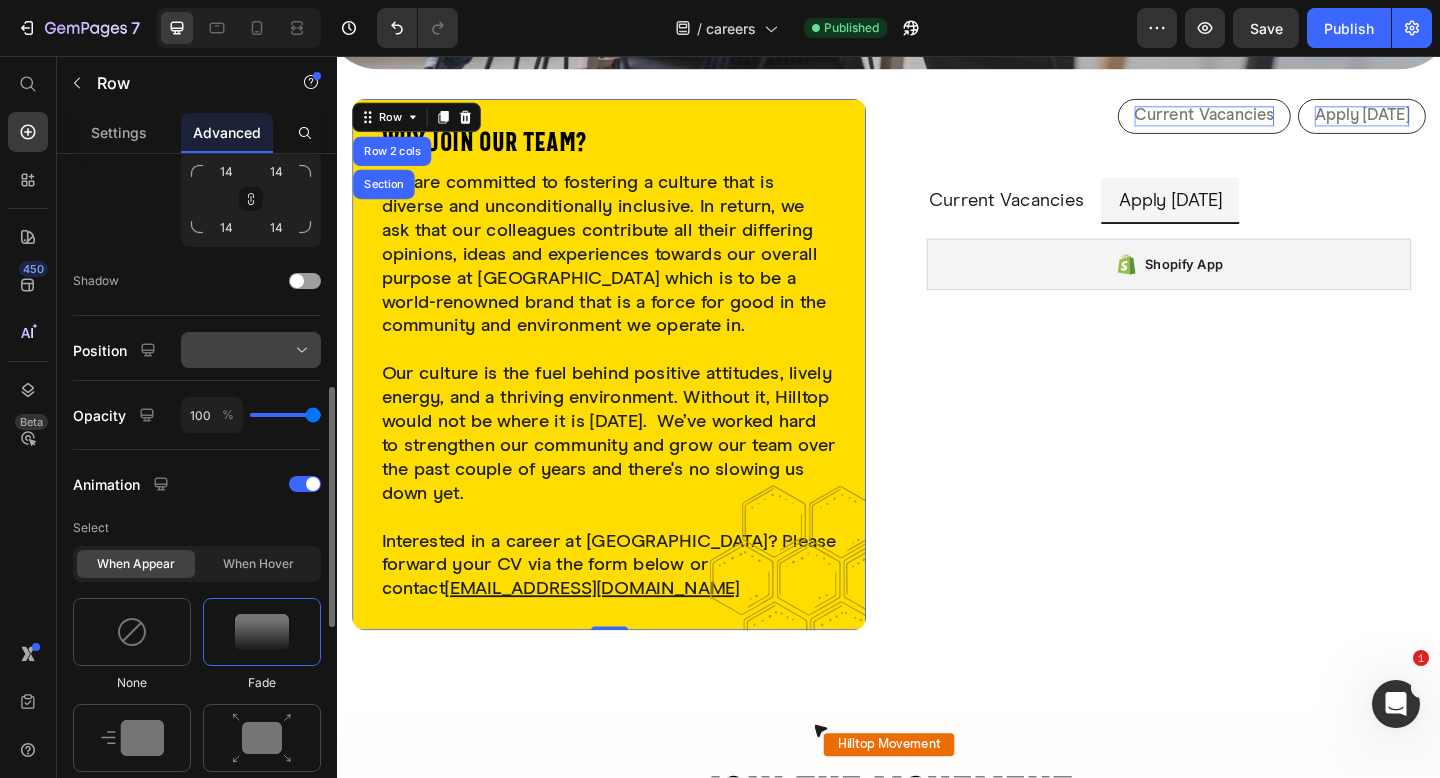 click at bounding box center [251, 350] 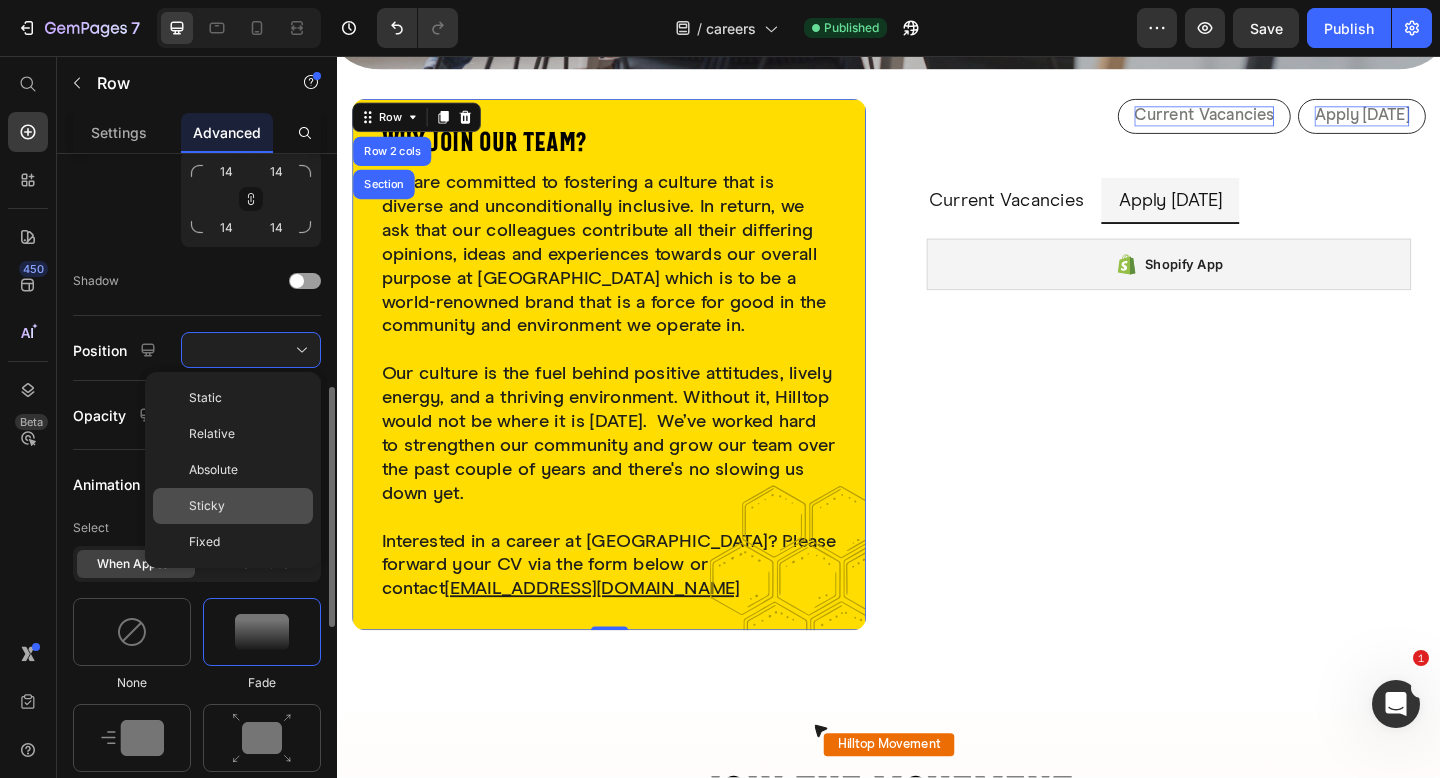 click on "Sticky" 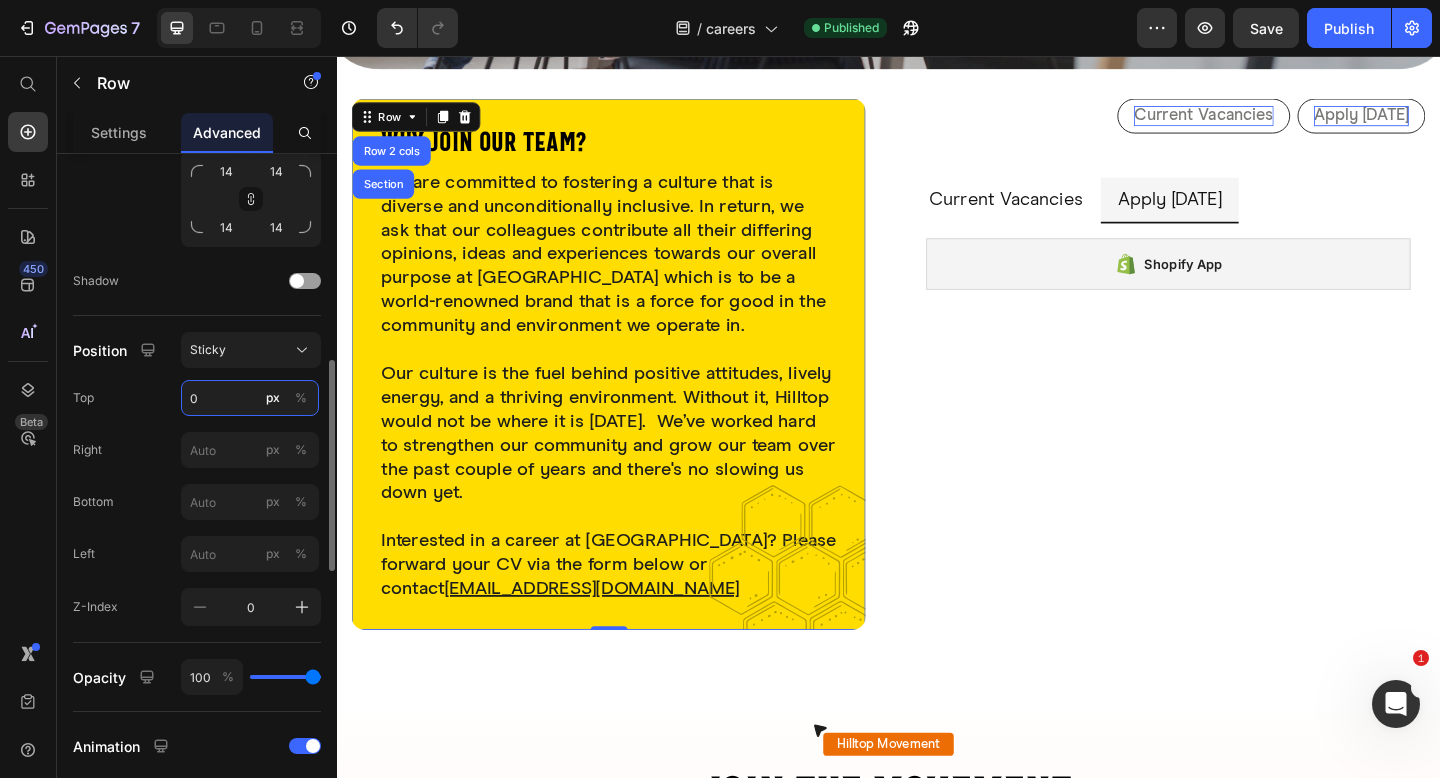 click on "0" at bounding box center [250, 398] 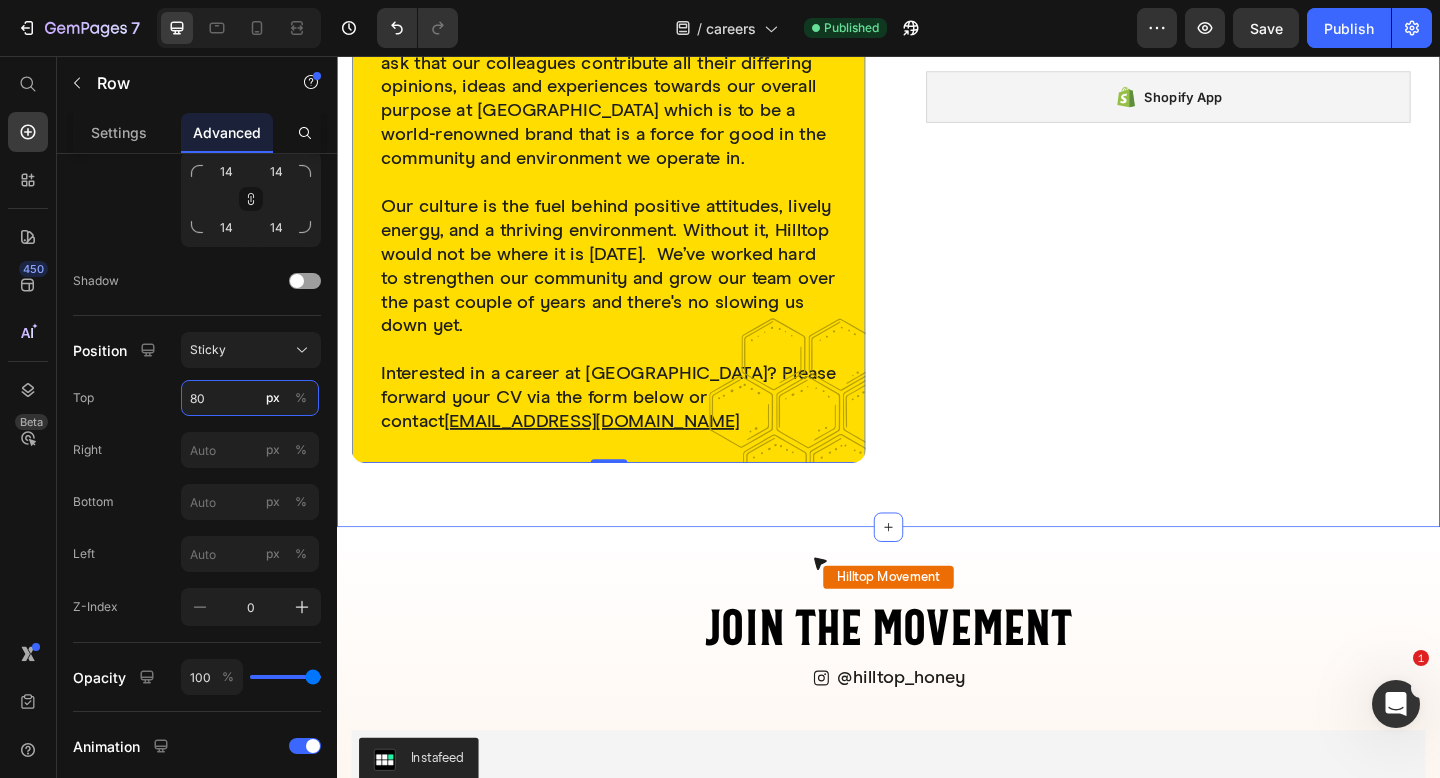 scroll, scrollTop: 969, scrollLeft: 0, axis: vertical 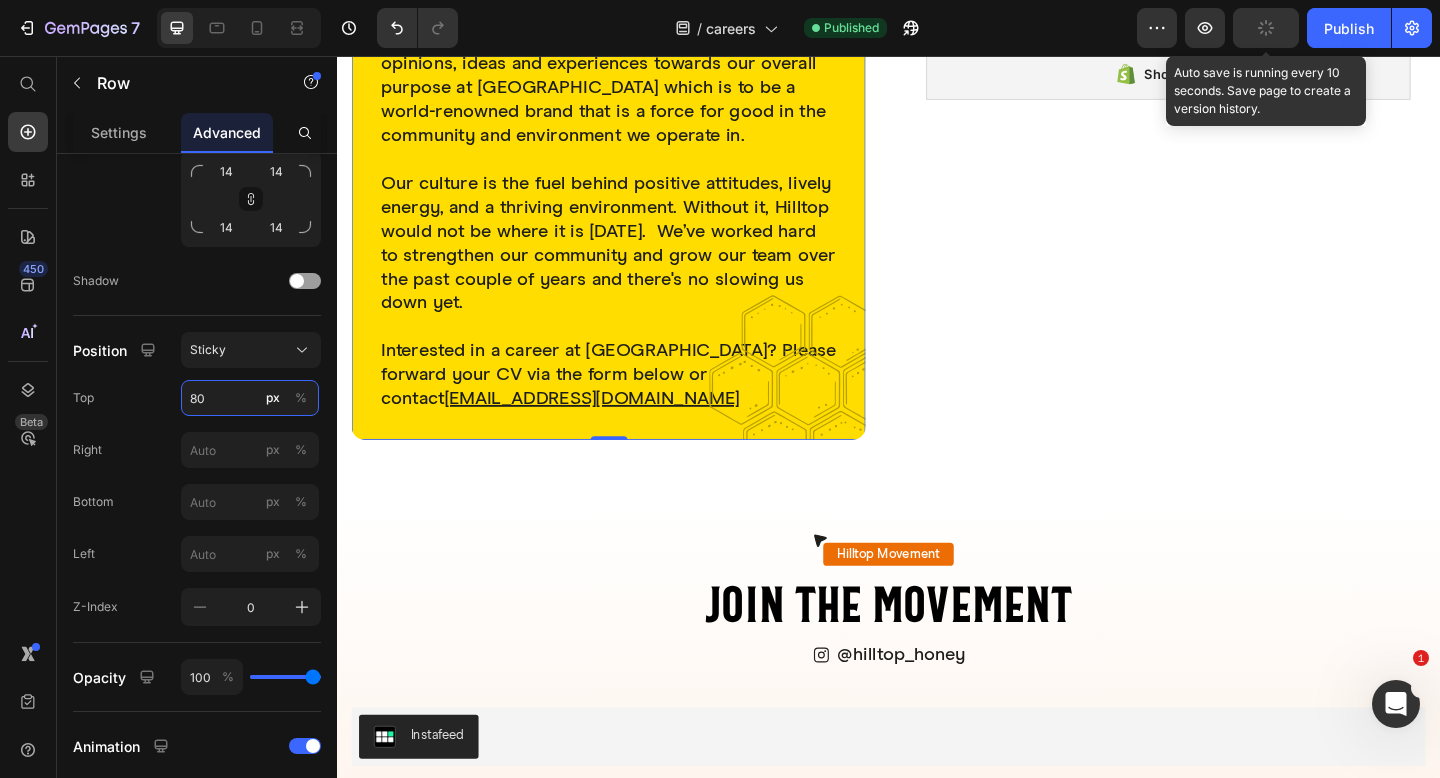 type on "80" 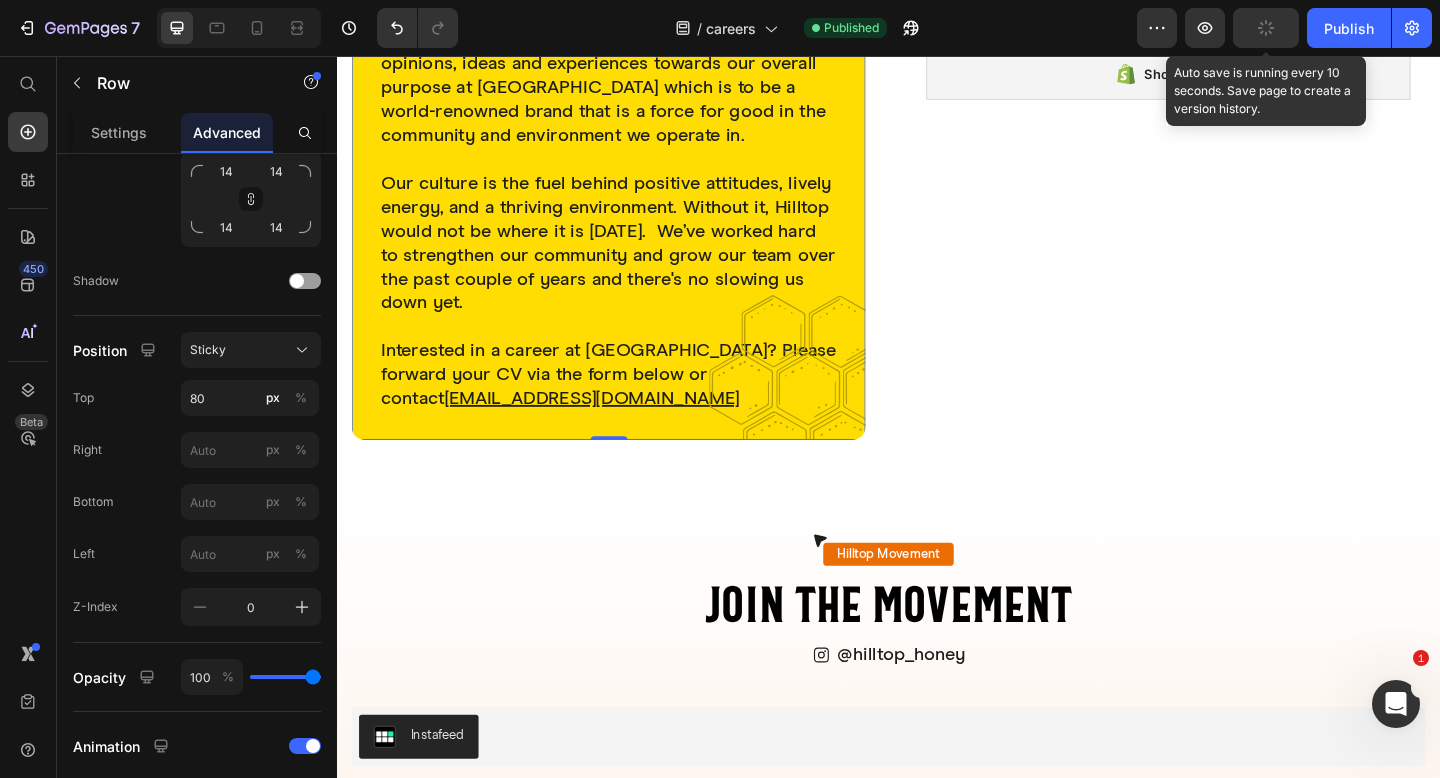 click 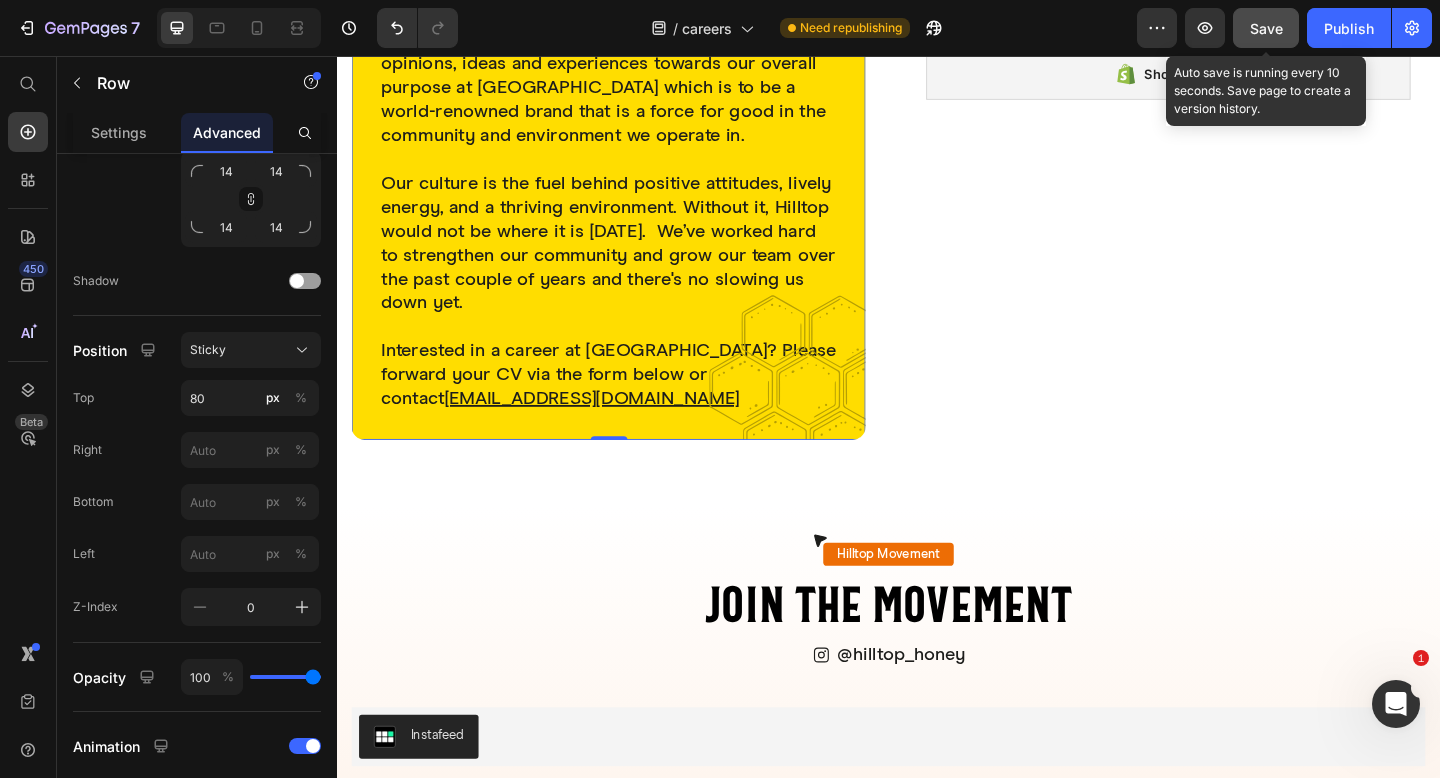 click on "Save" 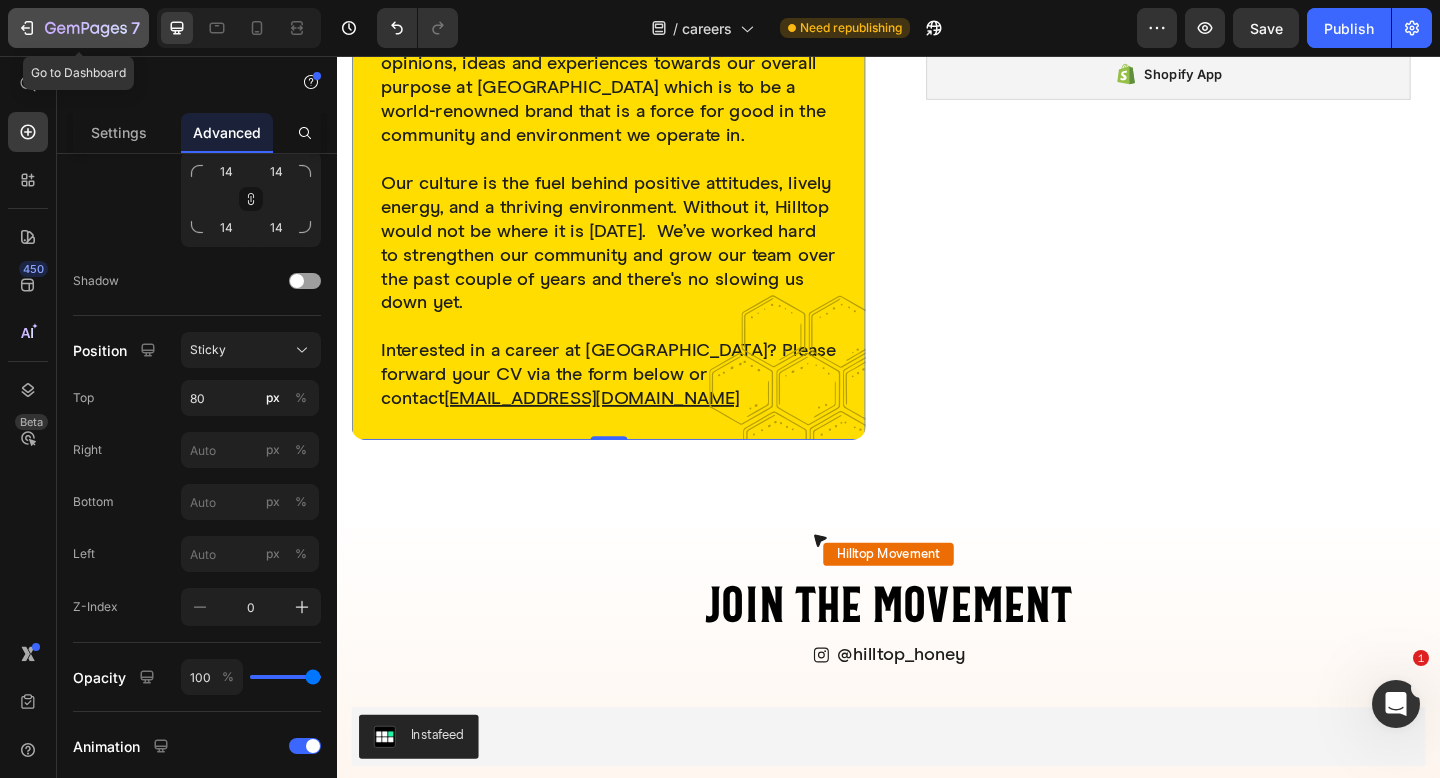 click on "7" 